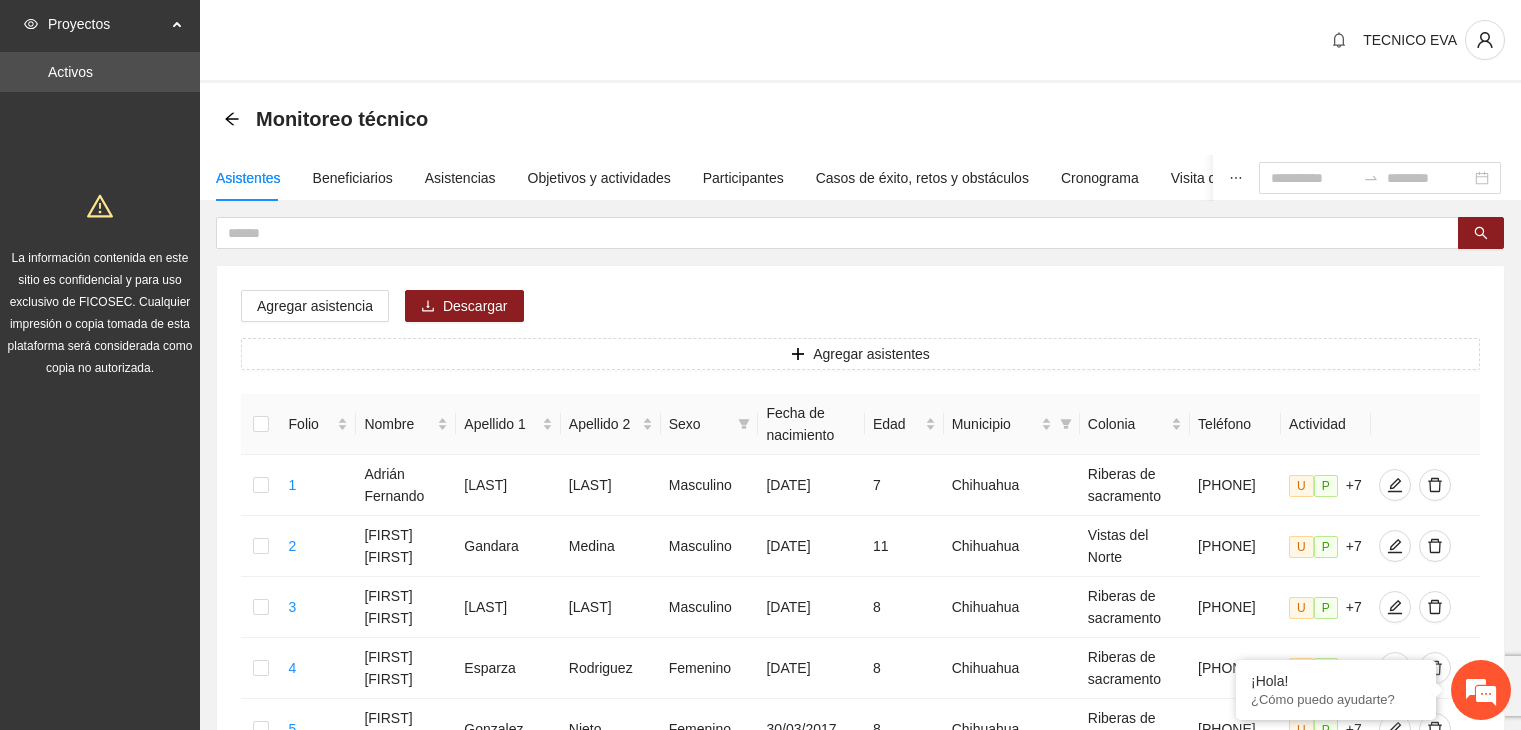 scroll, scrollTop: 0, scrollLeft: 0, axis: both 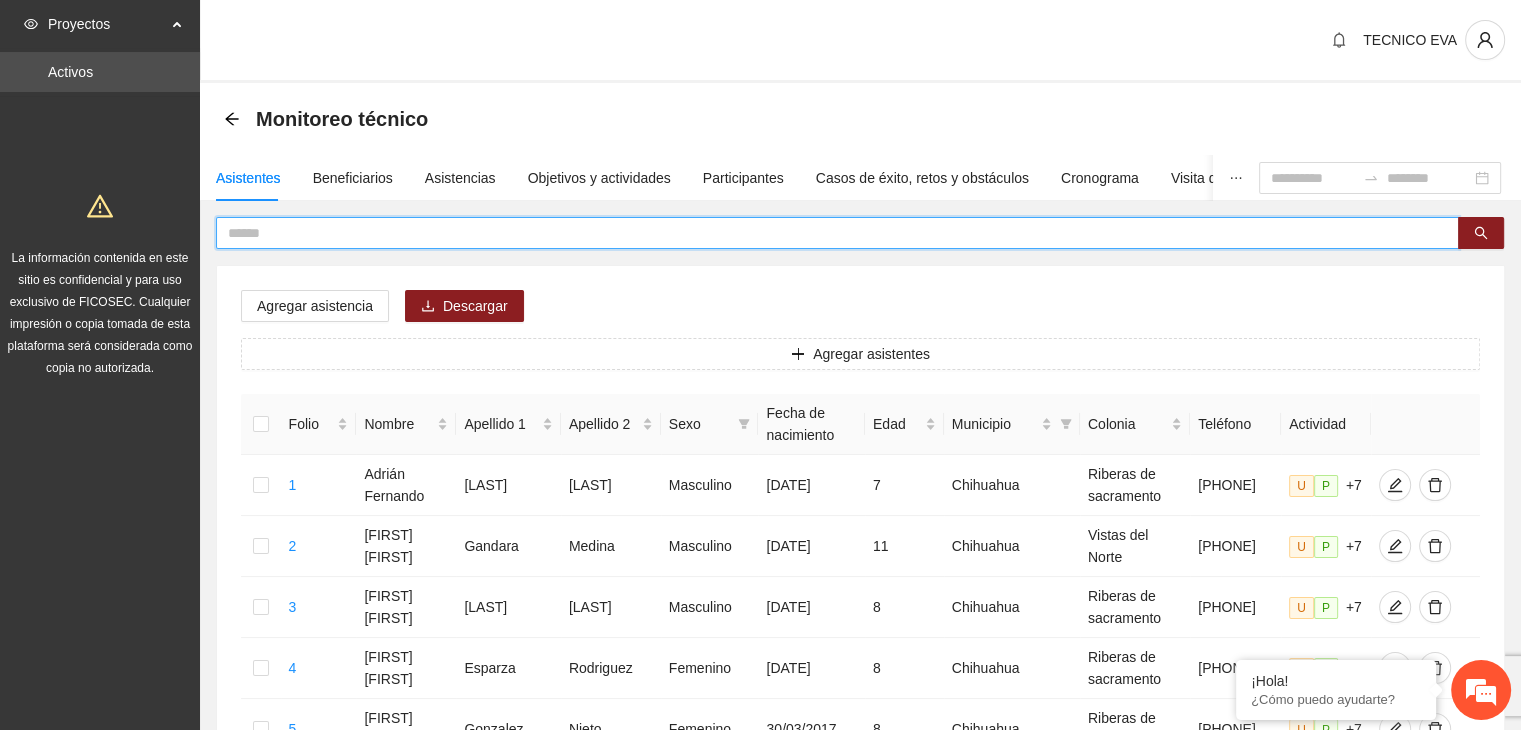 click at bounding box center (829, 233) 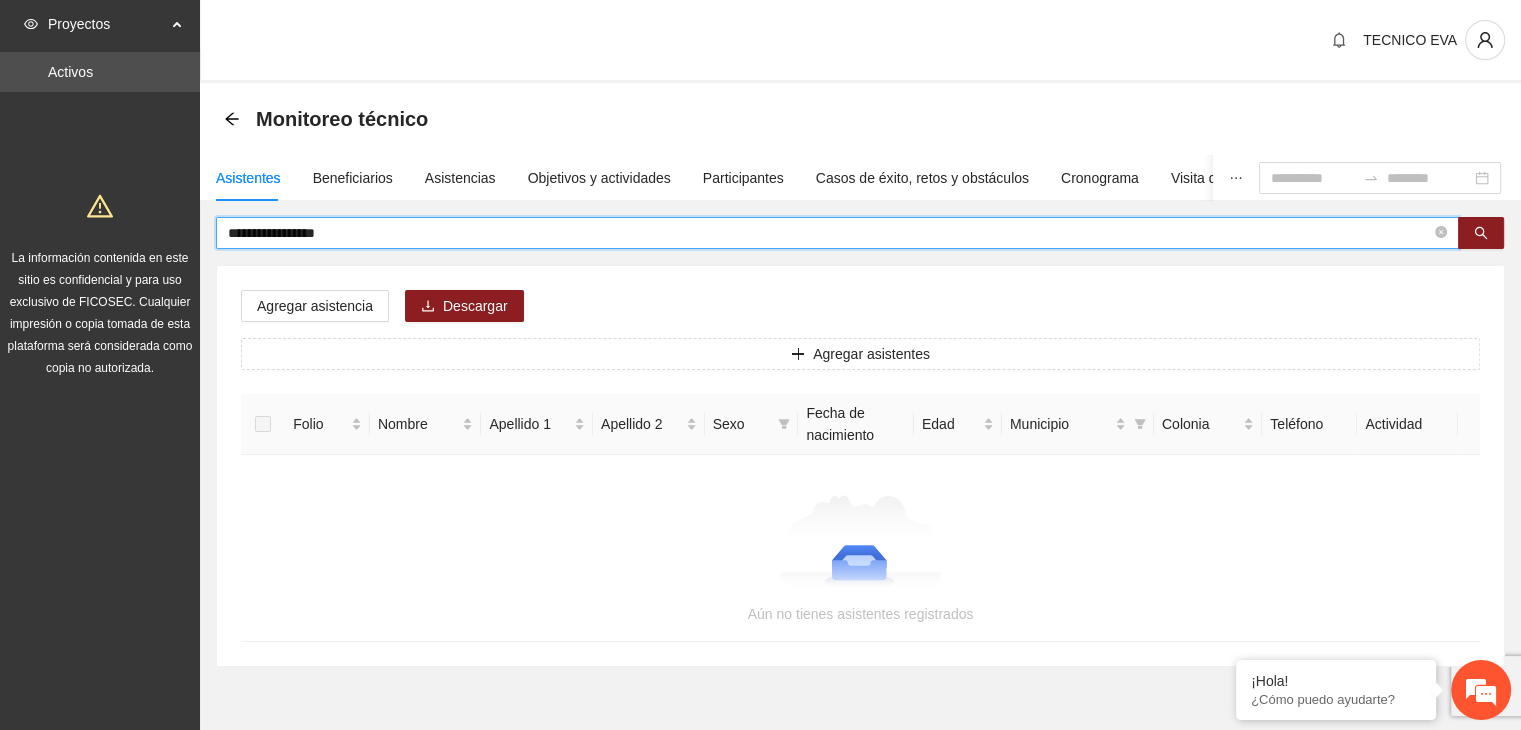 drag, startPoint x: 380, startPoint y: 233, endPoint x: 308, endPoint y: 236, distance: 72.06247 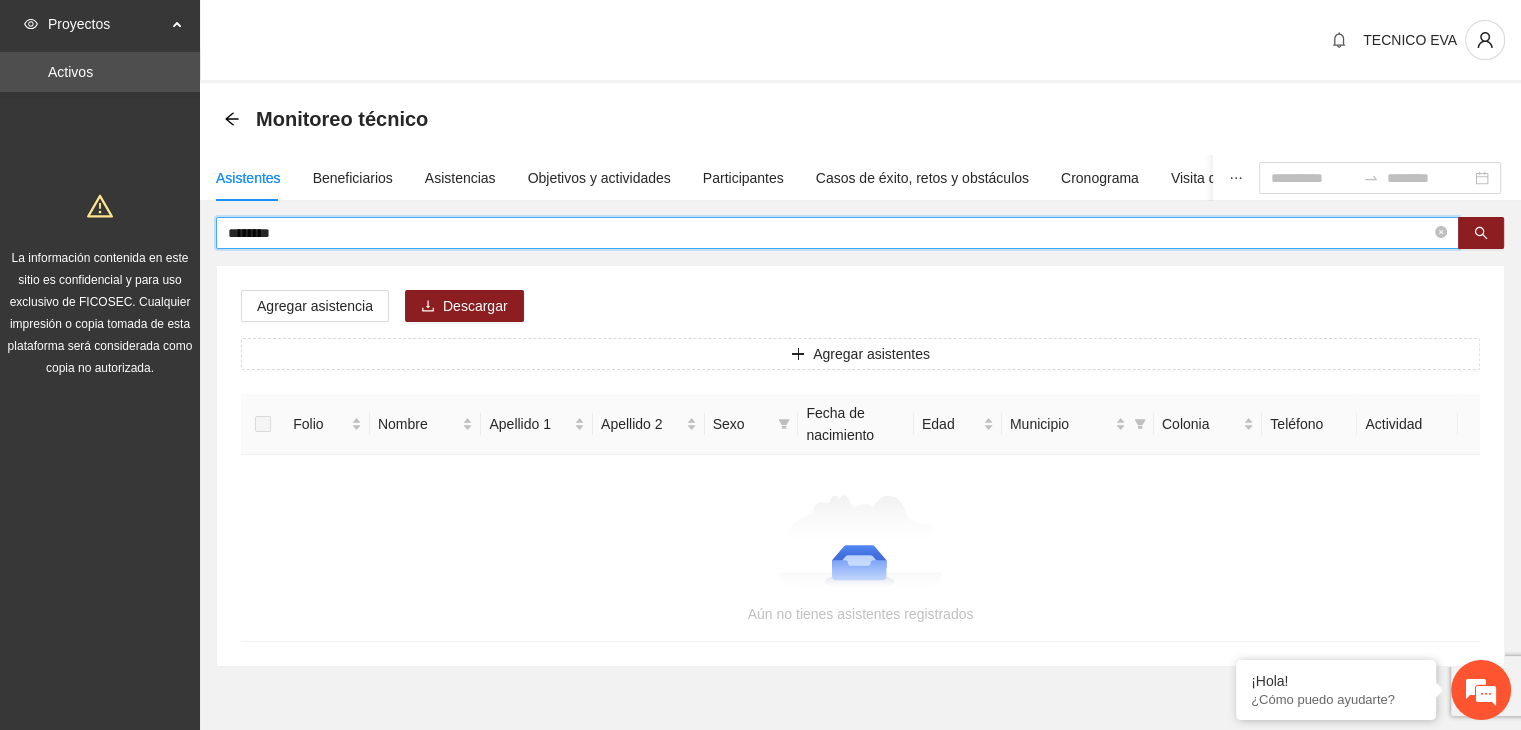 type on "********" 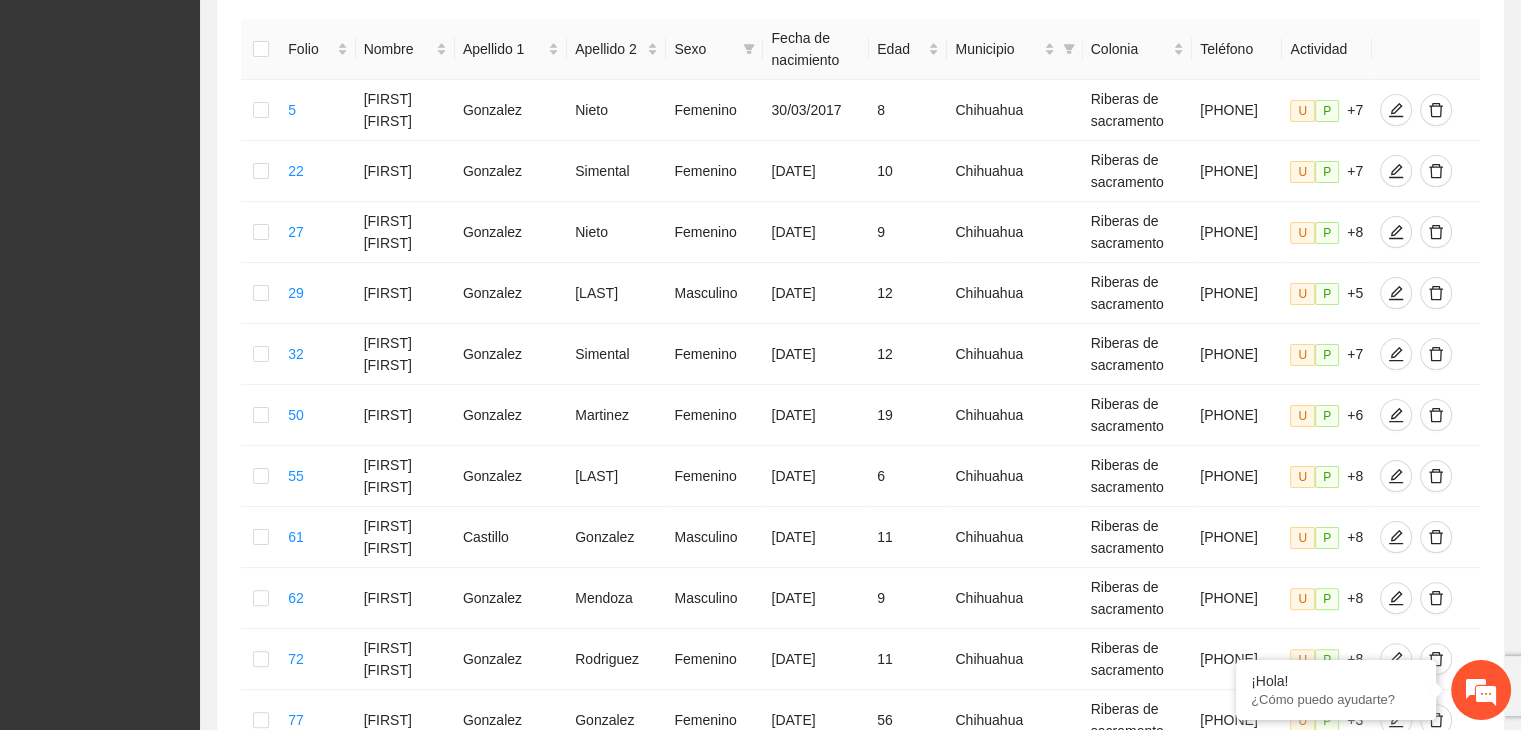 scroll, scrollTop: 373, scrollLeft: 0, axis: vertical 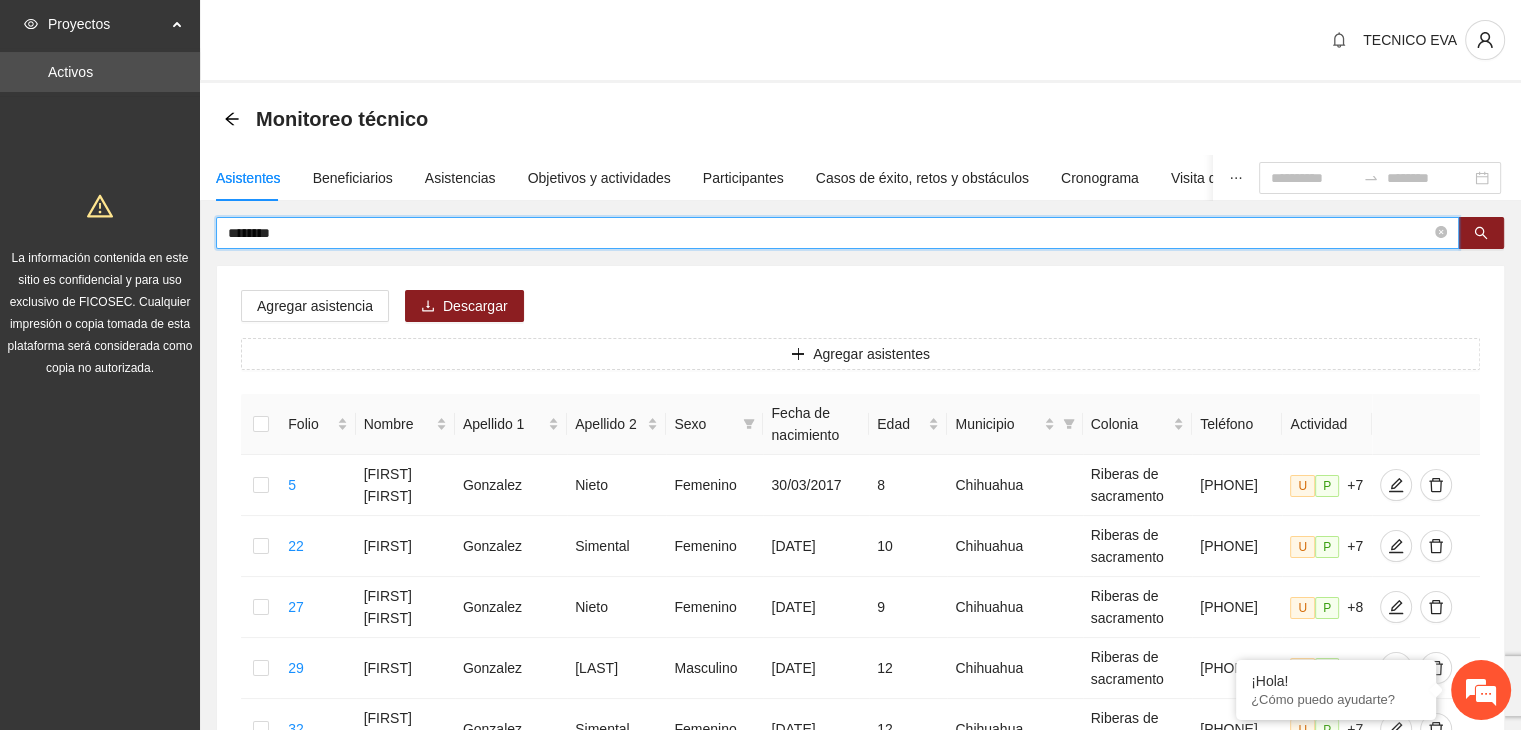 drag, startPoint x: 336, startPoint y: 221, endPoint x: 196, endPoint y: 237, distance: 140.91132 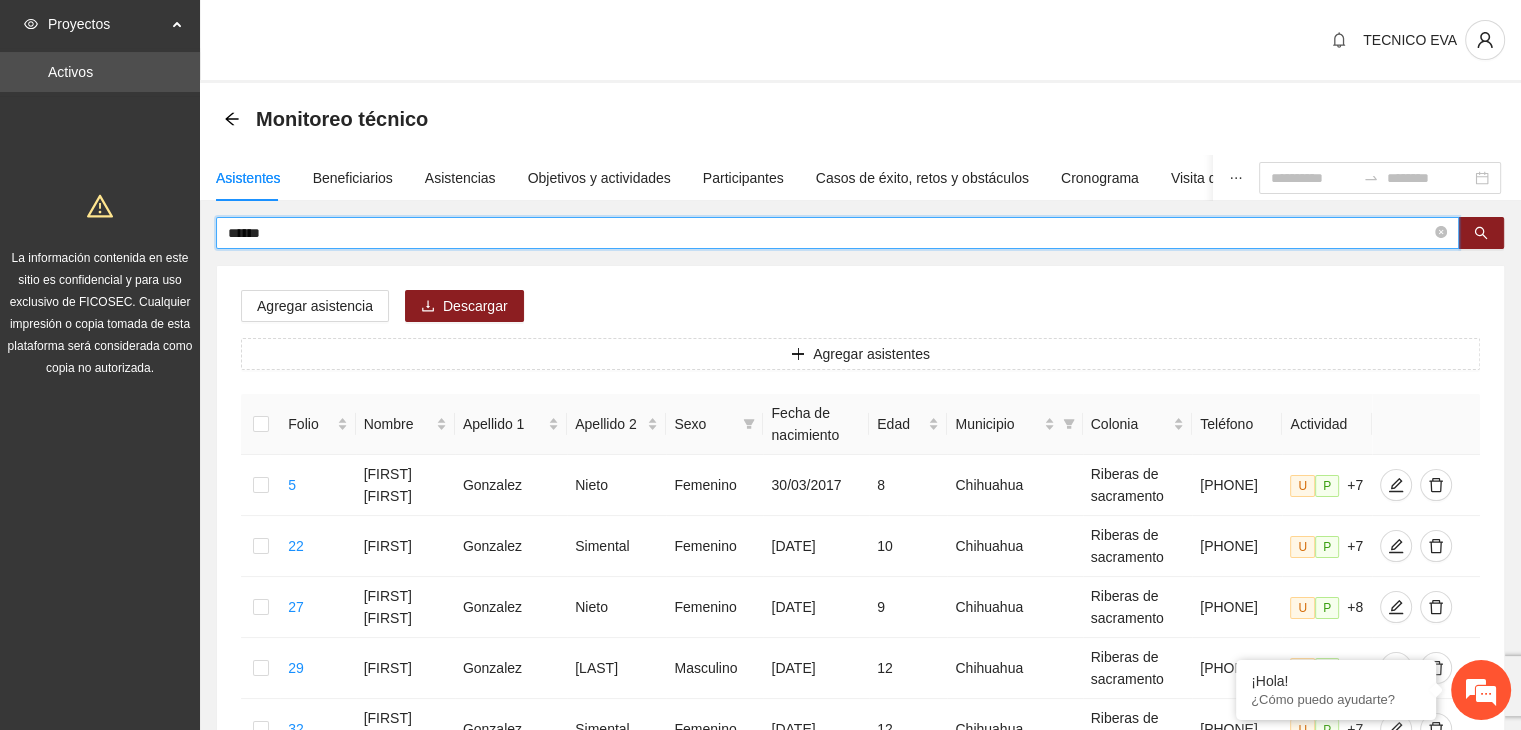 type on "******" 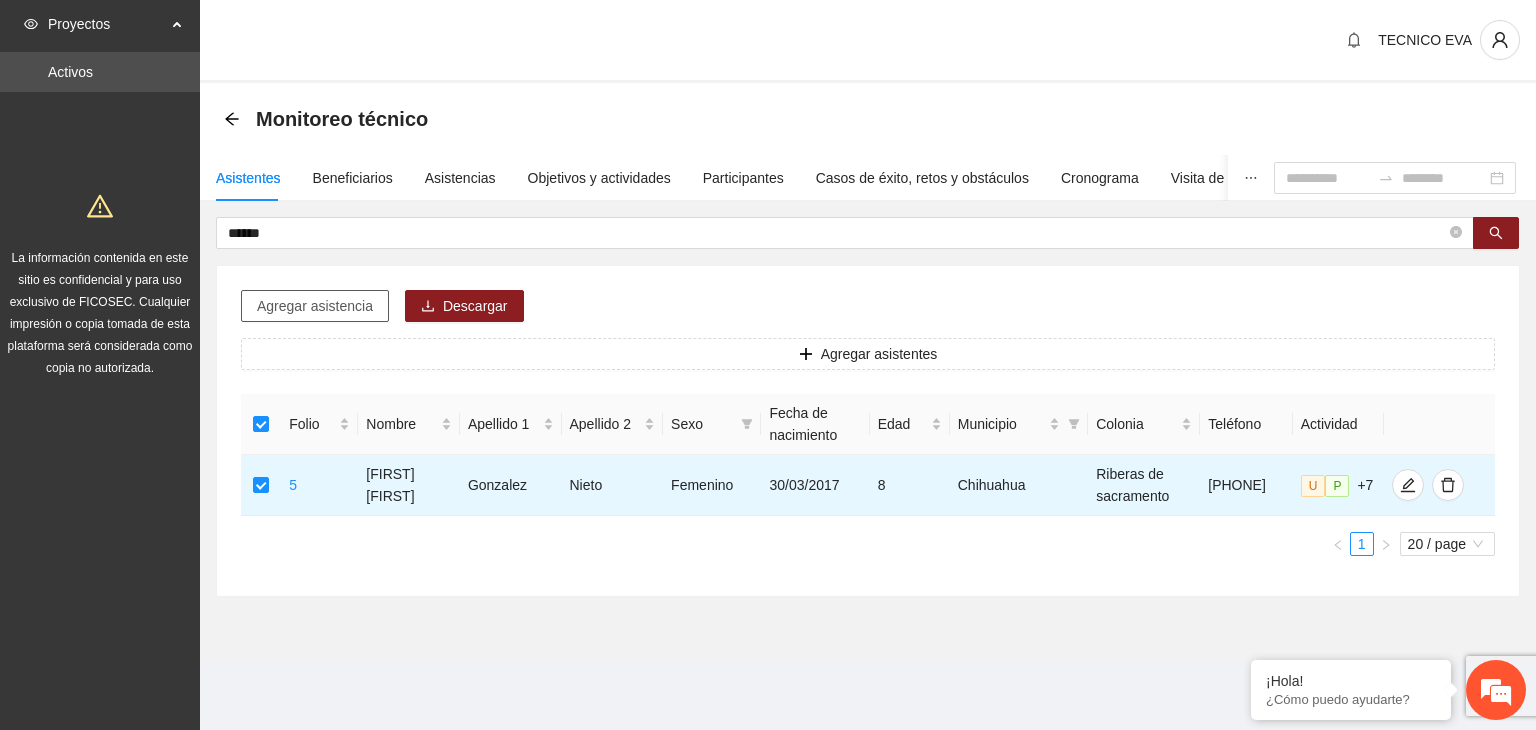 click on "Agregar asistencia" at bounding box center [315, 306] 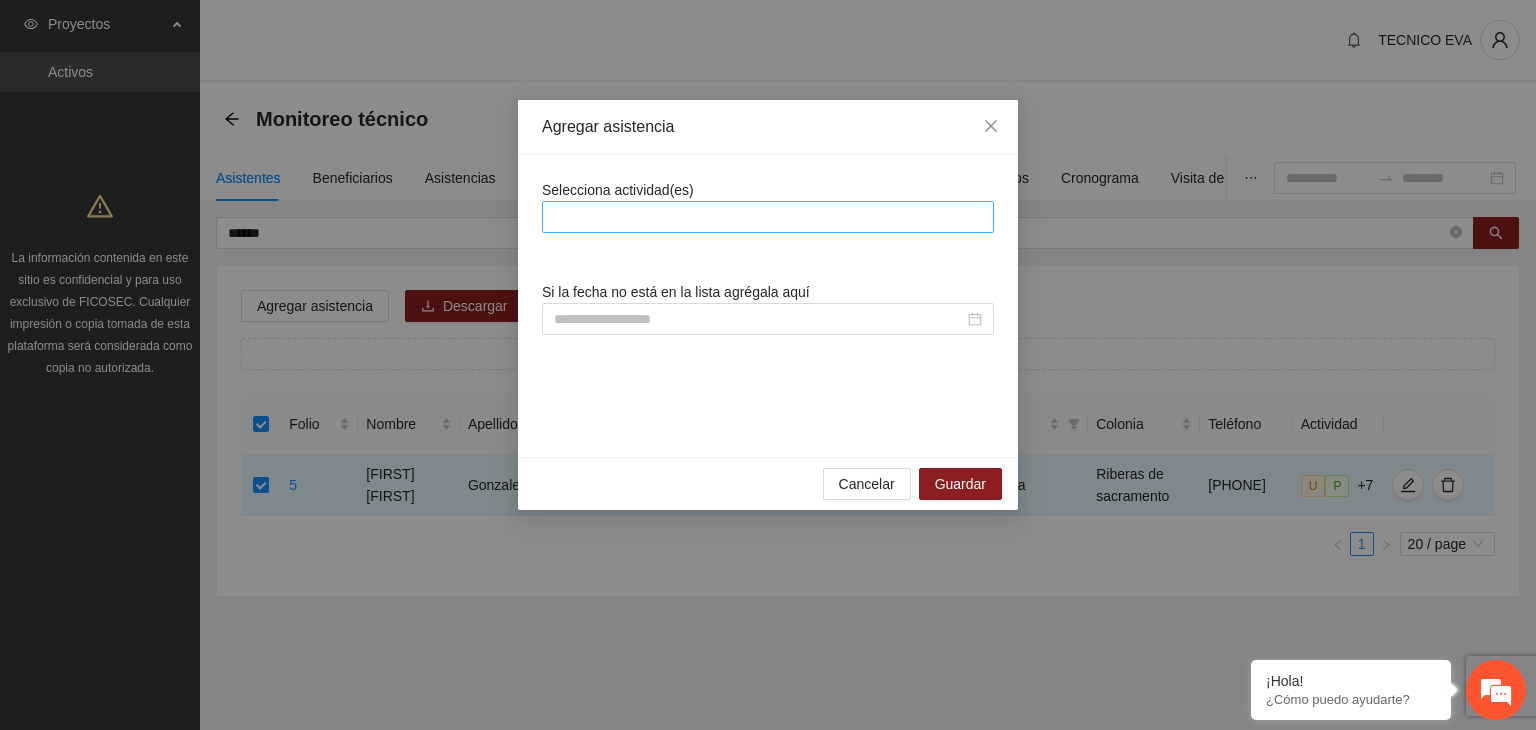 click at bounding box center (768, 217) 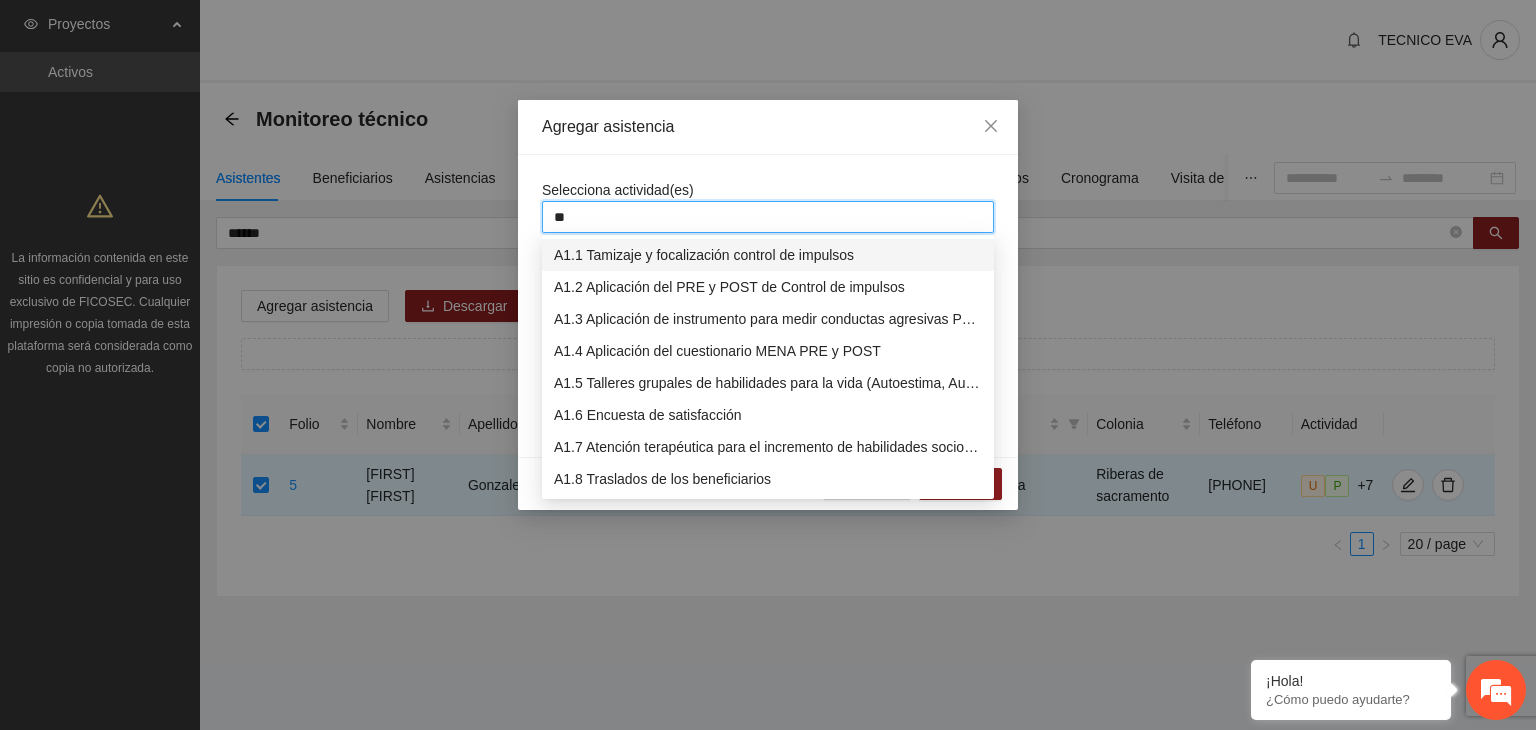 type on "***" 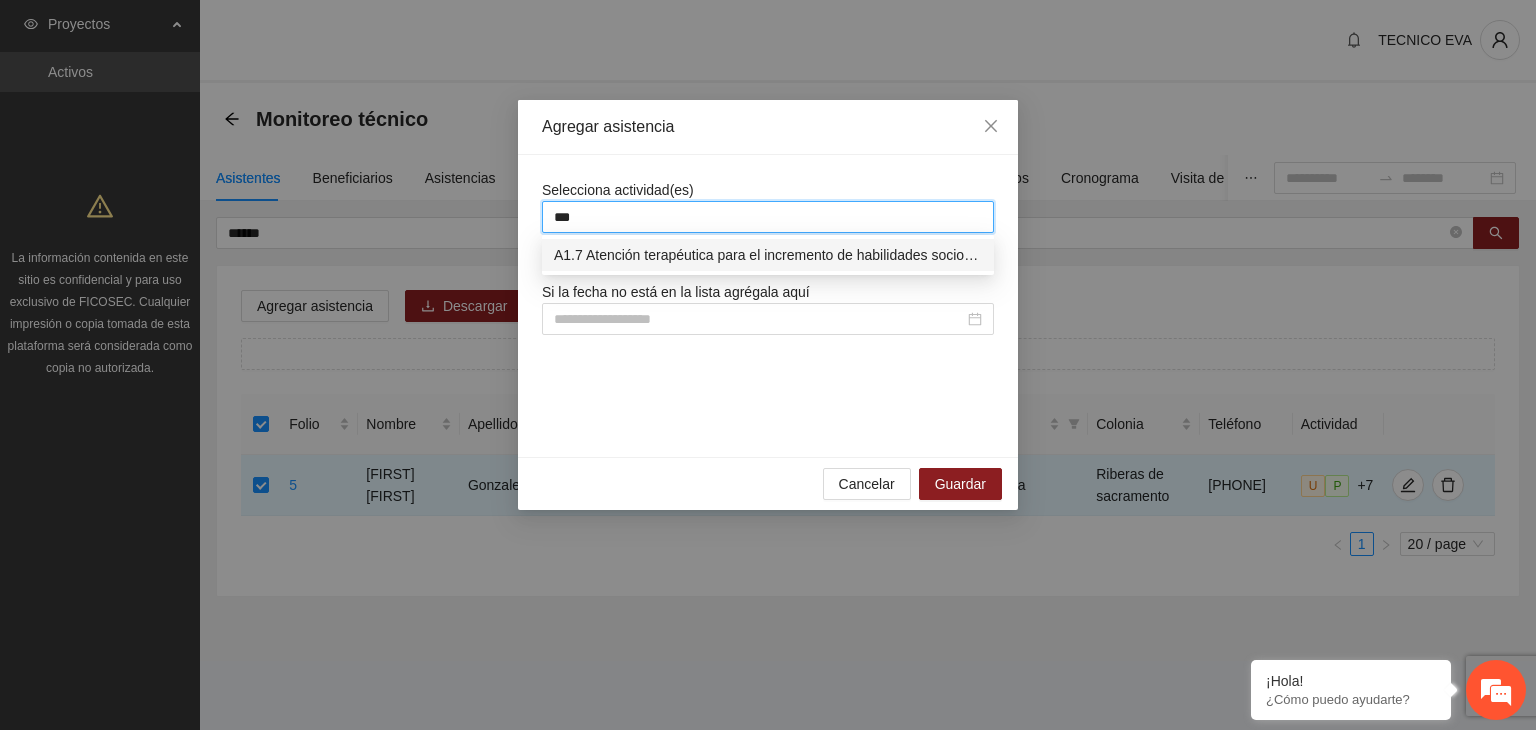 click on "A1.7 Atención terapéutica para el incremento de habilidades socioemocionales a NNAyJ que presentan bajo manejo y control de emociones." at bounding box center (768, 255) 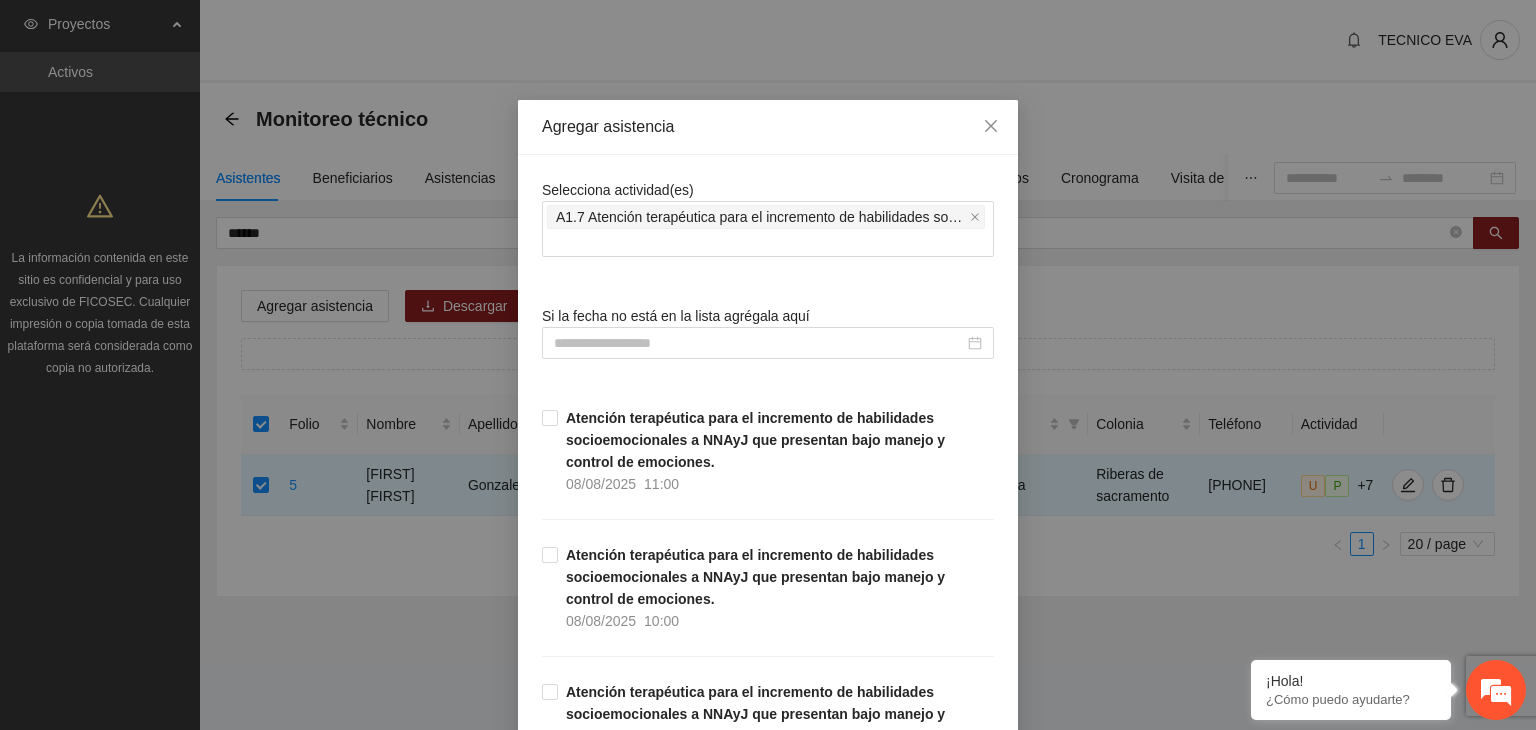 click on "Selecciona actividad(es) A1.7 Atención terapéutica para el incremento de habilidades socioemocionales a NNAyJ que presentan bajo manejo y control de emociones.   Si la fecha no está en la lista agrégala aquí Atención terapéutica para el incremento de habilidades socioemocionales a NNAyJ que presentan bajo manejo y control de emociones. [DATE] [TIME] Atención terapéutica para el incremento de habilidades socioemocionales a NNAyJ que presentan bajo manejo y control de emociones. [DATE] [TIME] Atención terapéutica para el incremento de habilidades socioemocionales a NNAyJ que presentan bajo manejo y control de emociones. [DATE] [TIME] Atención terapéutica para el incremento de habilidades socioemocionales a NNAyJ que presentan bajo manejo y control de emociones. [DATE] [TIME] Atención terapéutica para el incremento de habilidades socioemocionales a NNAyJ que presentan bajo manejo y control de emociones. [DATE] [TIME] [DATE] [TIME] [DATE] [TIME] [DATE] [TIME] [DATE]" at bounding box center (768, 17648) 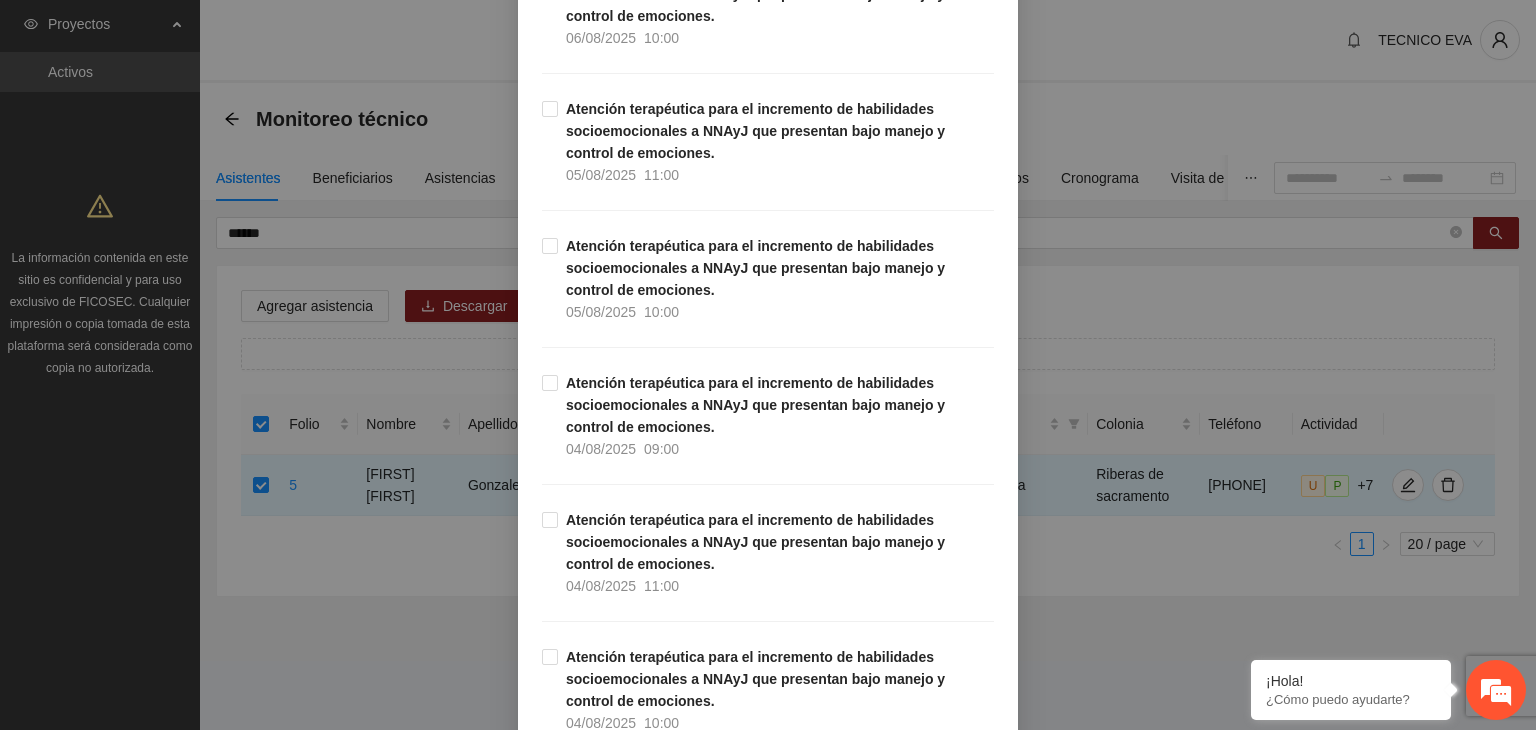 scroll, scrollTop: 1172, scrollLeft: 0, axis: vertical 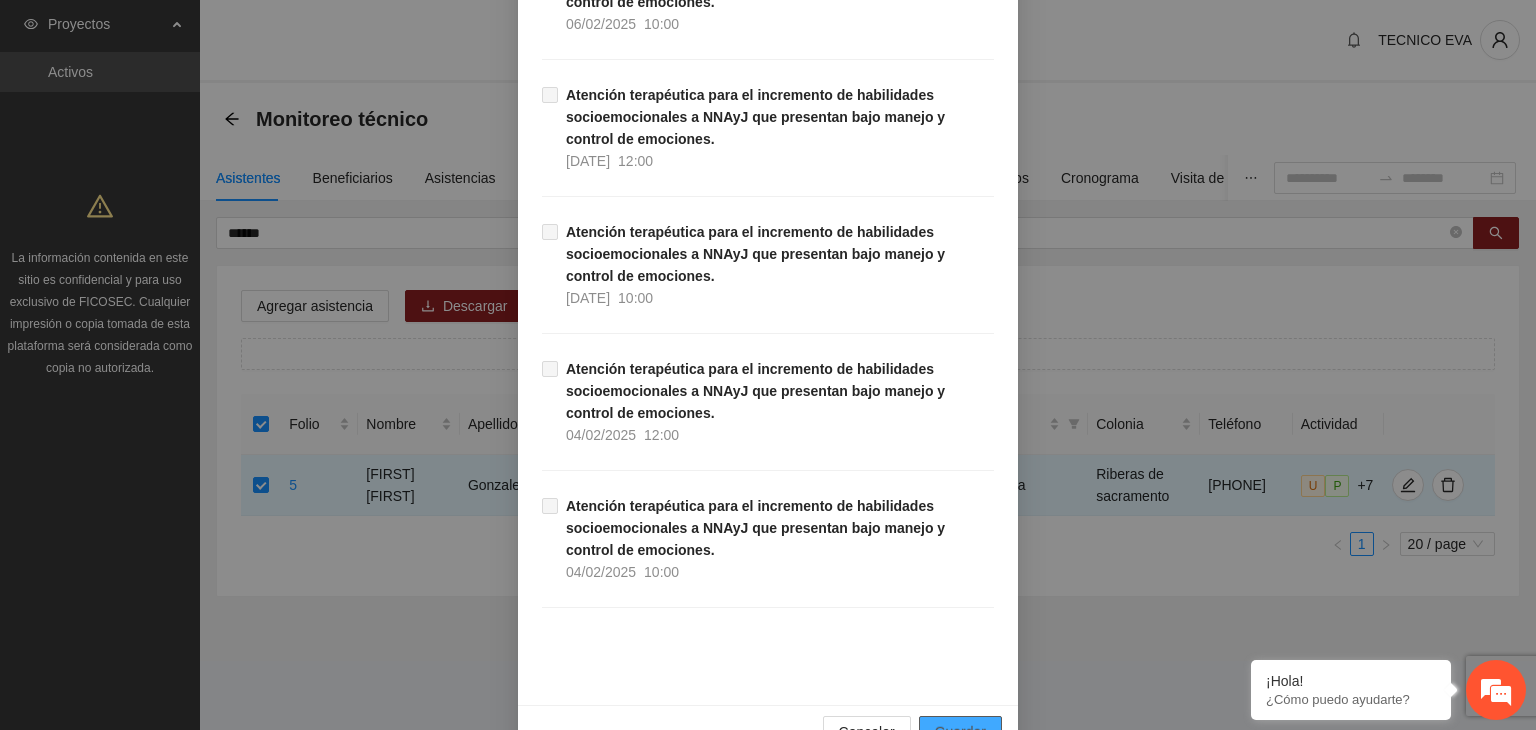 click on "Guardar" at bounding box center (960, 732) 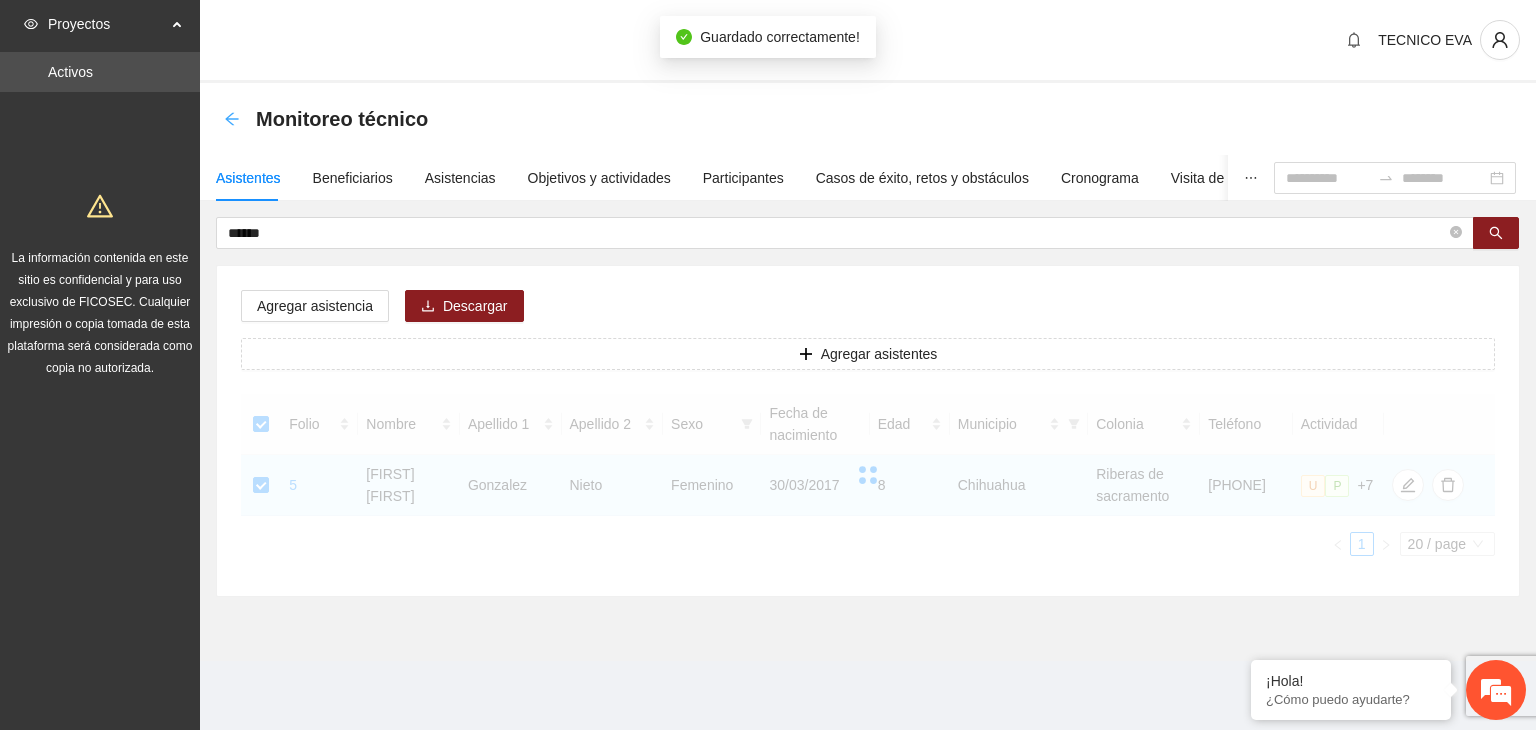 click 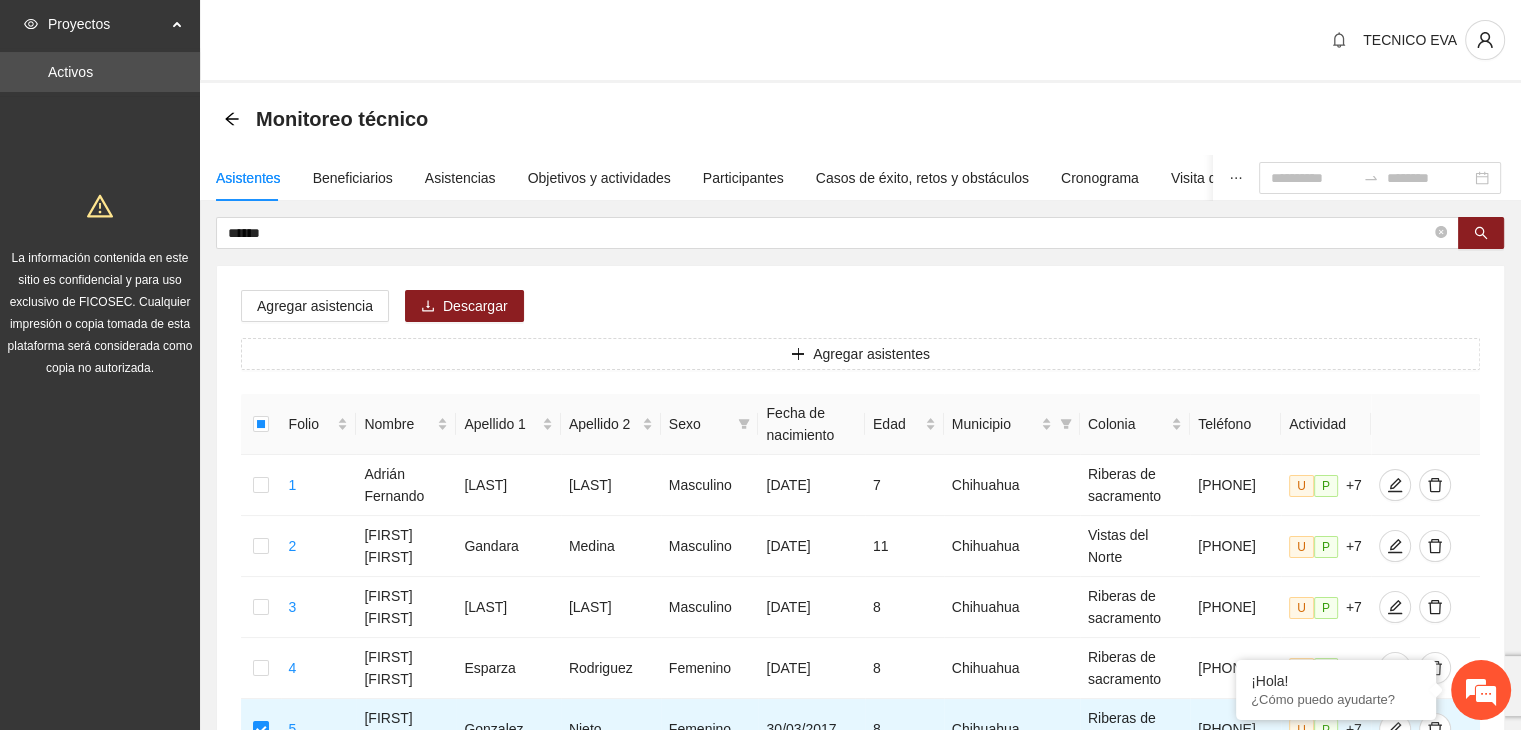 click on "Agregar asistencia Descargar Agregar asistentes Folio Nombre Apellido 1 Apellido 2 Sexo Fecha de nacimiento Edad Municipio Colonia Teléfono Actividad                           1 [FIRST] [FIRST] [LAST] Masculino [DATE] [AGE] Chihuahua Riberas de sacramento [PHONE] U P +7 2 [FIRST] [FIRST] Masculino [DATE] [AGE] Chihuahua Vistas del Norte [PHONE] U P +7 3 [FIRST] [FIRST] [LAST] Masculino [DATE] [AGE] Chihuahua Riberas de sacramento [PHONE] U P +7 4 [FIRST] [FIRST] Femenino [DATE] [AGE] Chihuahua Riberas de sacramento [PHONE] U P +7 5 [FIRST] [LAST] Femenino [DATE] [AGE] Chihuahua Riberas de sacramento [PHONE] U P +7 6 [FIRST] [LAST] Femenino [DATE] [AGE] Chihuahua Riberas de sacramento [PHONE] U P +7 7 [FIRST] [FIRST] Masculino [DATE] [AGE] Chihuahua Riberas de sacramento [PHONE] U P +7 8 [FIRST] [FIRST] Masculino [DATE] [AGE] Chihuahua Riberas de sacramento [PHONE] U P +7" at bounding box center [860, 1010] 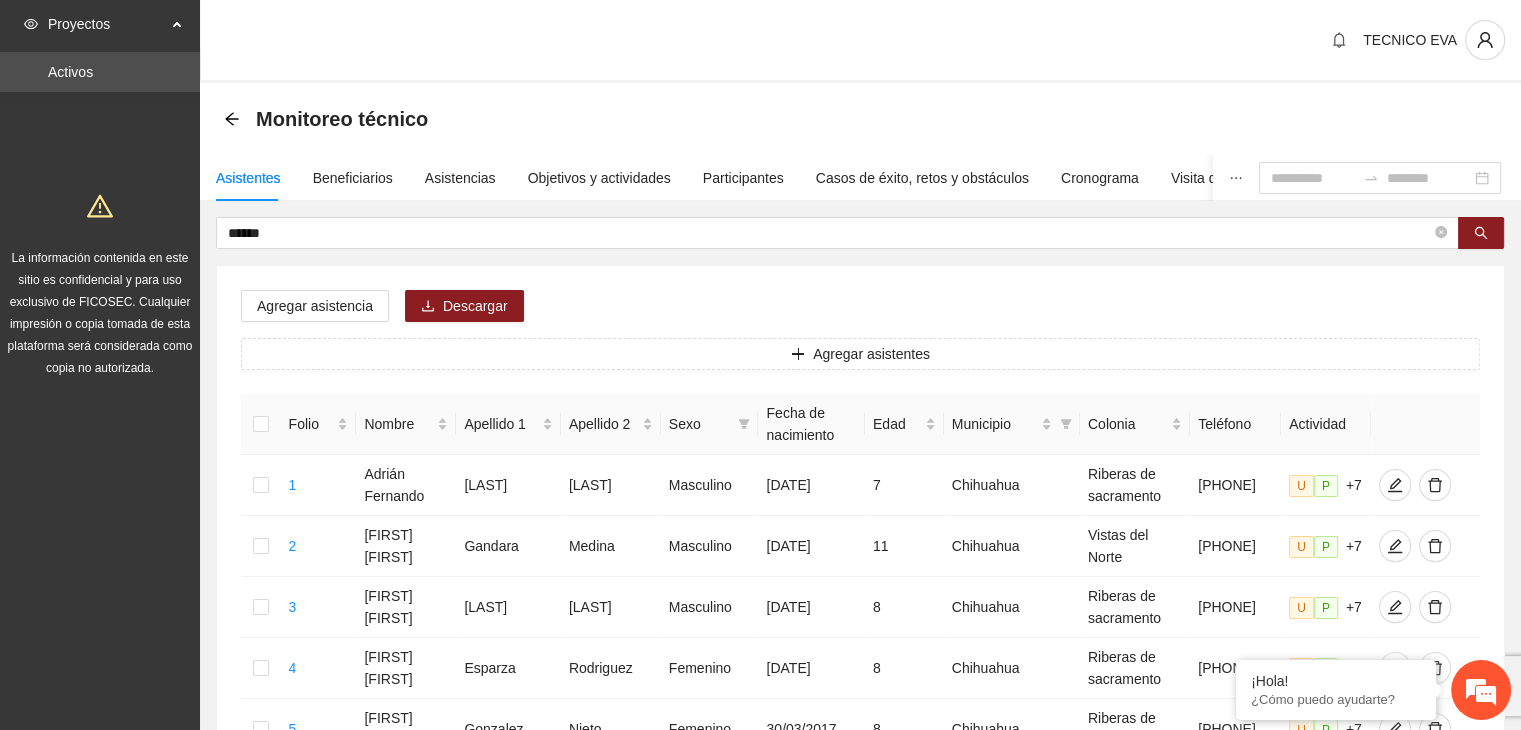 click on "Monitoreo técnico" at bounding box center [332, 119] 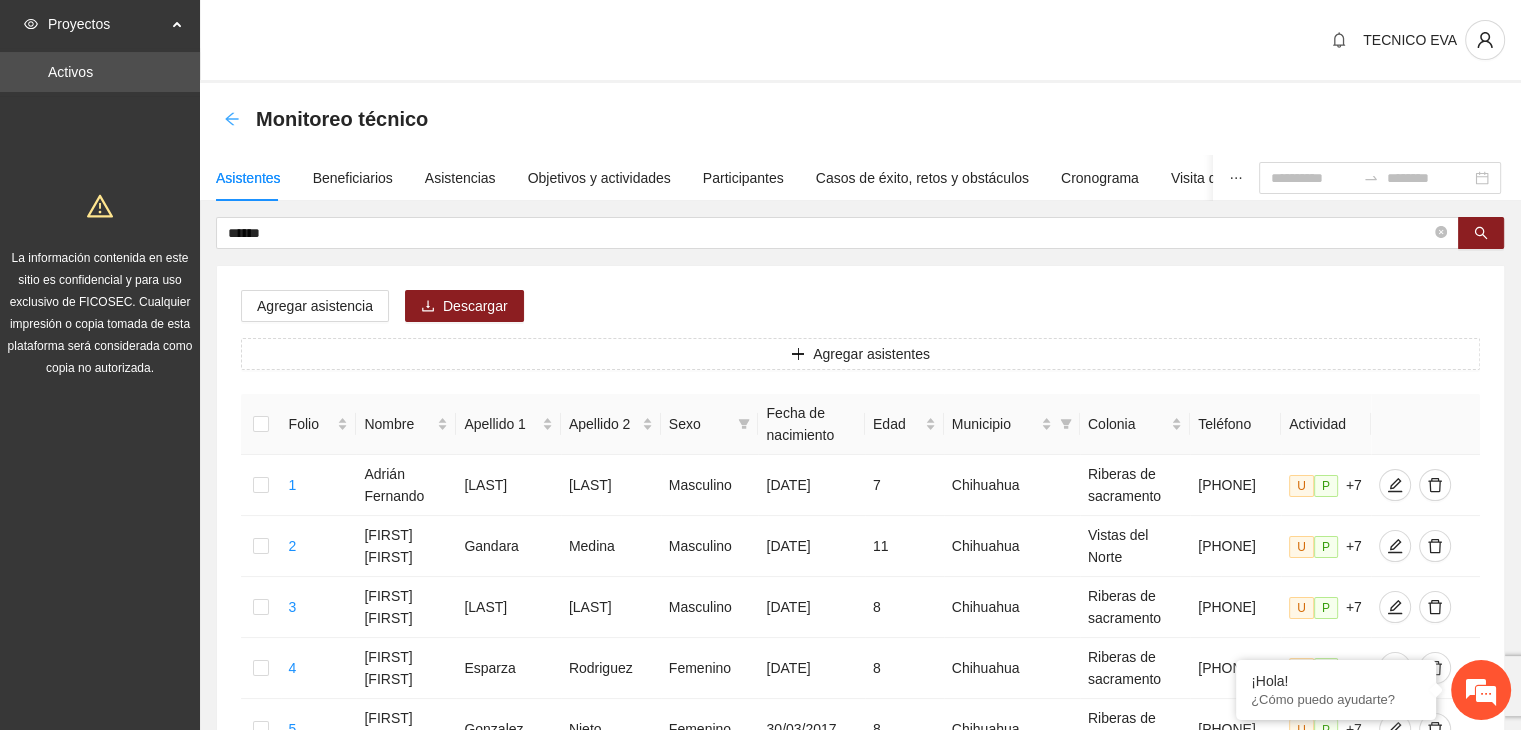 click 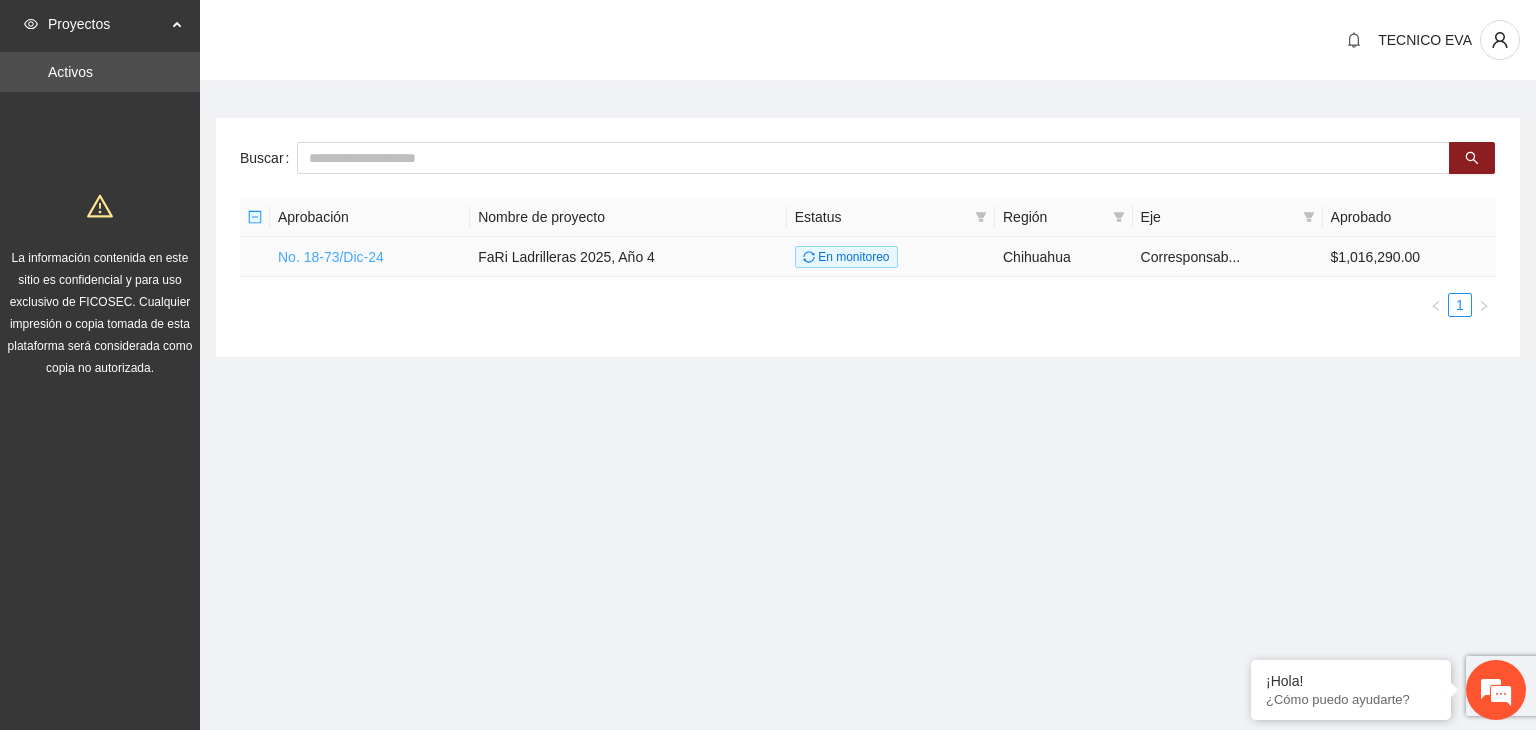 click on "No. 18-73/Dic-24" at bounding box center (331, 257) 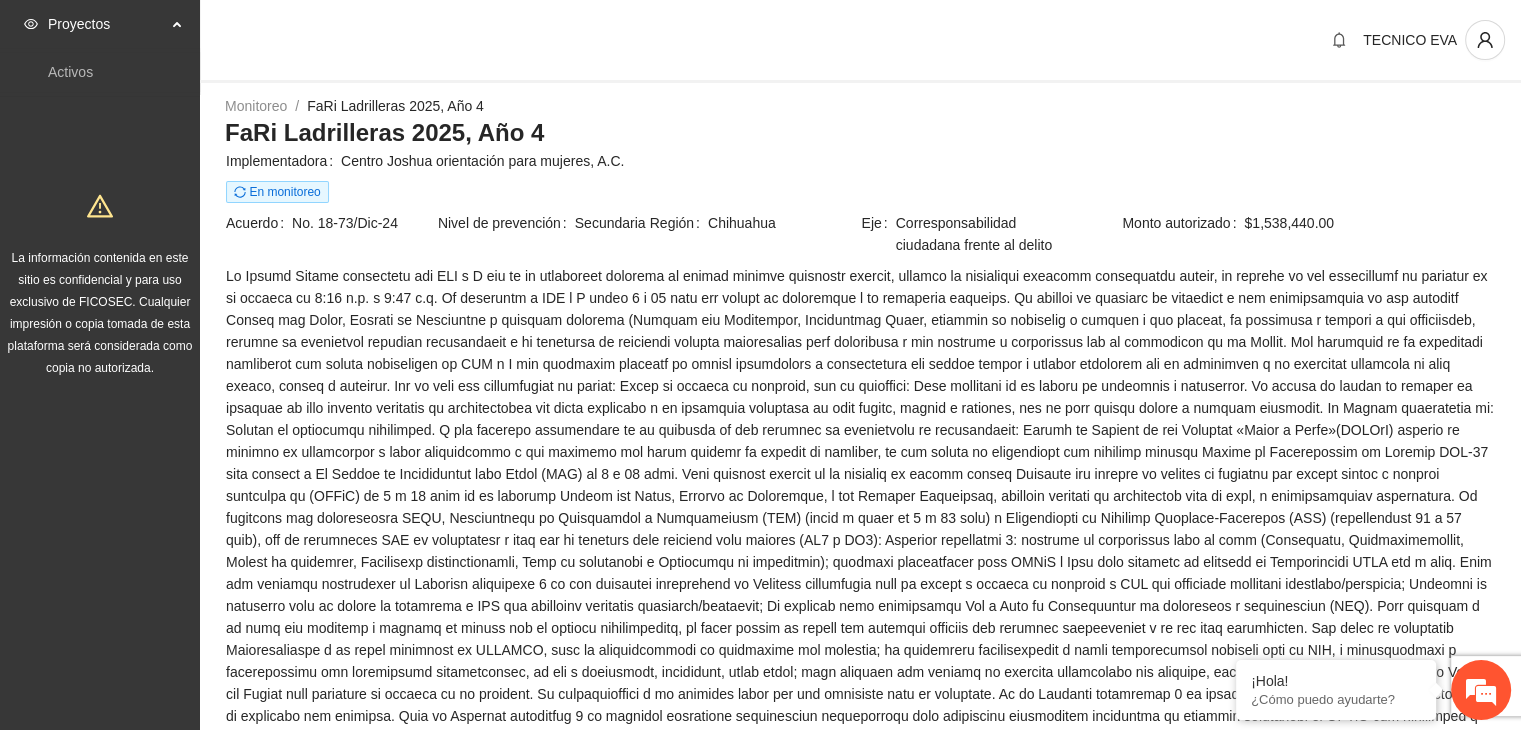 scroll, scrollTop: 1516, scrollLeft: 0, axis: vertical 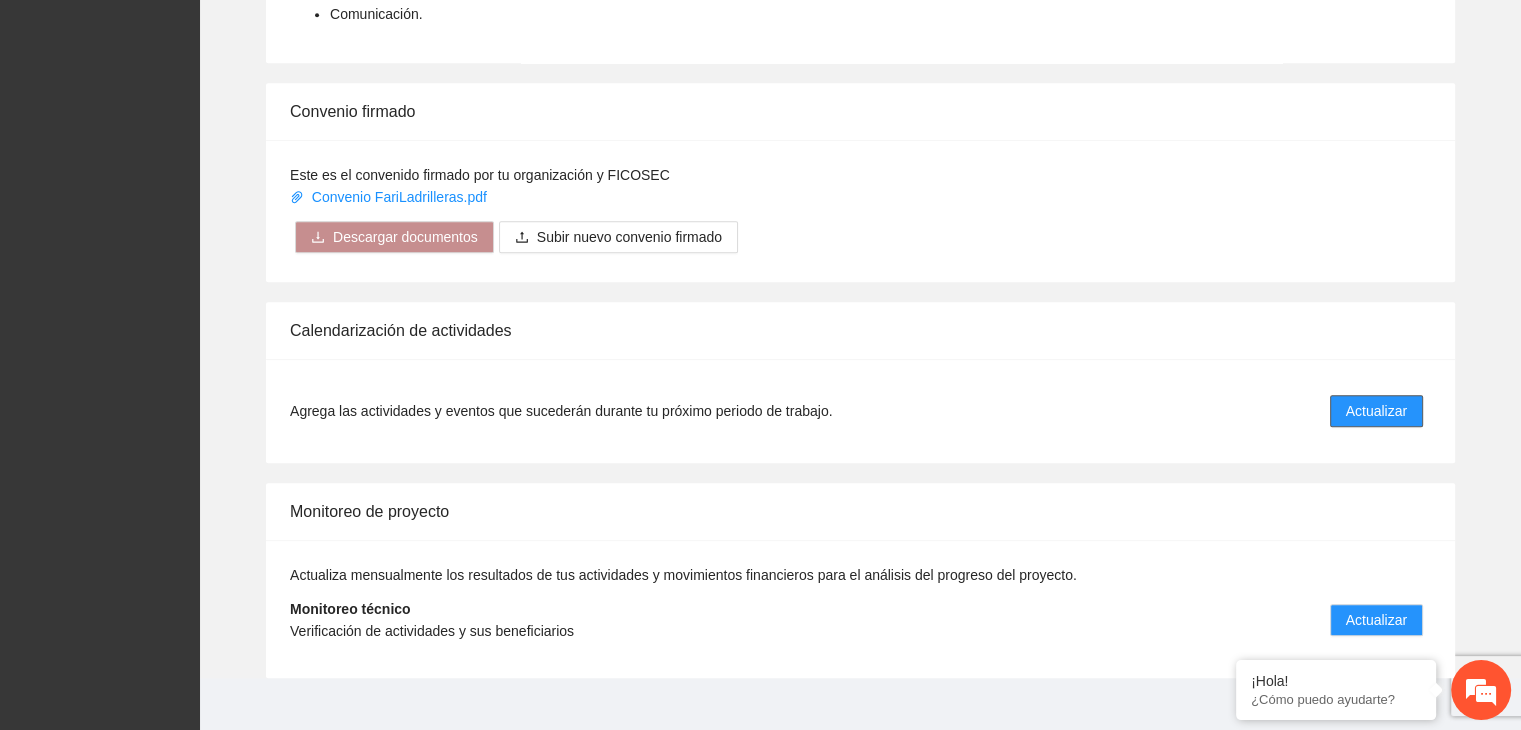 click on "Actualizar" at bounding box center [1376, 411] 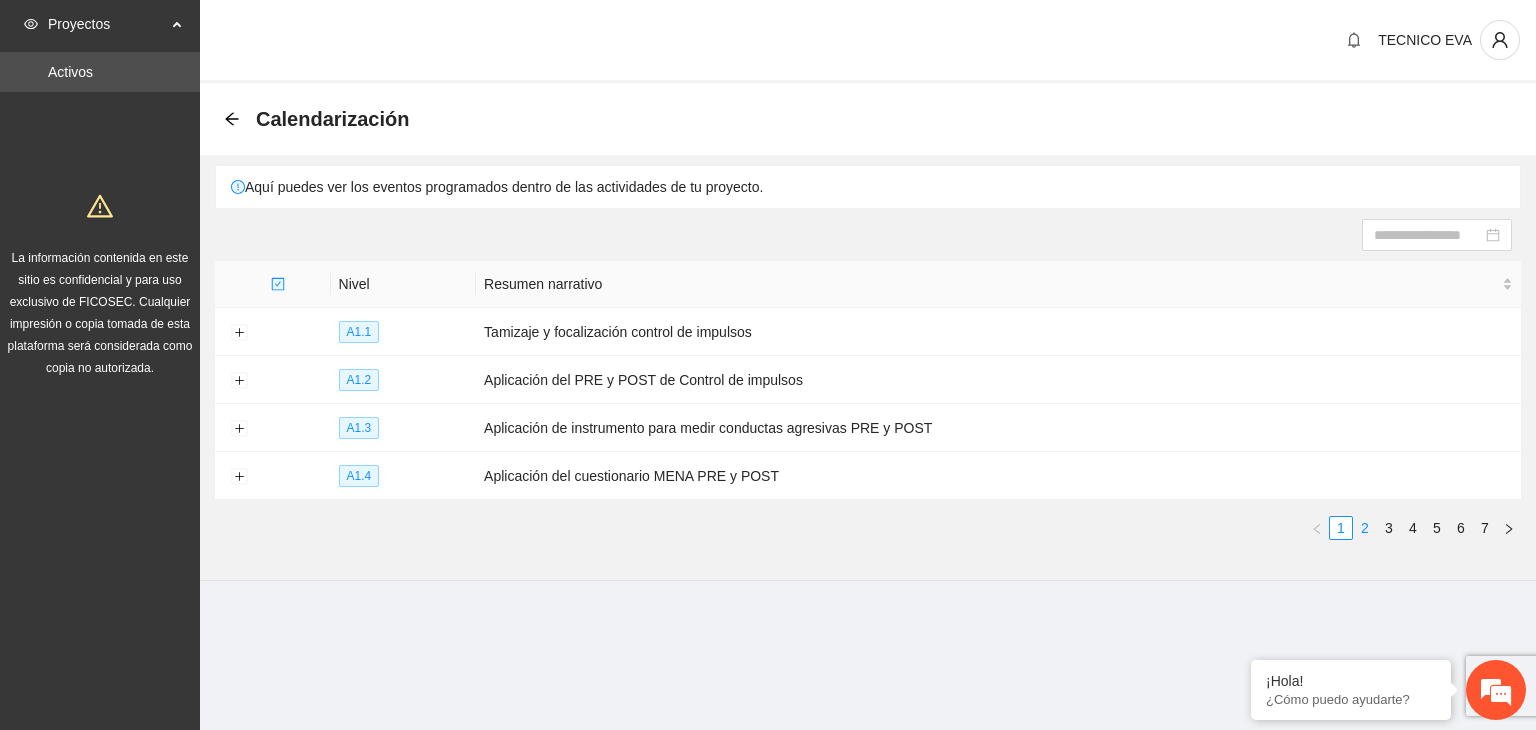 click on "2" at bounding box center [1365, 528] 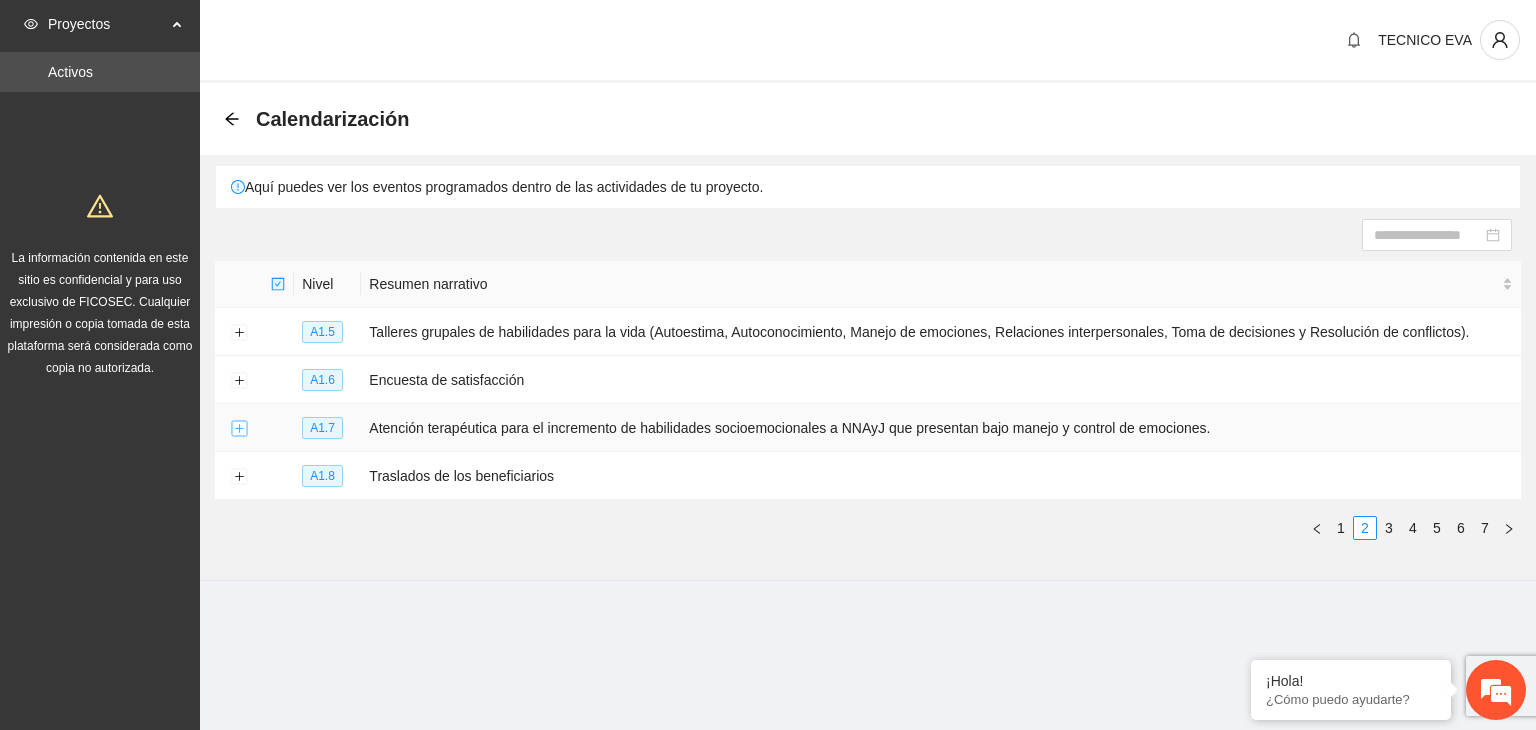 click at bounding box center [239, 429] 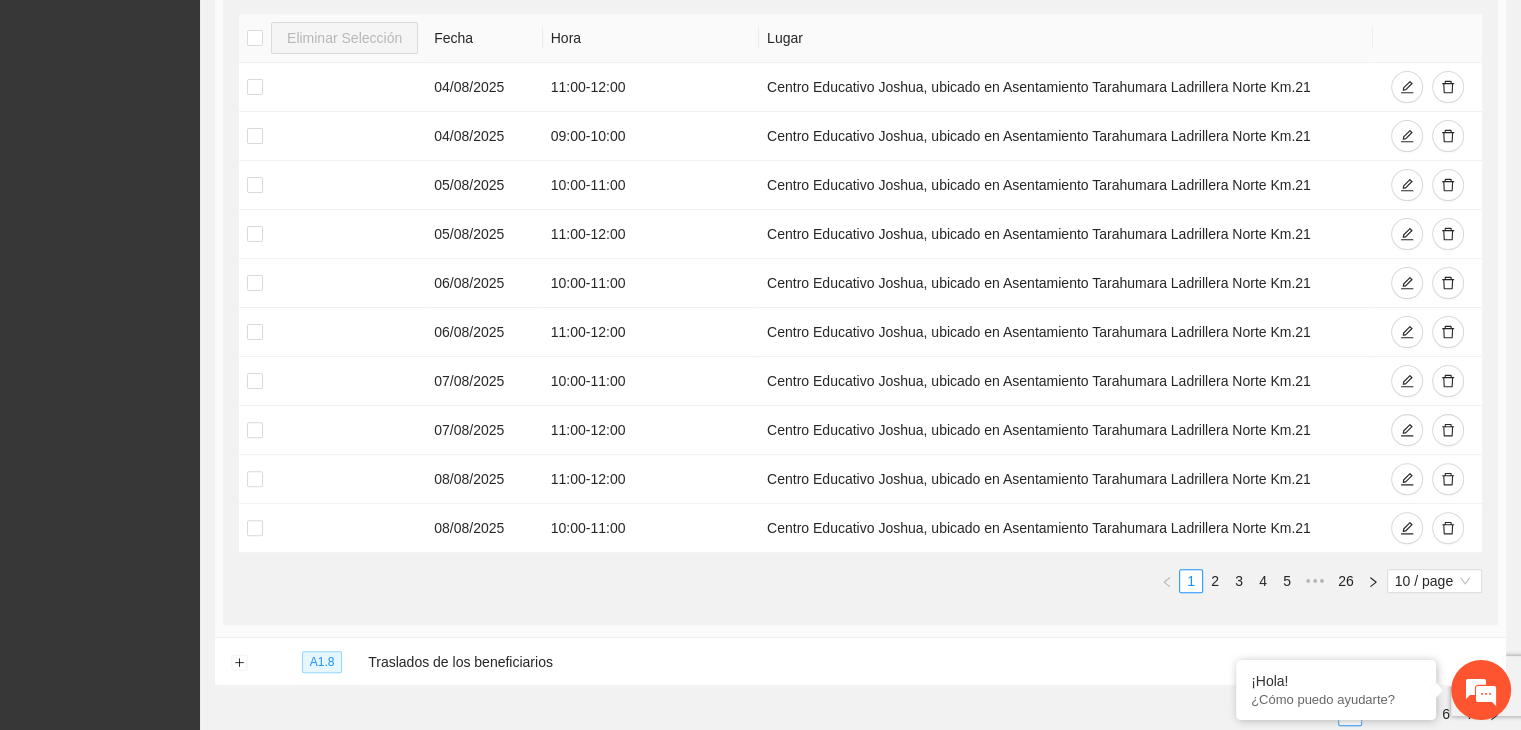 scroll, scrollTop: 547, scrollLeft: 0, axis: vertical 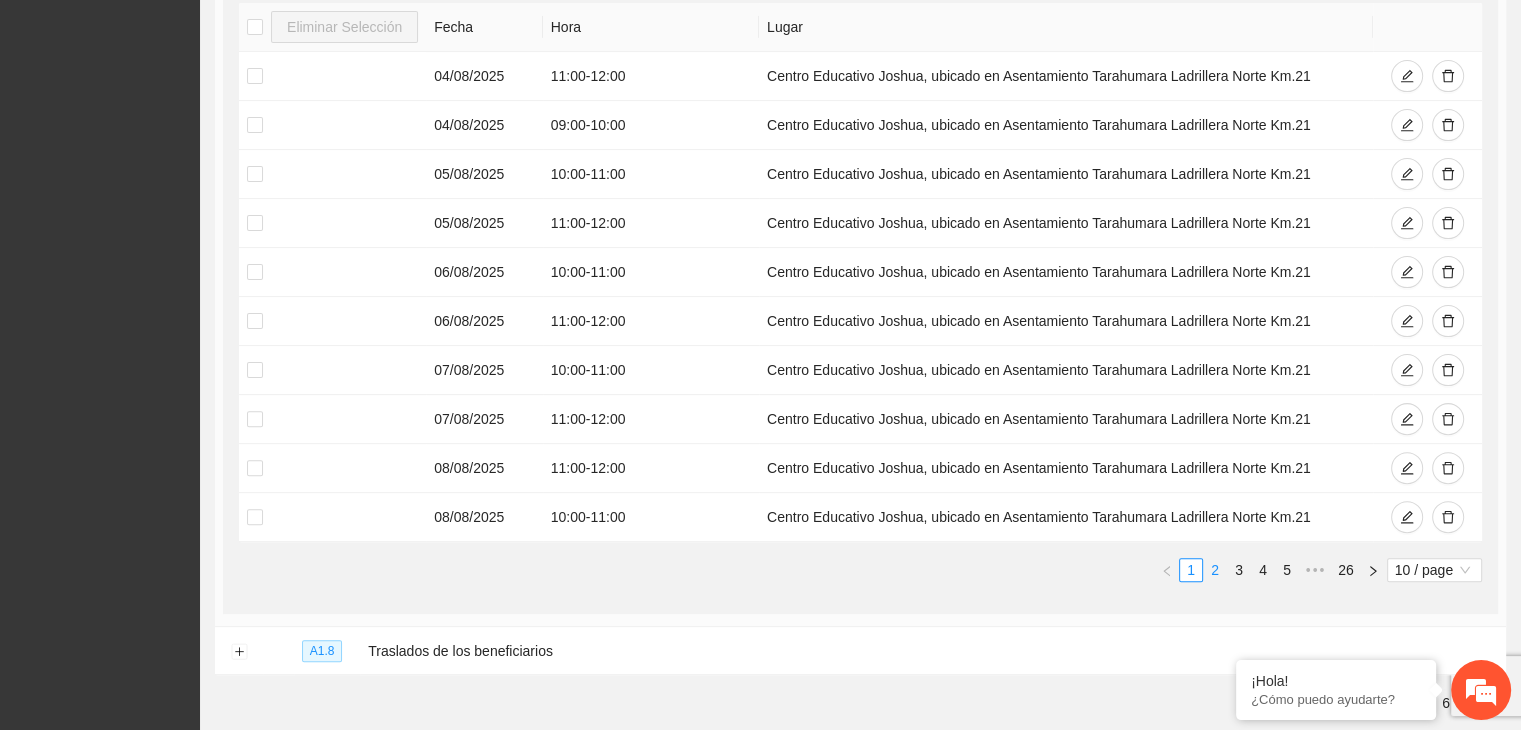 click on "2" at bounding box center [1215, 570] 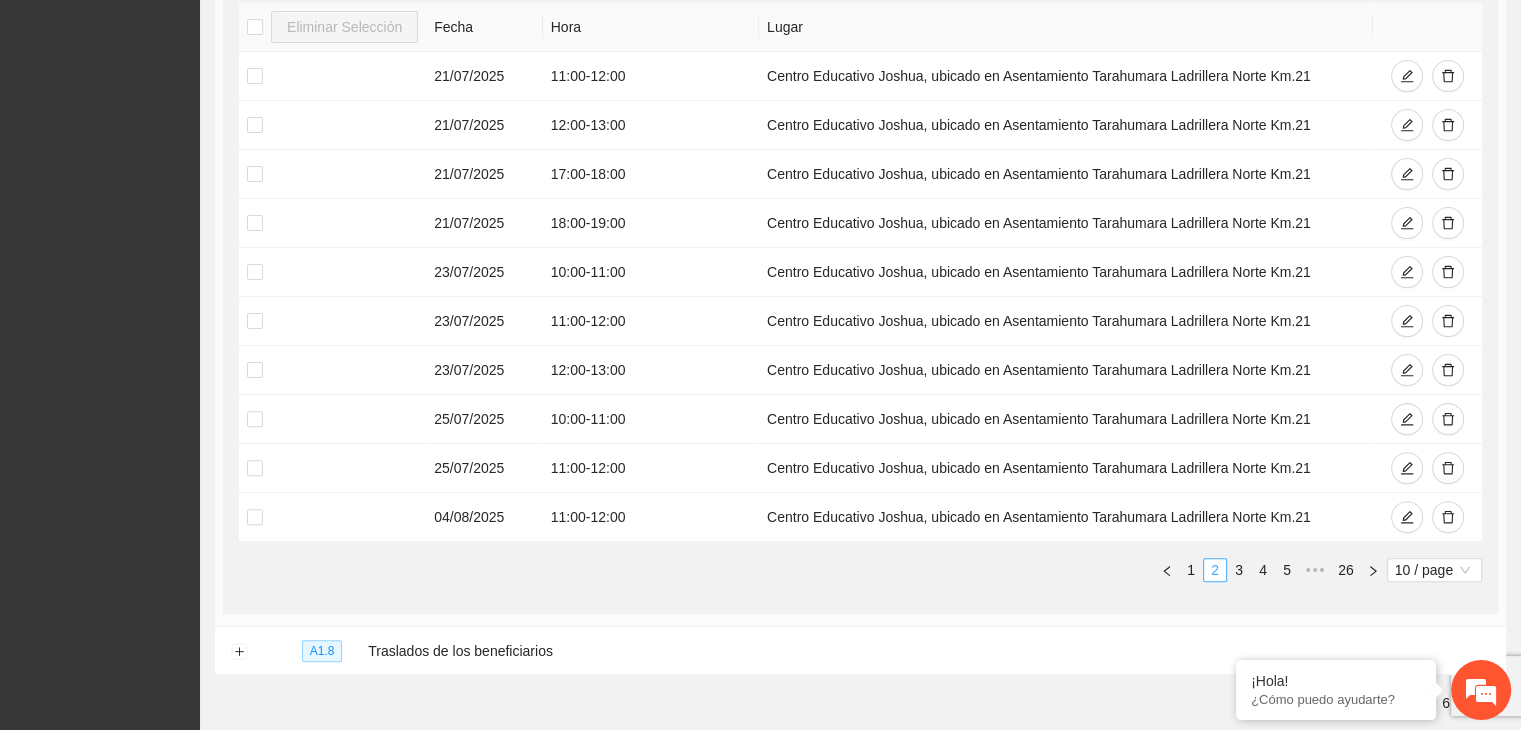 click on "2" at bounding box center (1215, 570) 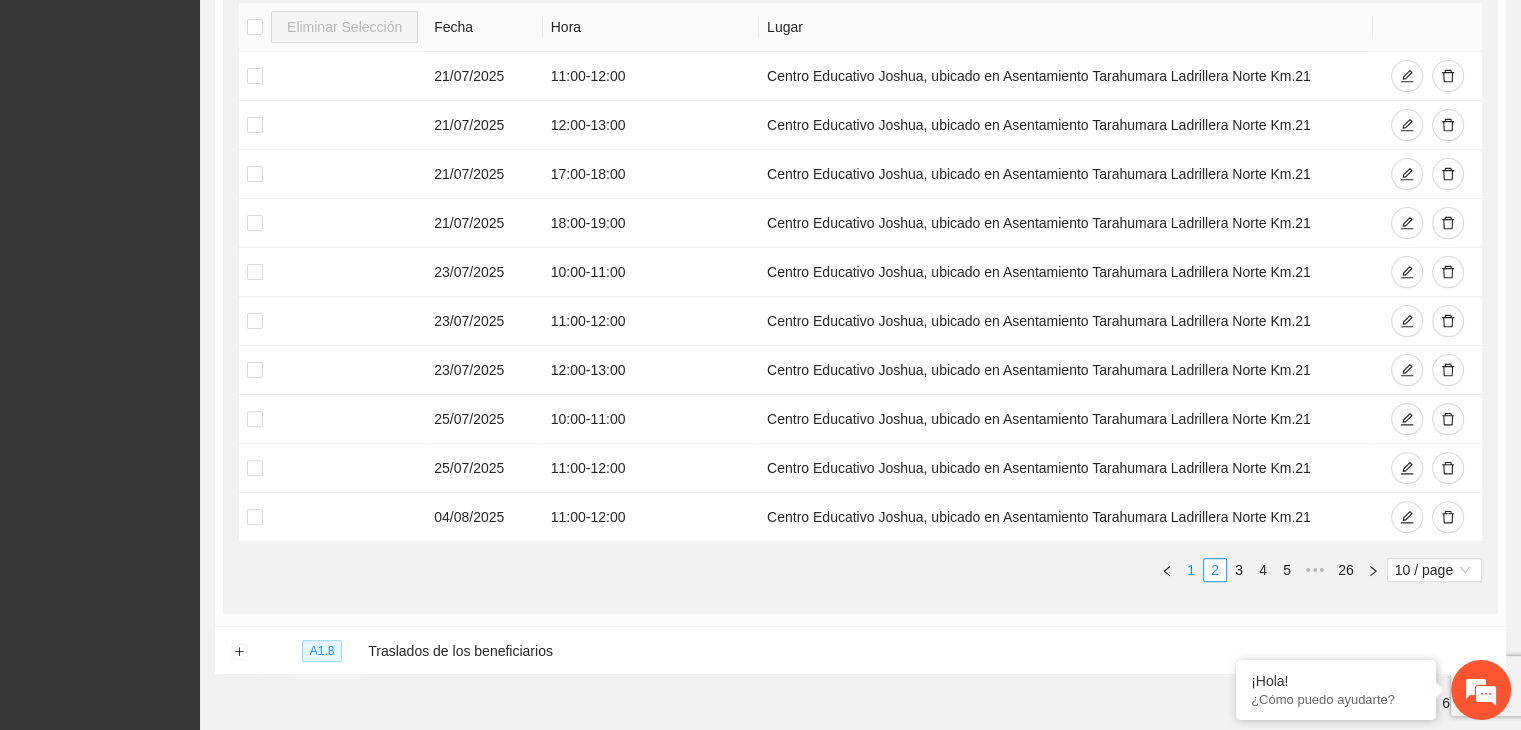 click on "1" at bounding box center (1191, 570) 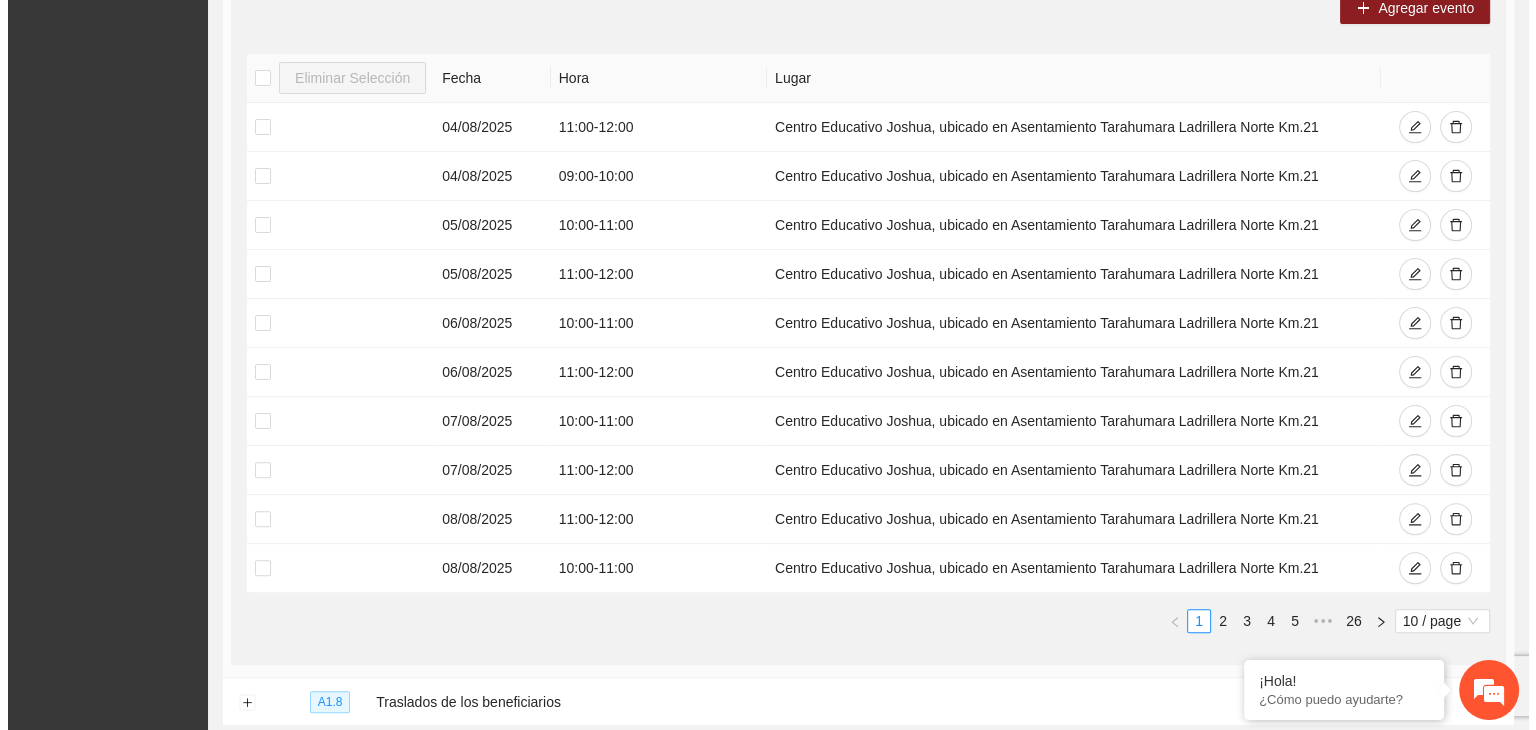 scroll, scrollTop: 492, scrollLeft: 0, axis: vertical 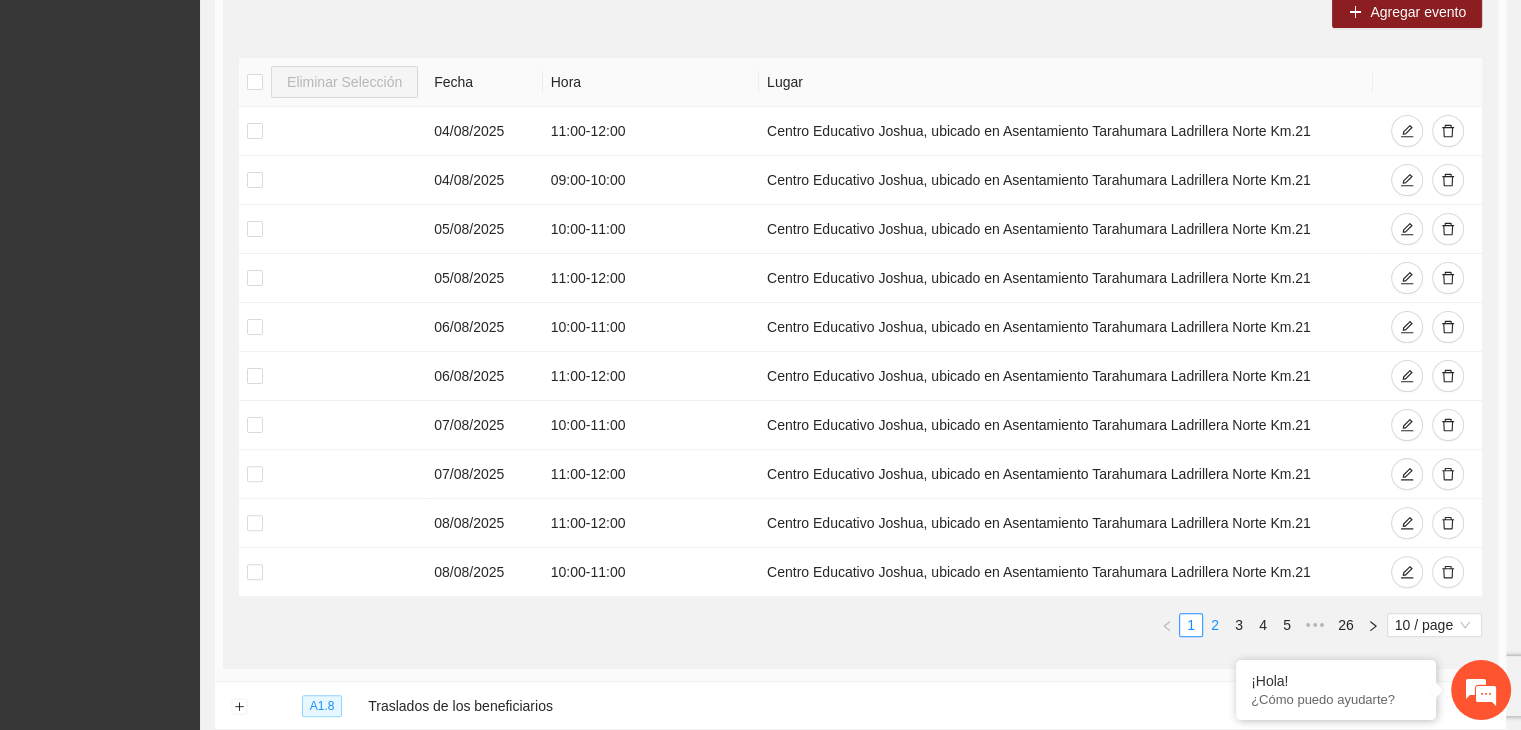 click on "2" at bounding box center (1215, 625) 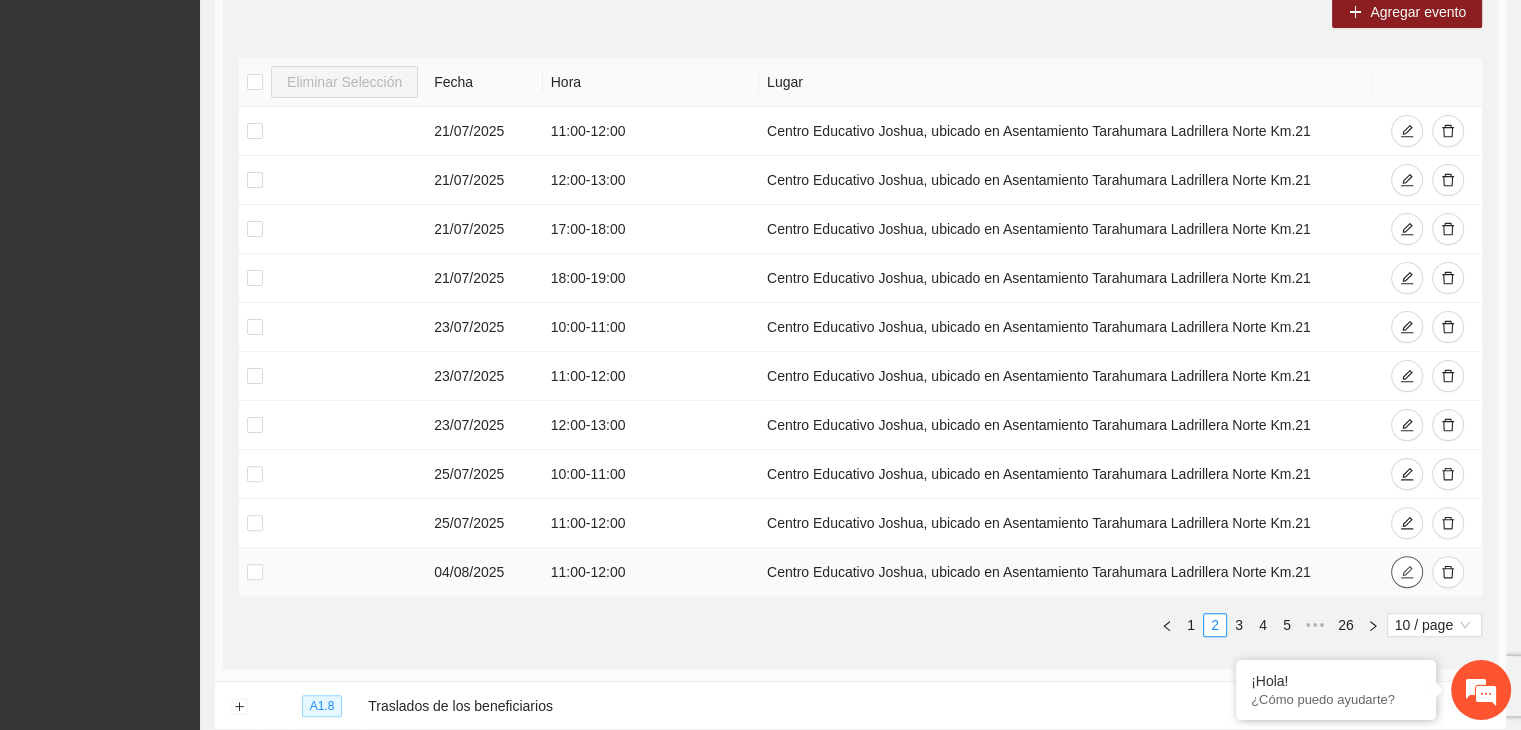 click 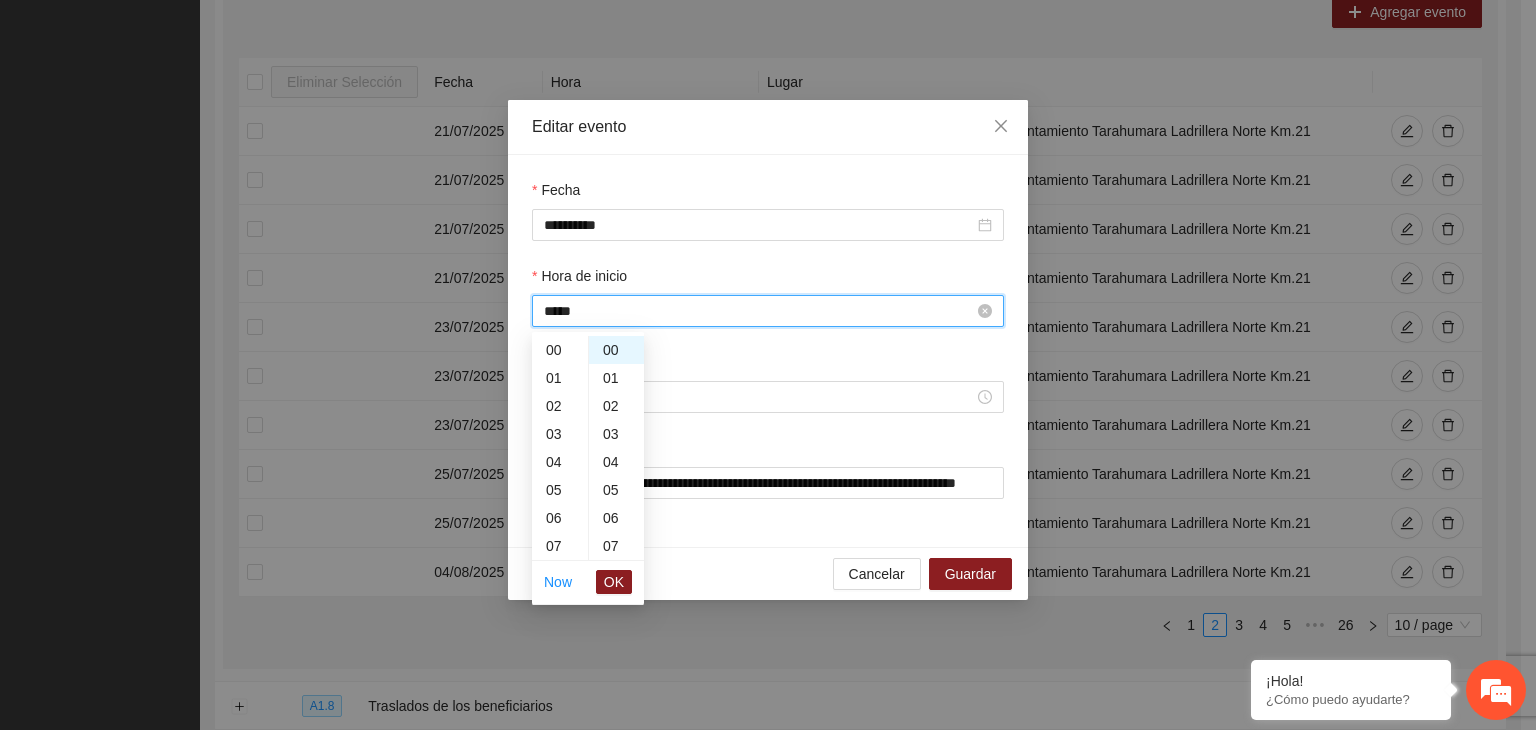 click on "*****" at bounding box center (759, 311) 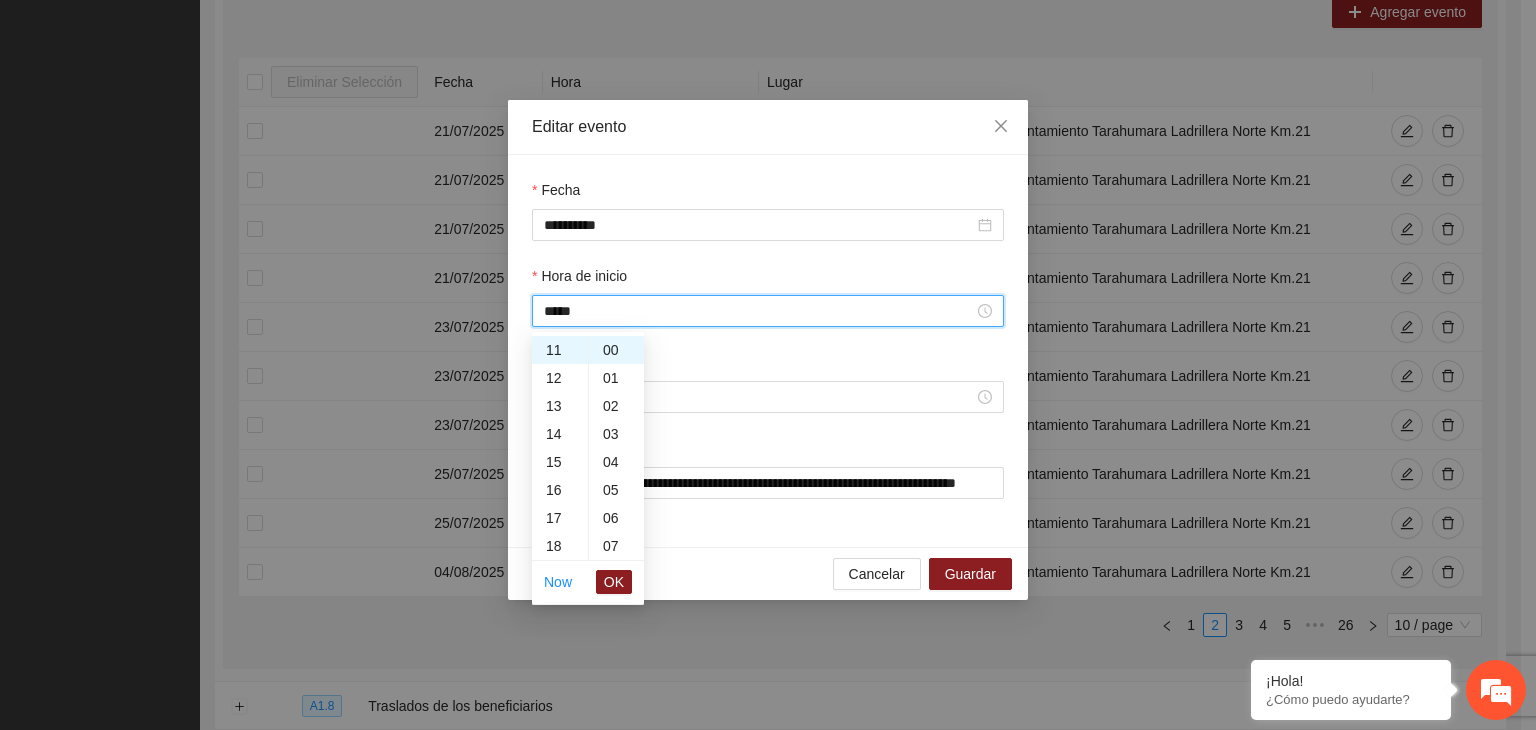 scroll, scrollTop: 268, scrollLeft: 0, axis: vertical 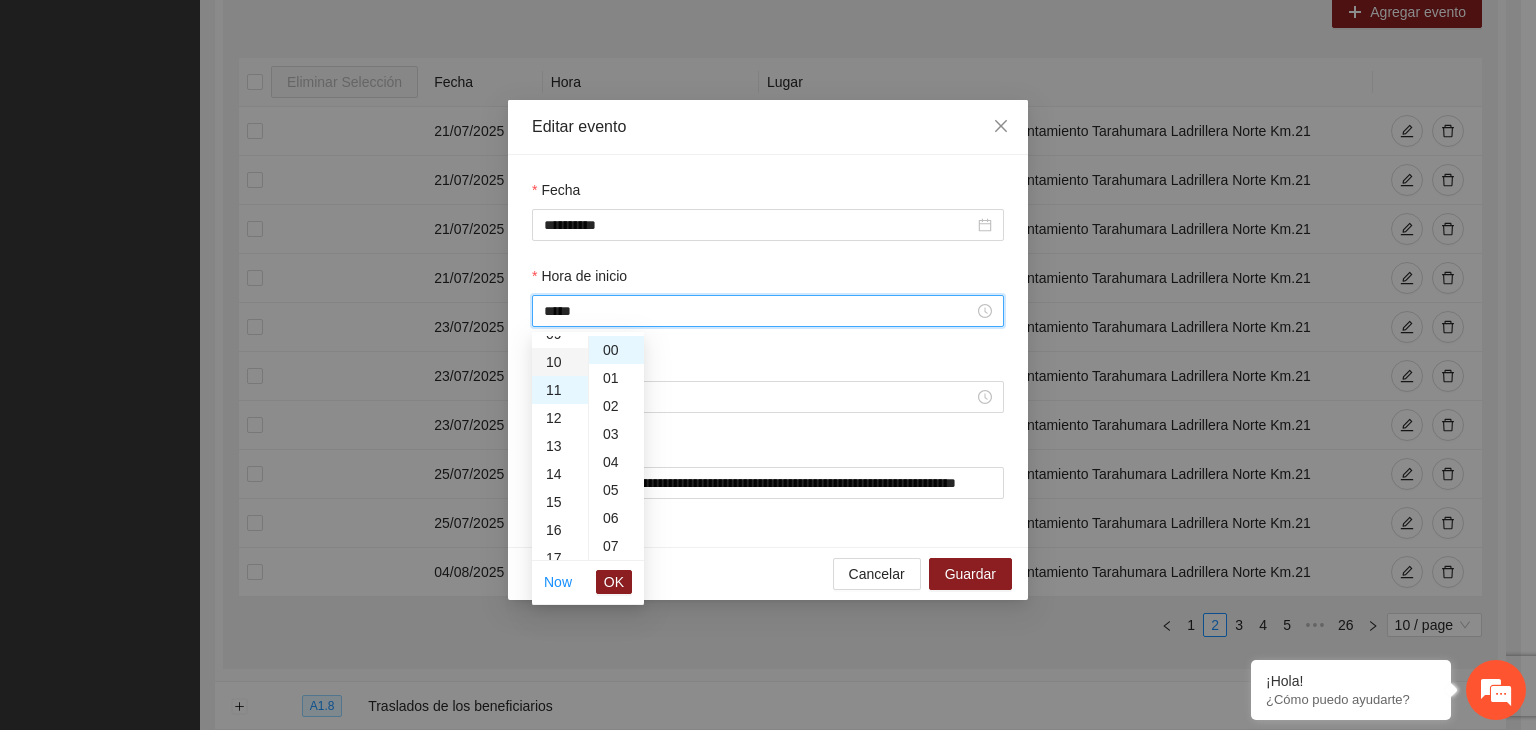 click on "10" at bounding box center (560, 362) 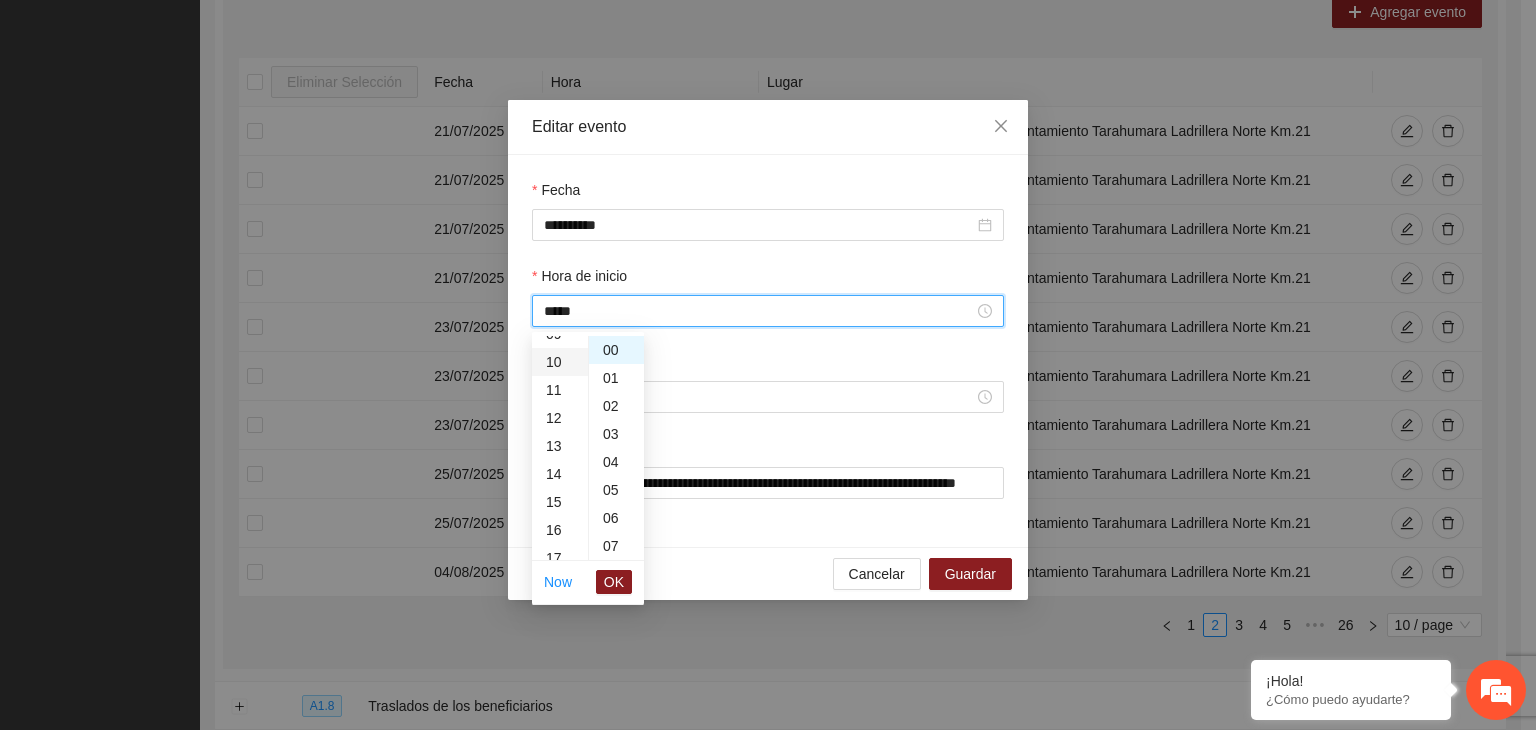 scroll, scrollTop: 280, scrollLeft: 0, axis: vertical 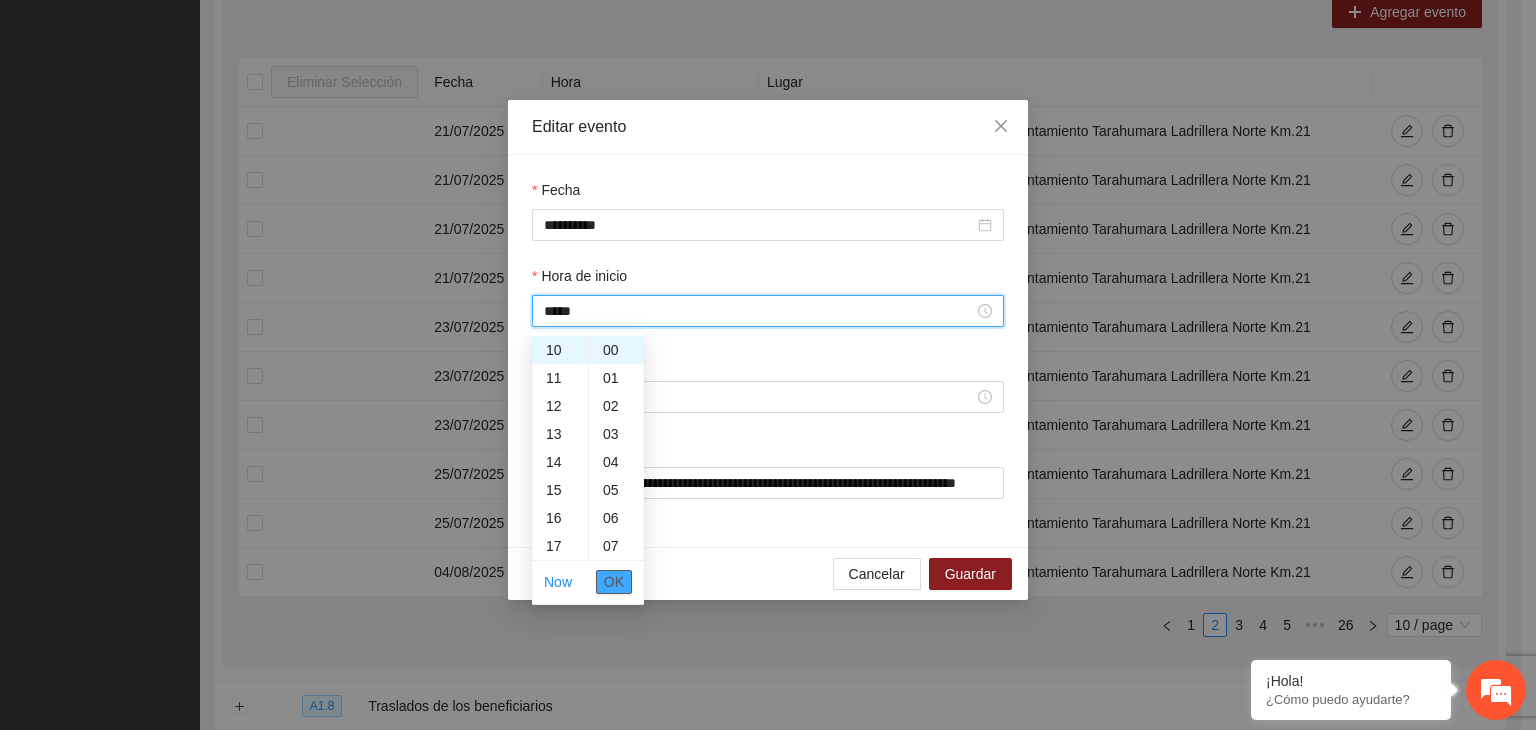 click on "OK" at bounding box center (614, 582) 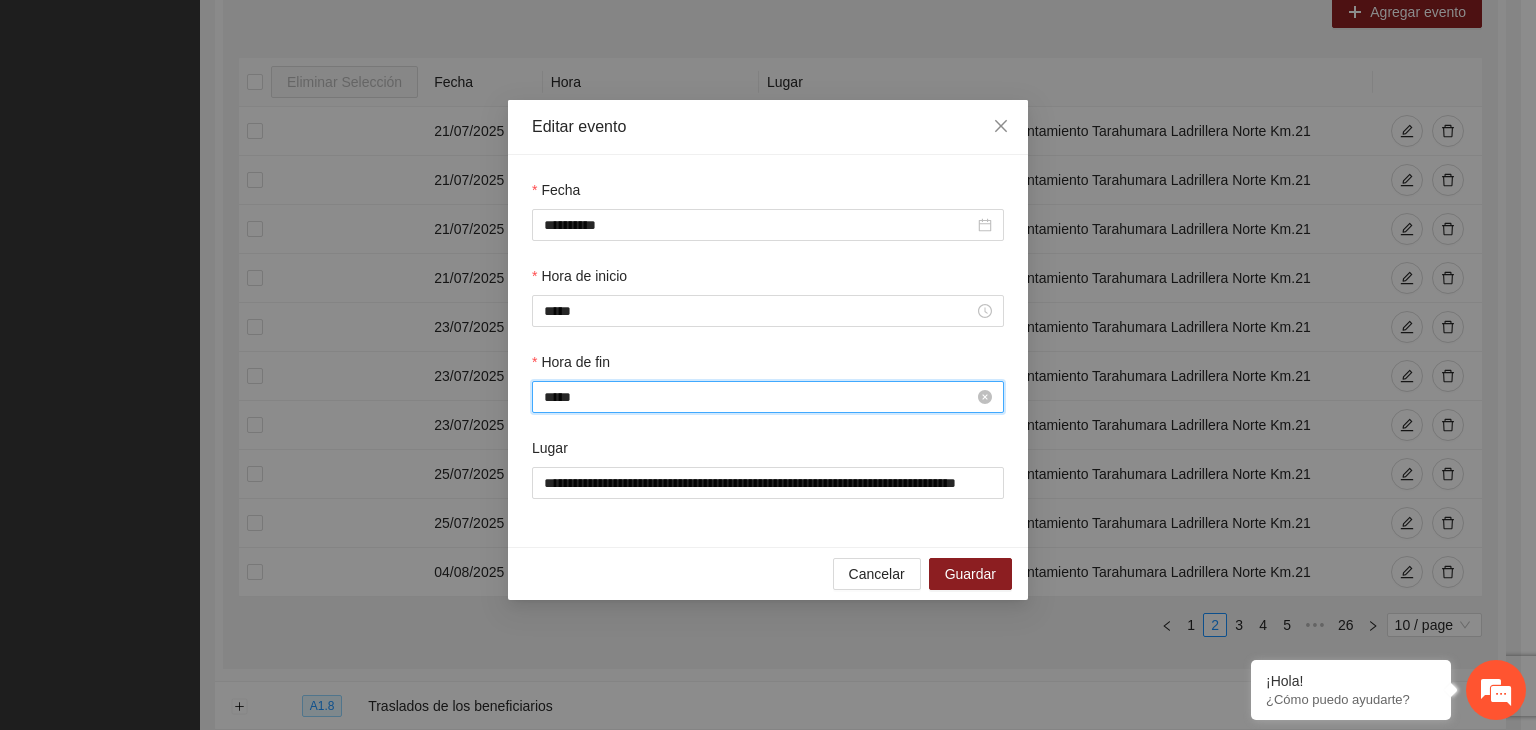 click on "*****" at bounding box center [759, 397] 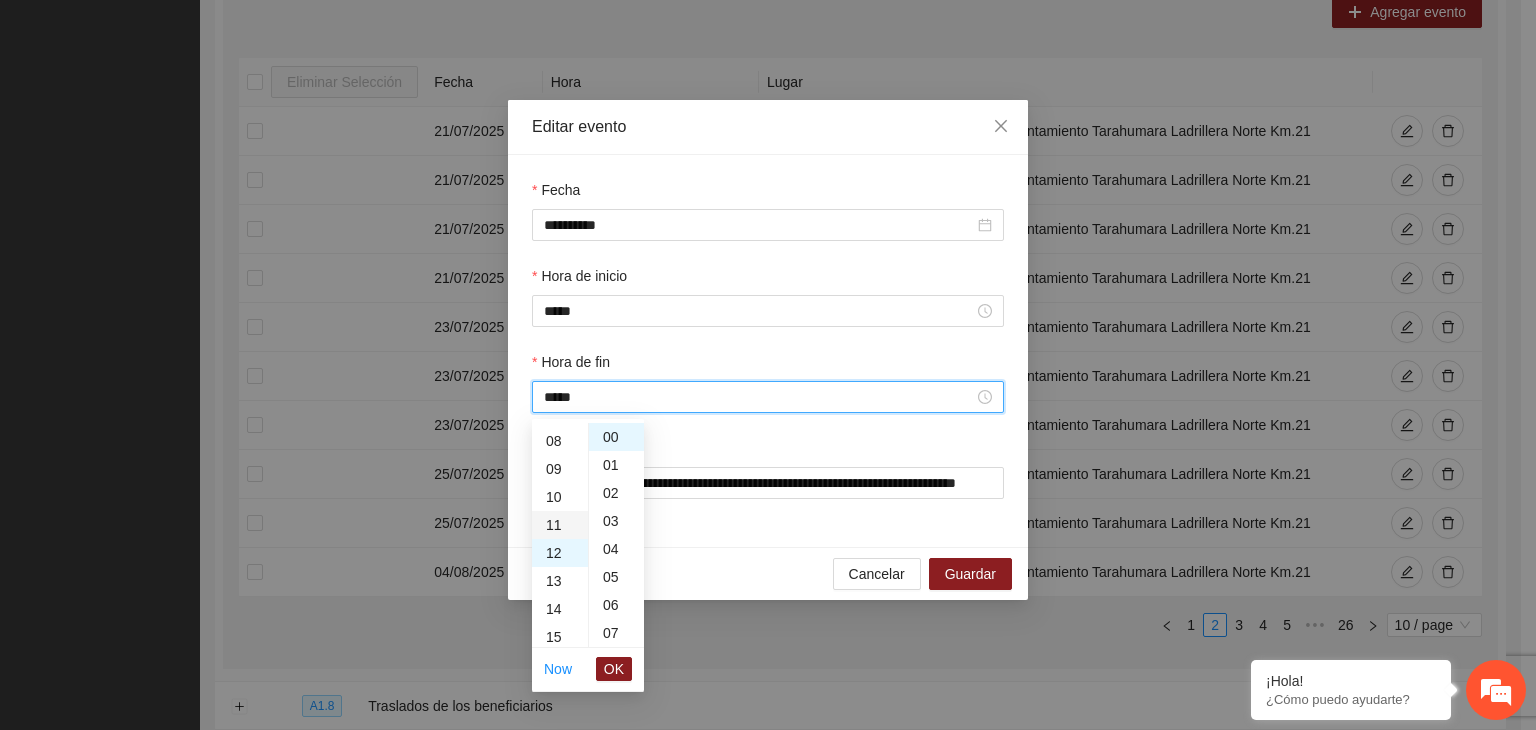 click on "11" at bounding box center (560, 525) 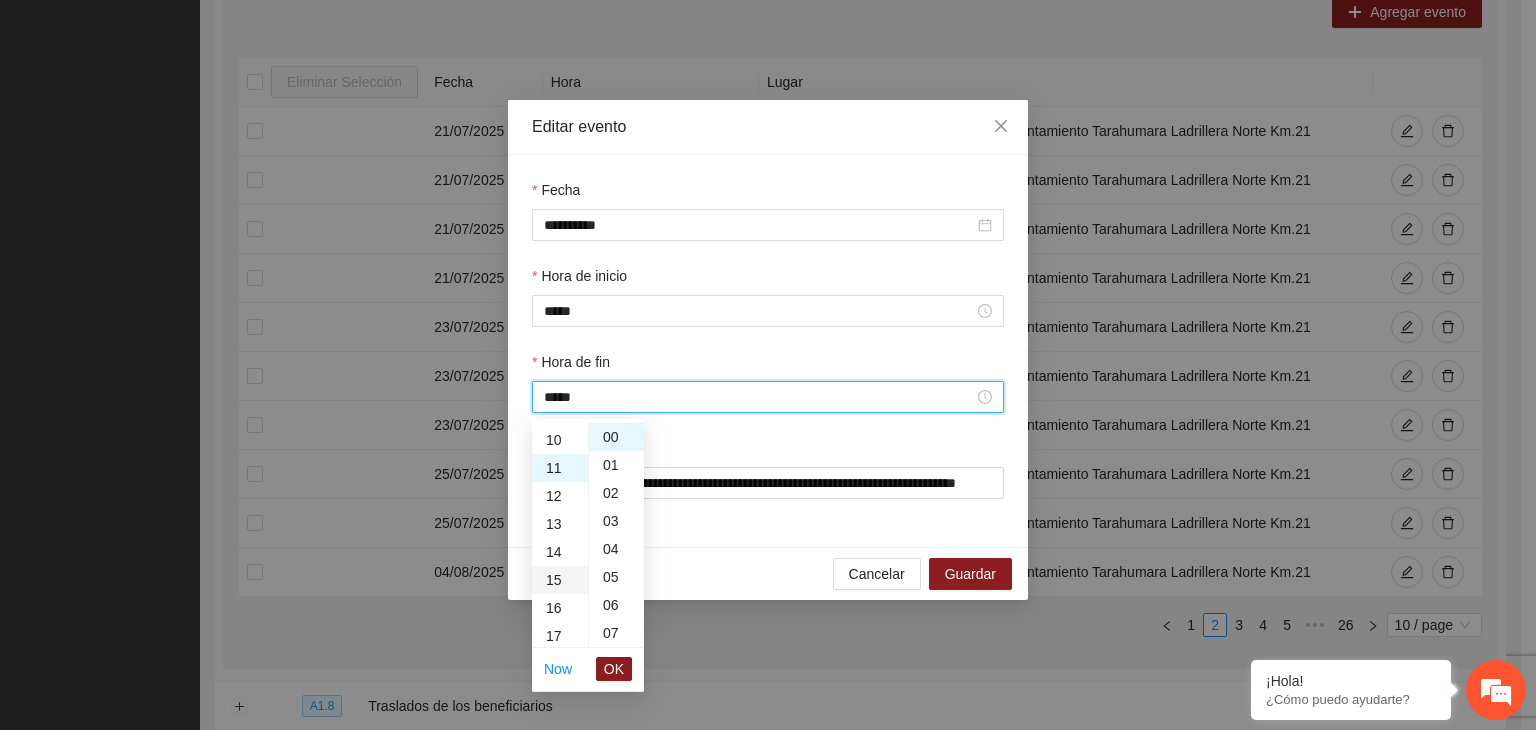 scroll, scrollTop: 308, scrollLeft: 0, axis: vertical 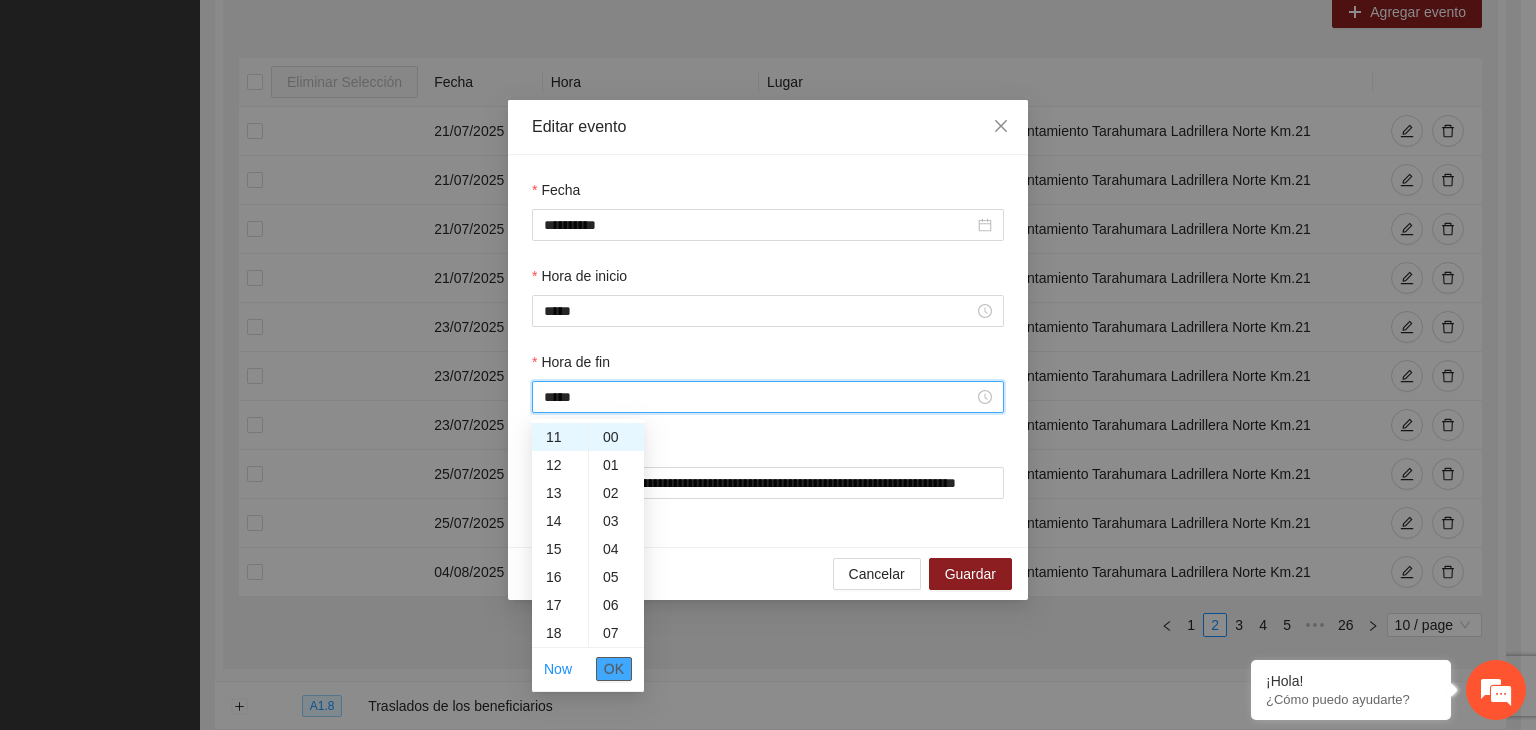 click on "OK" at bounding box center [614, 669] 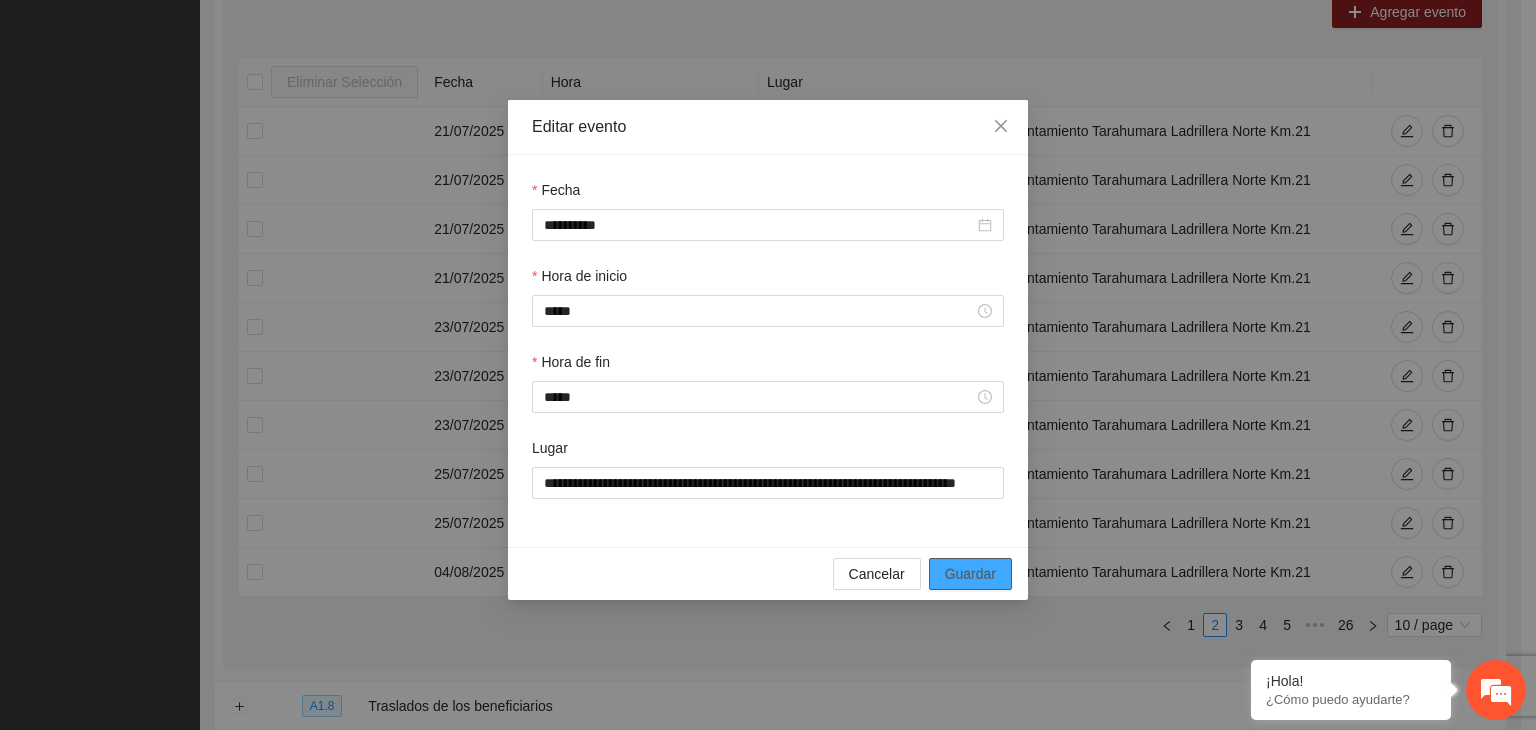 click on "Guardar" at bounding box center (970, 574) 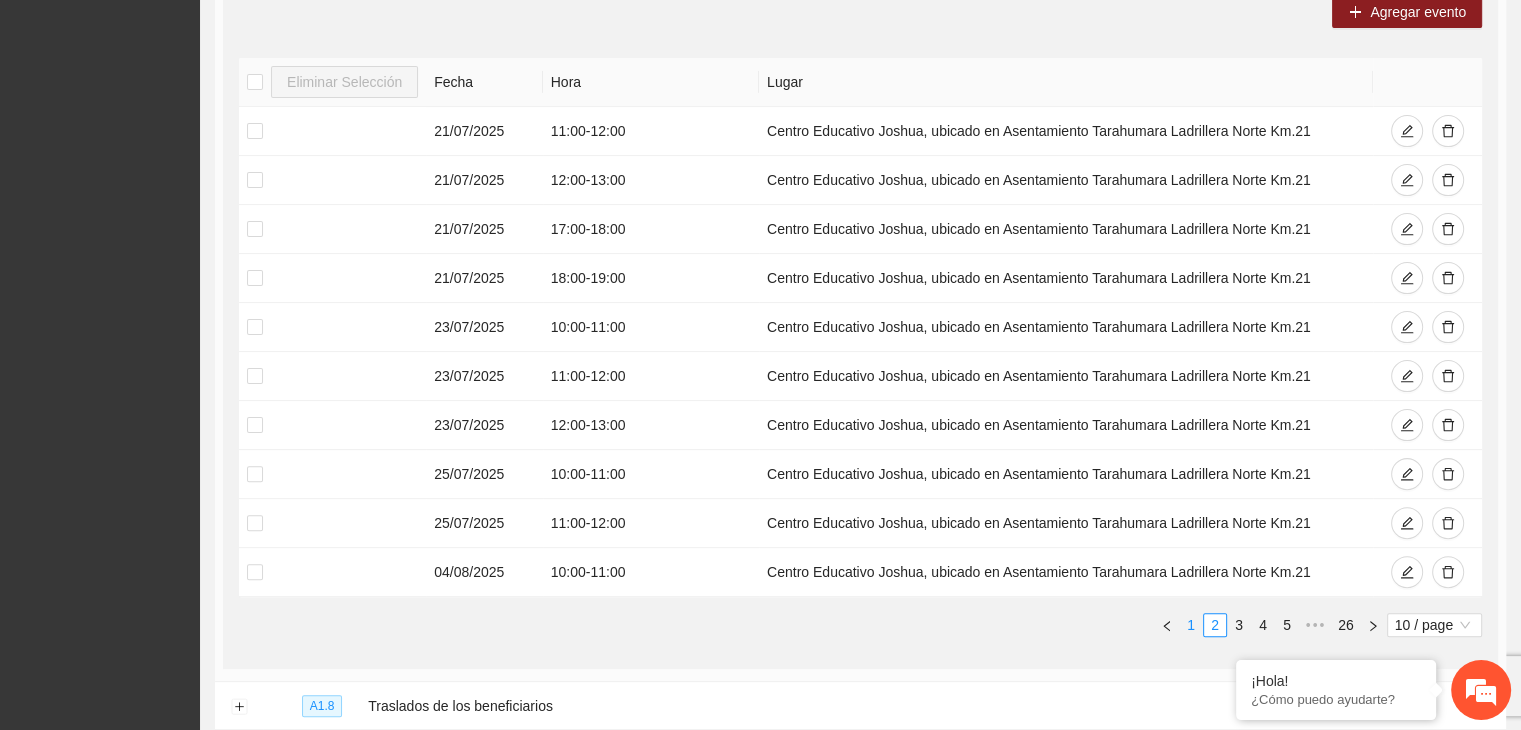 click on "1" at bounding box center (1191, 625) 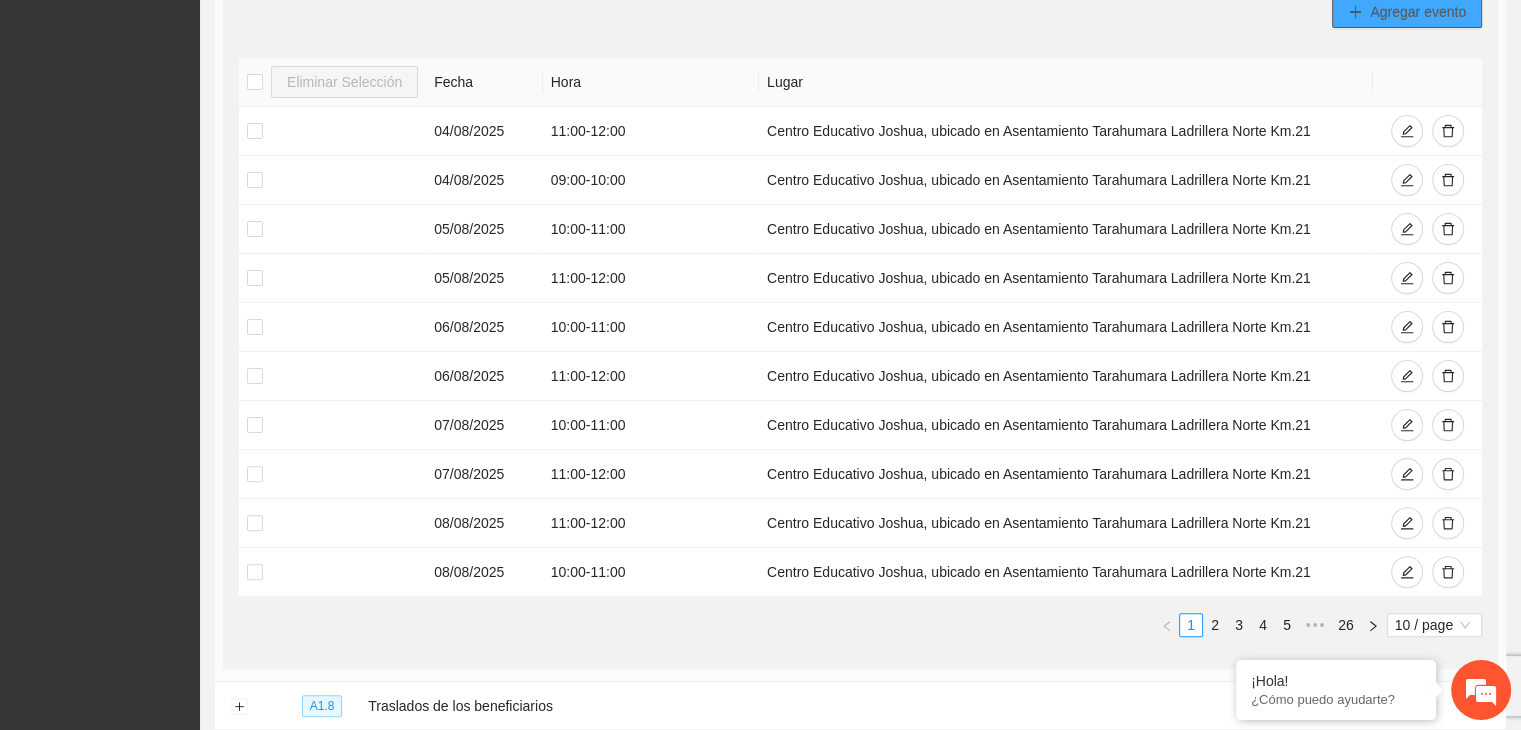 click on "Agregar evento" at bounding box center [1418, 12] 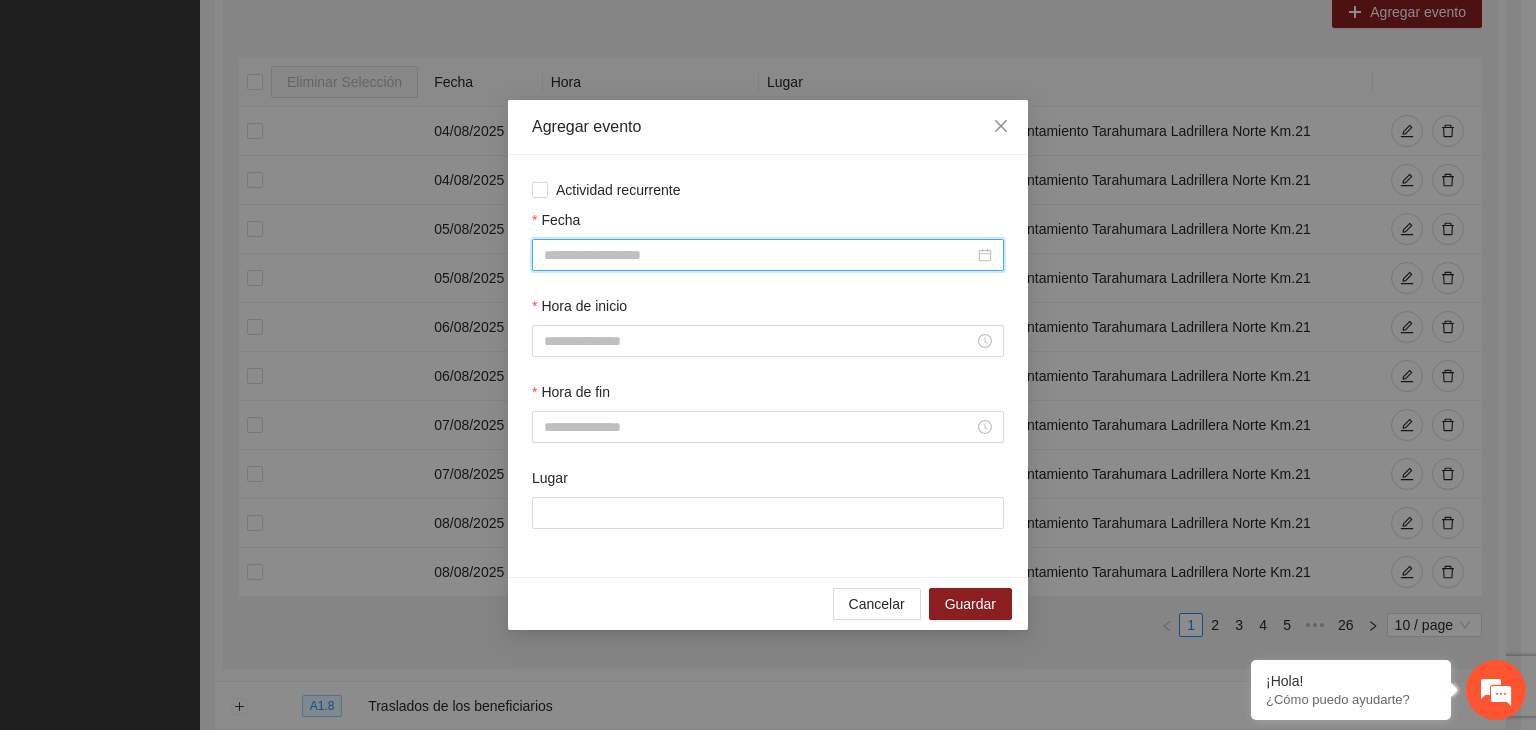 click on "Fecha" at bounding box center [759, 255] 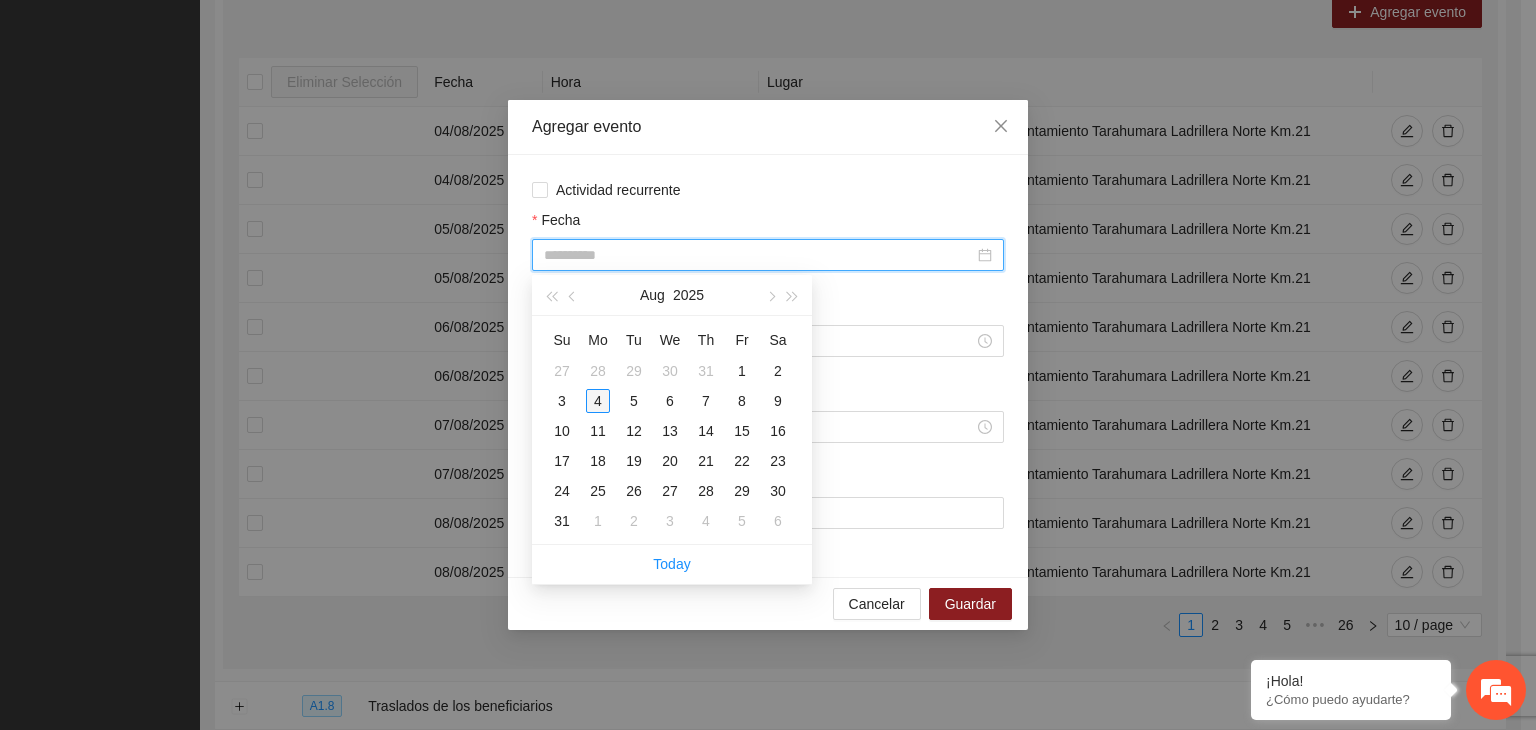 type on "**********" 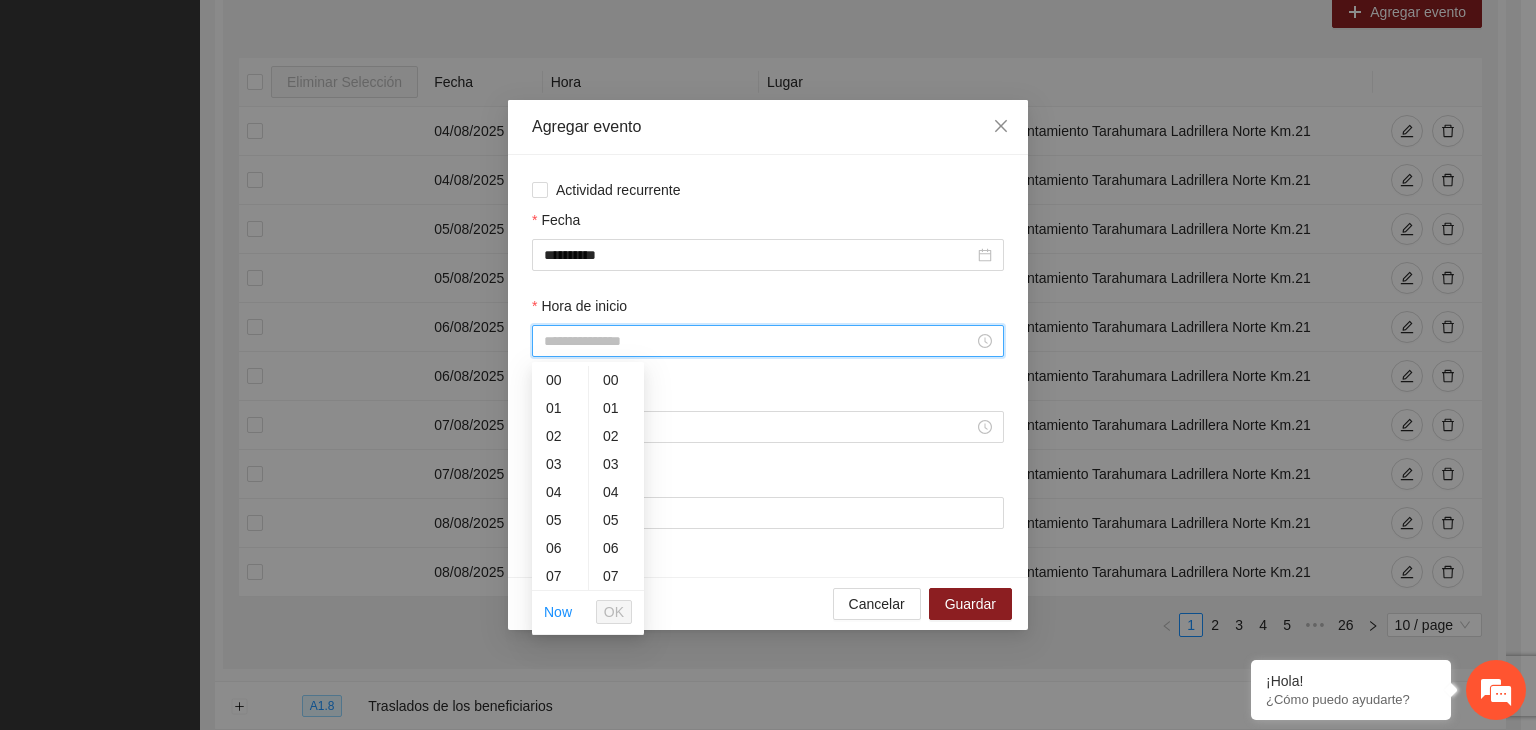 click on "Hora de inicio" at bounding box center (759, 341) 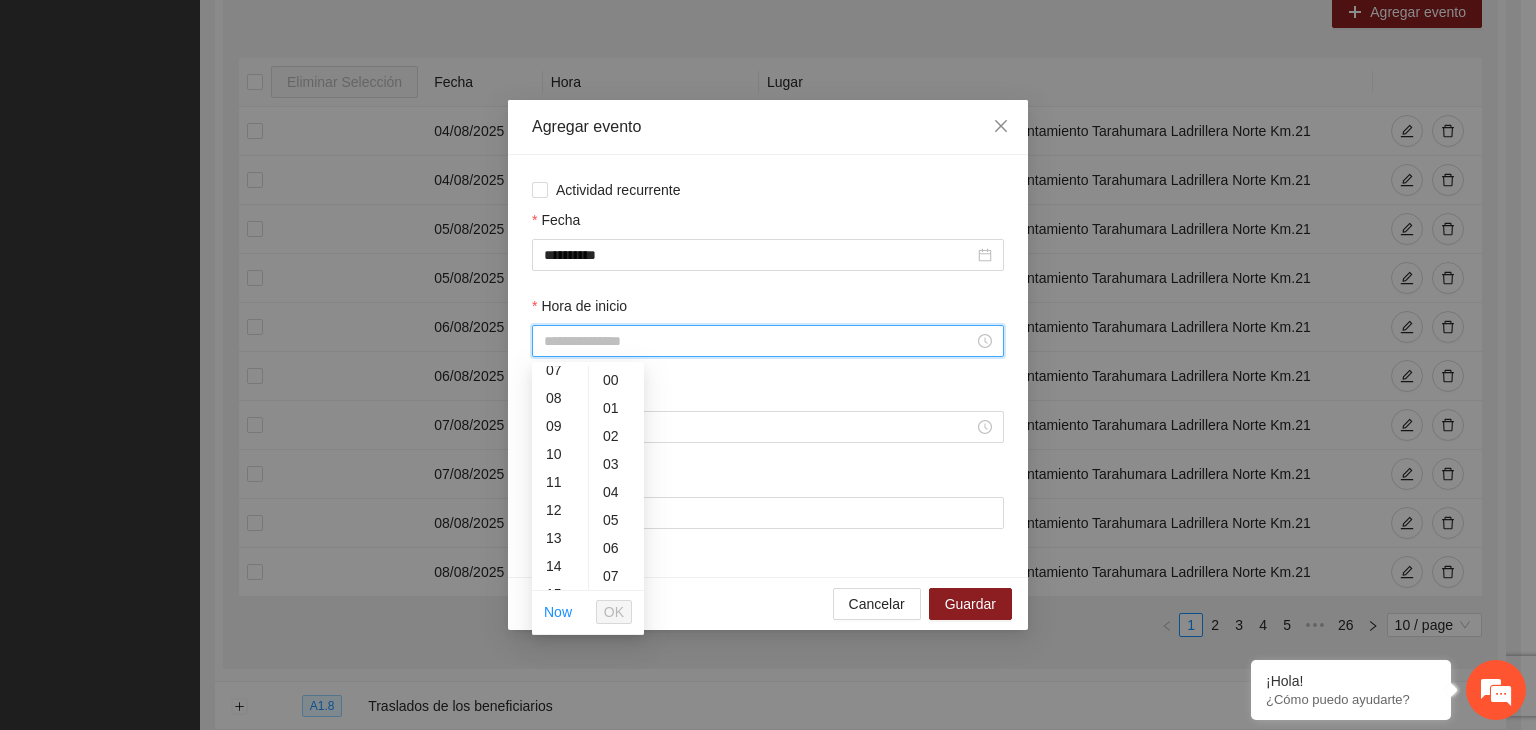 scroll, scrollTop: 224, scrollLeft: 0, axis: vertical 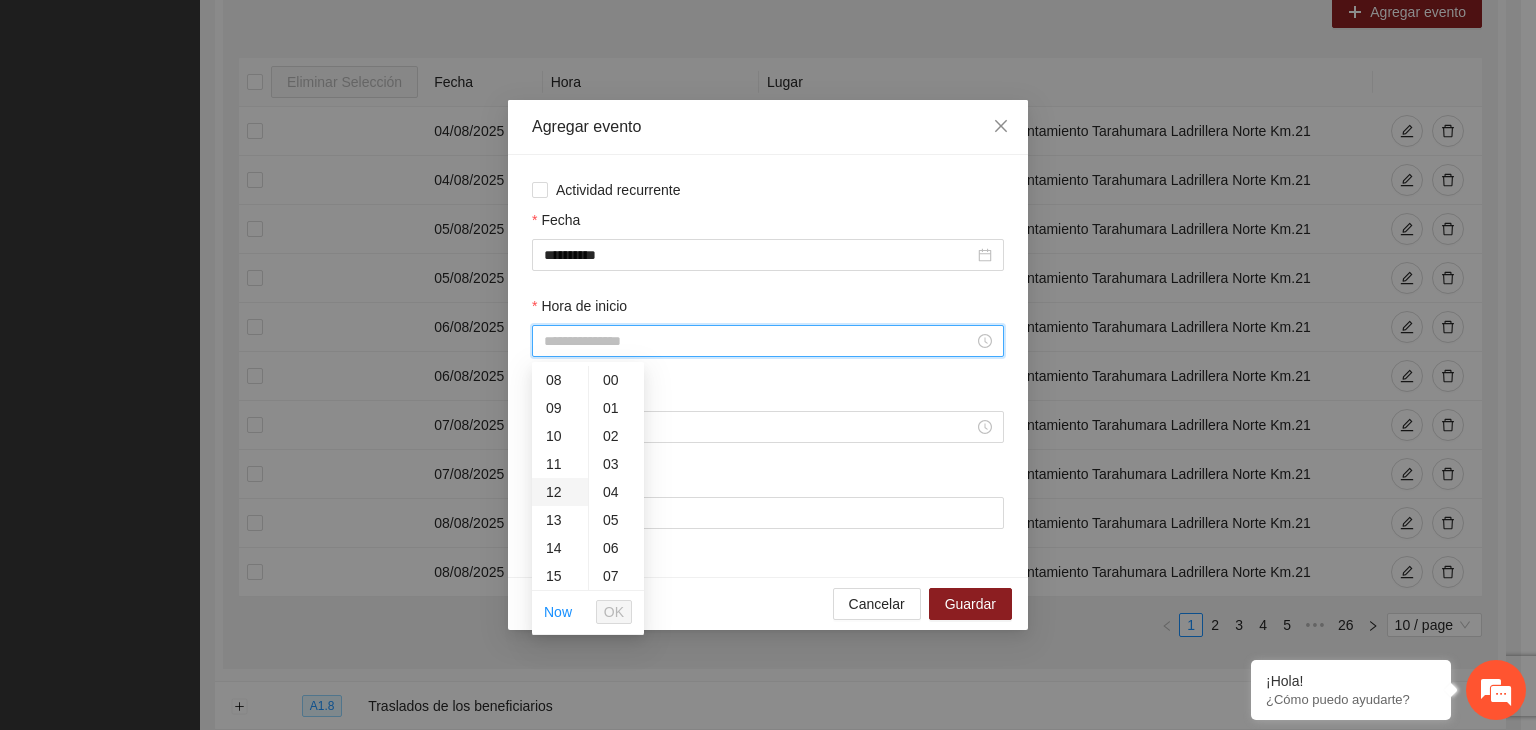click on "12" at bounding box center [560, 492] 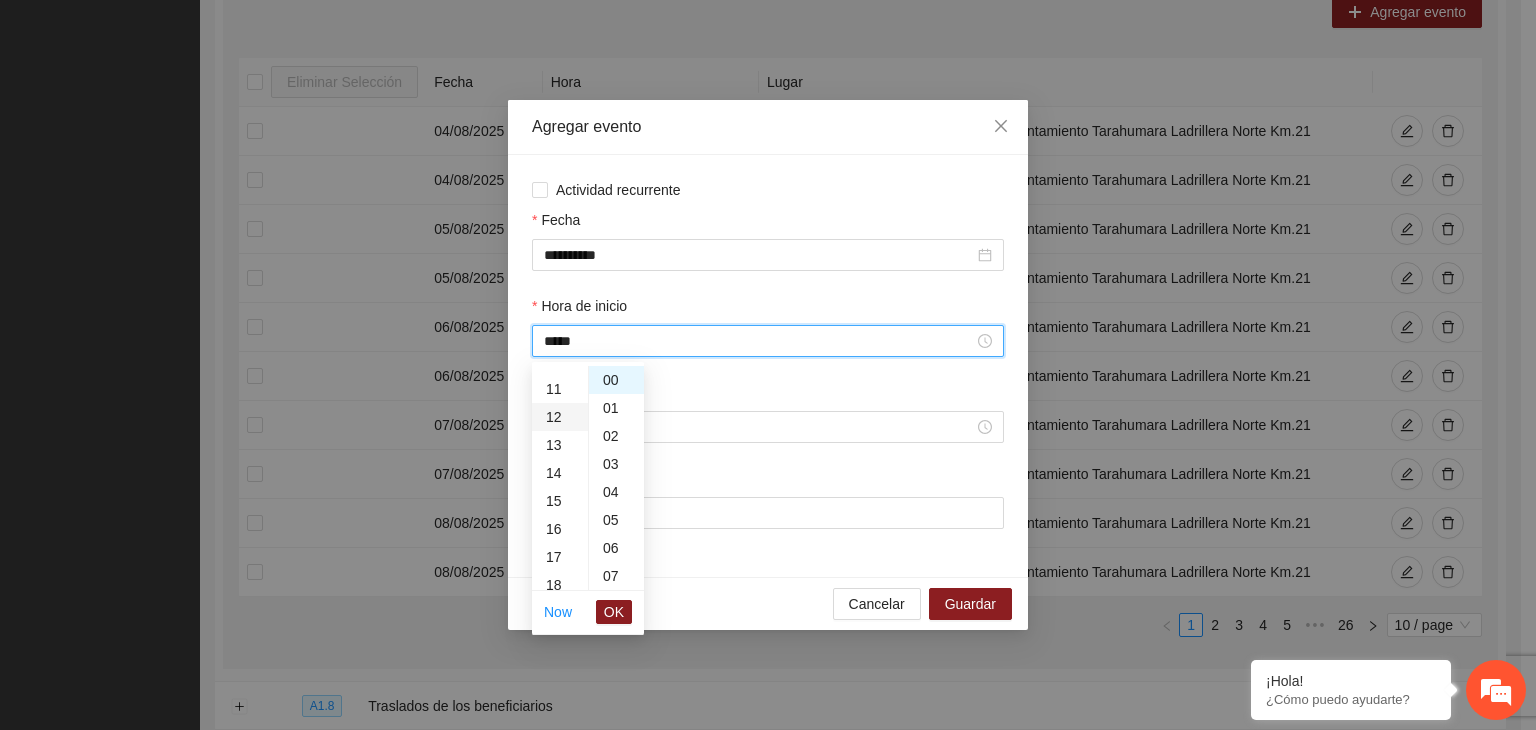 scroll, scrollTop: 336, scrollLeft: 0, axis: vertical 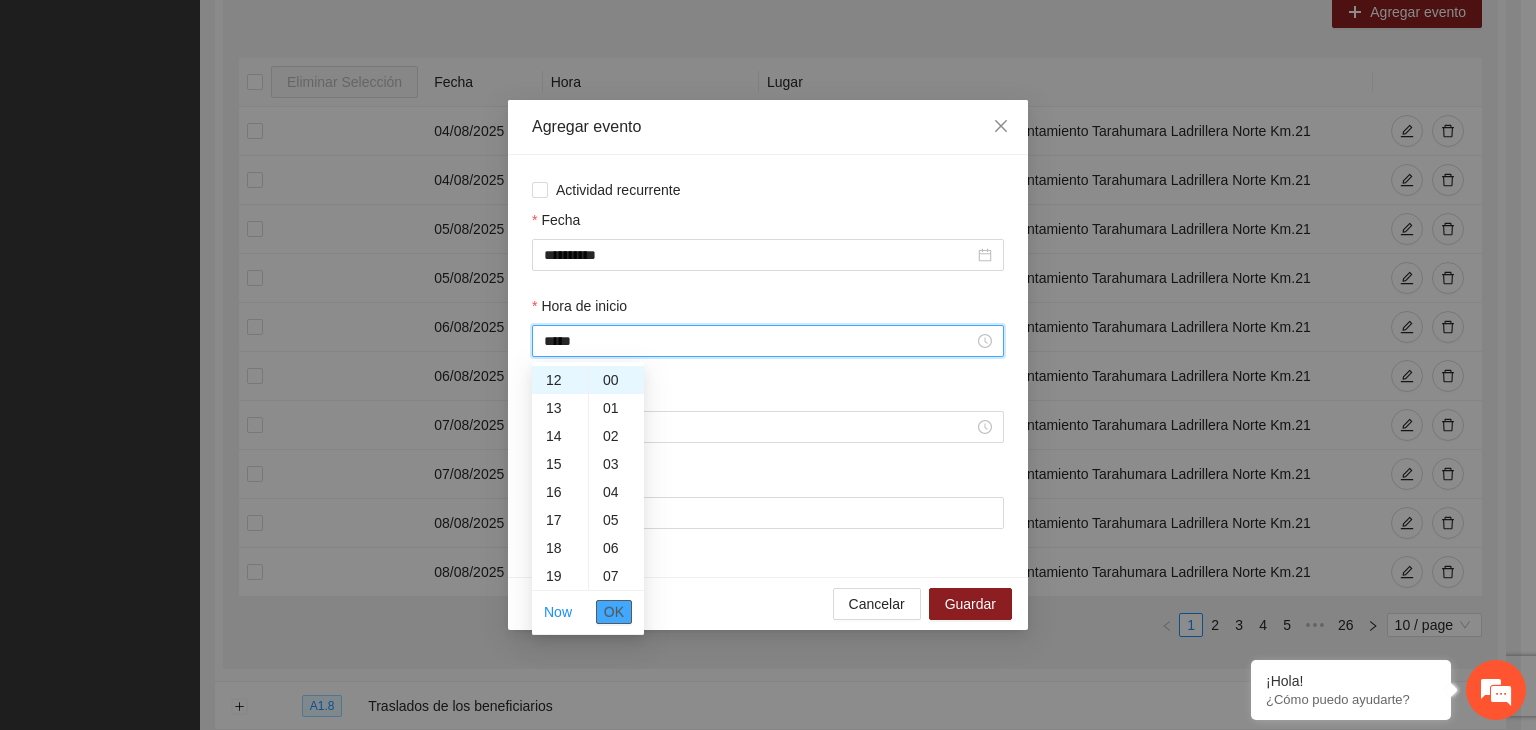 click on "OK" at bounding box center [614, 612] 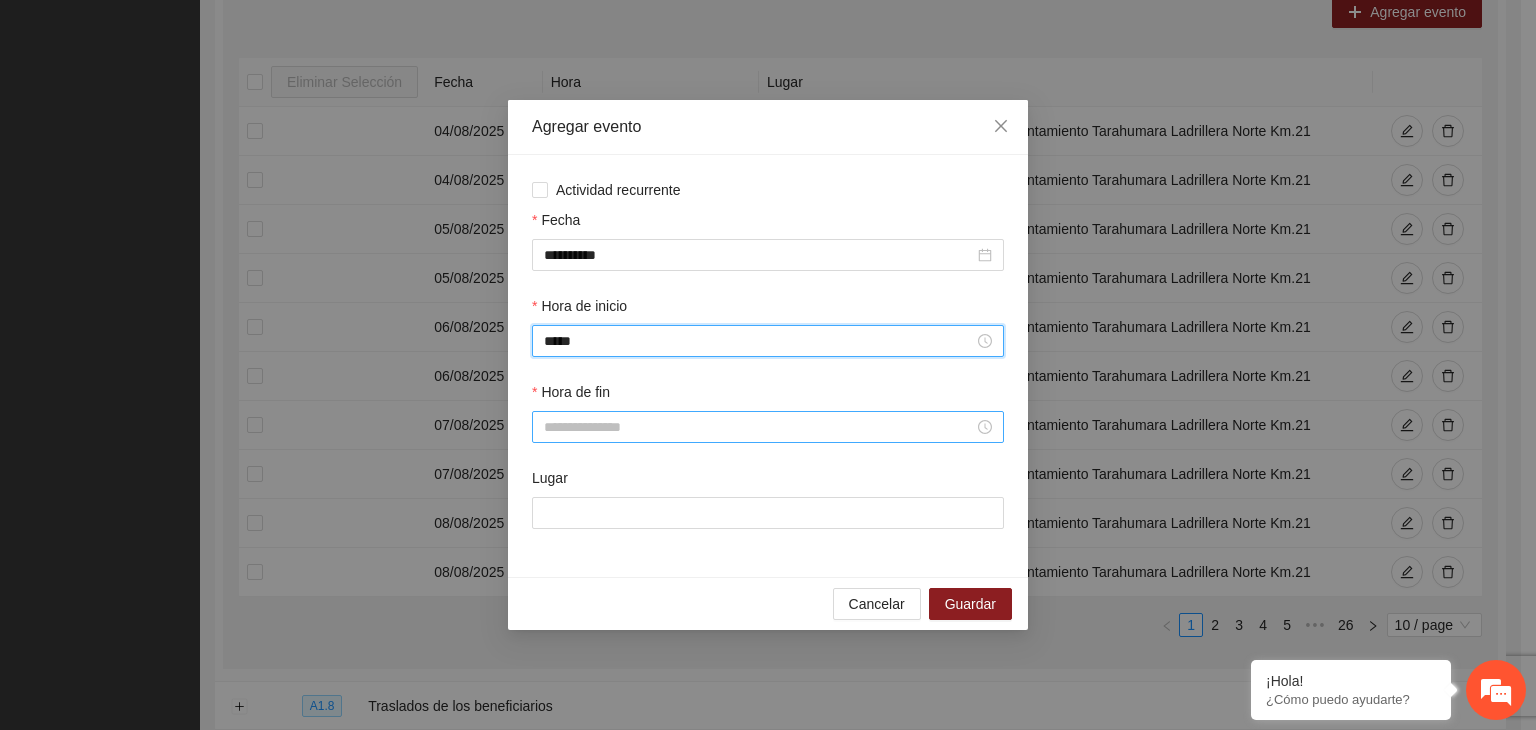 click on "Hora de fin" at bounding box center [759, 427] 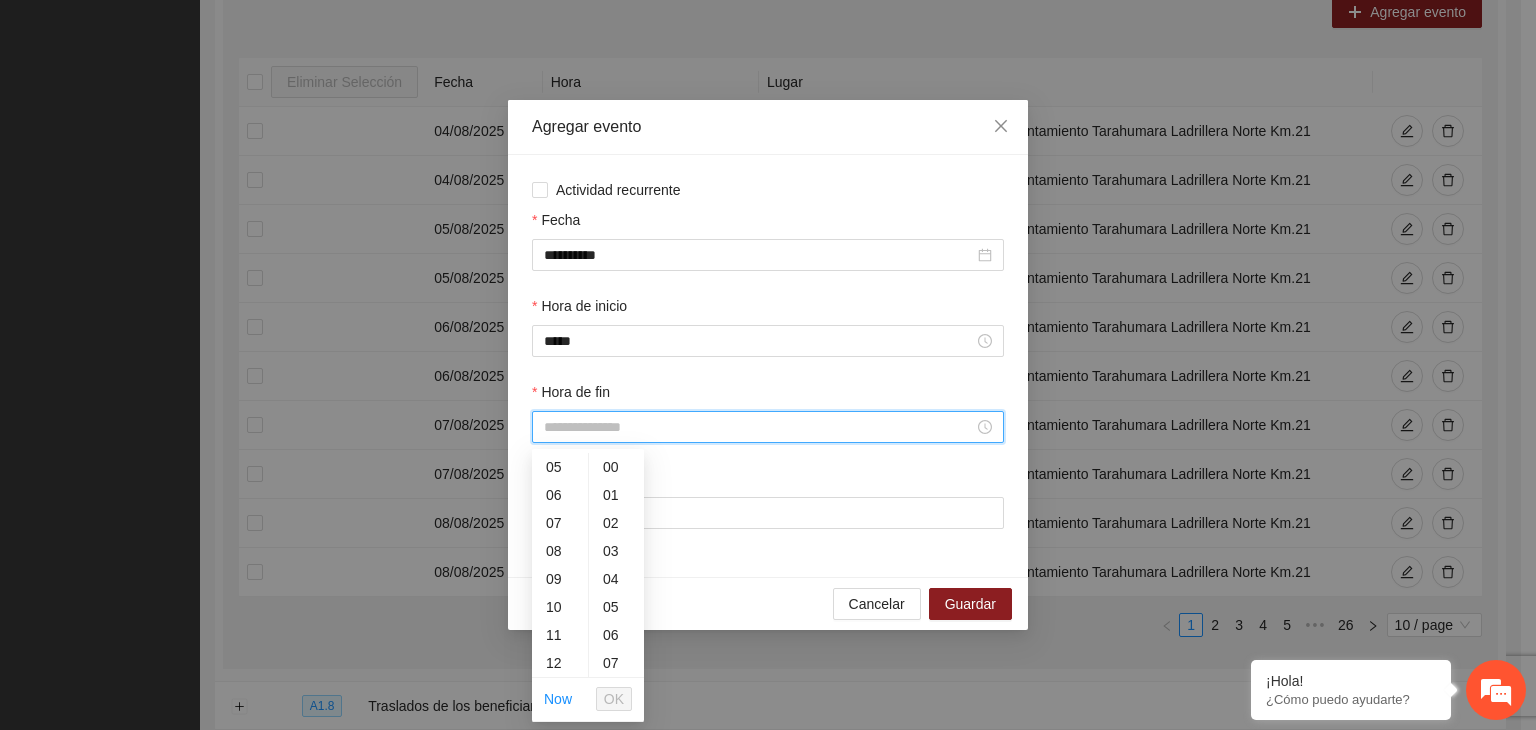 scroll, scrollTop: 172, scrollLeft: 0, axis: vertical 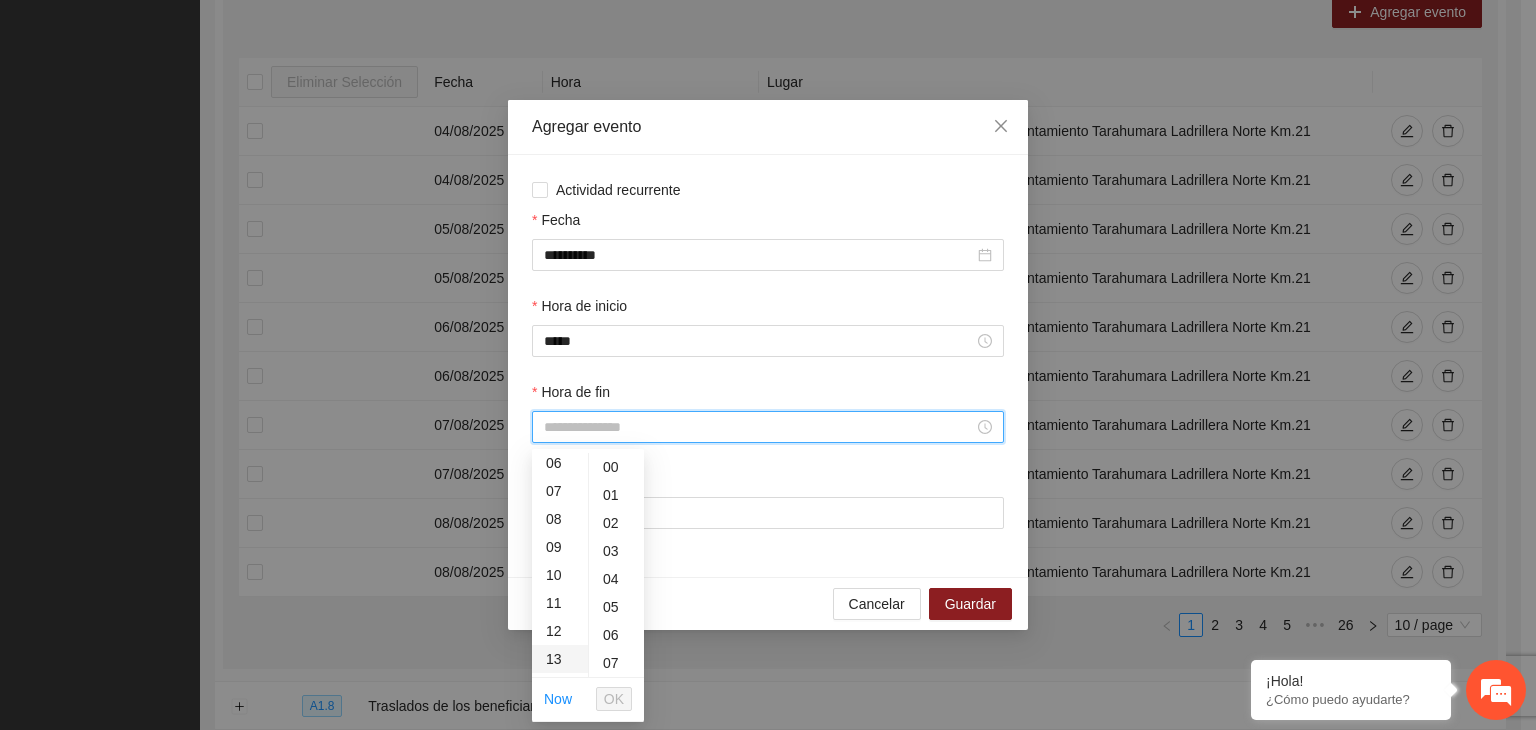 click on "13" at bounding box center [560, 659] 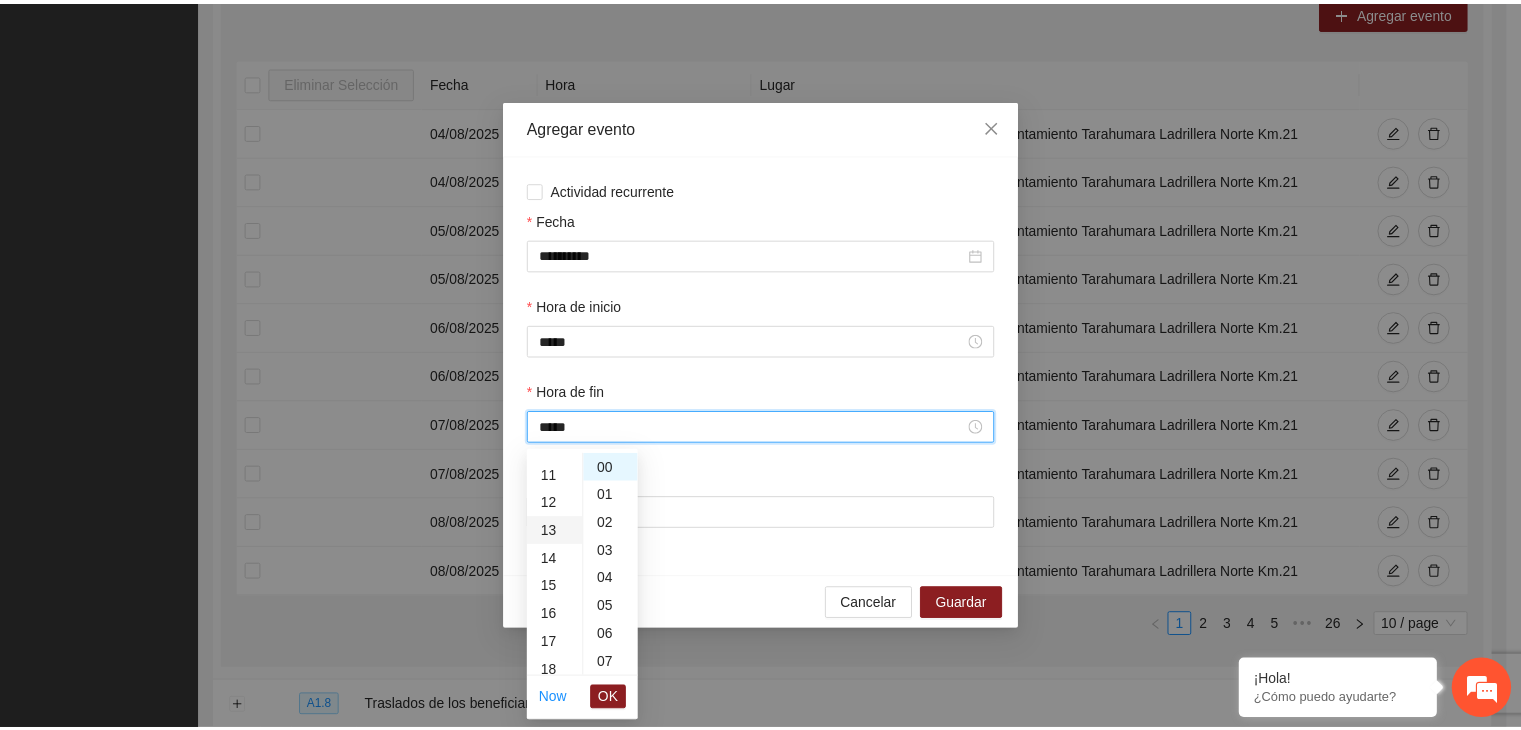scroll, scrollTop: 364, scrollLeft: 0, axis: vertical 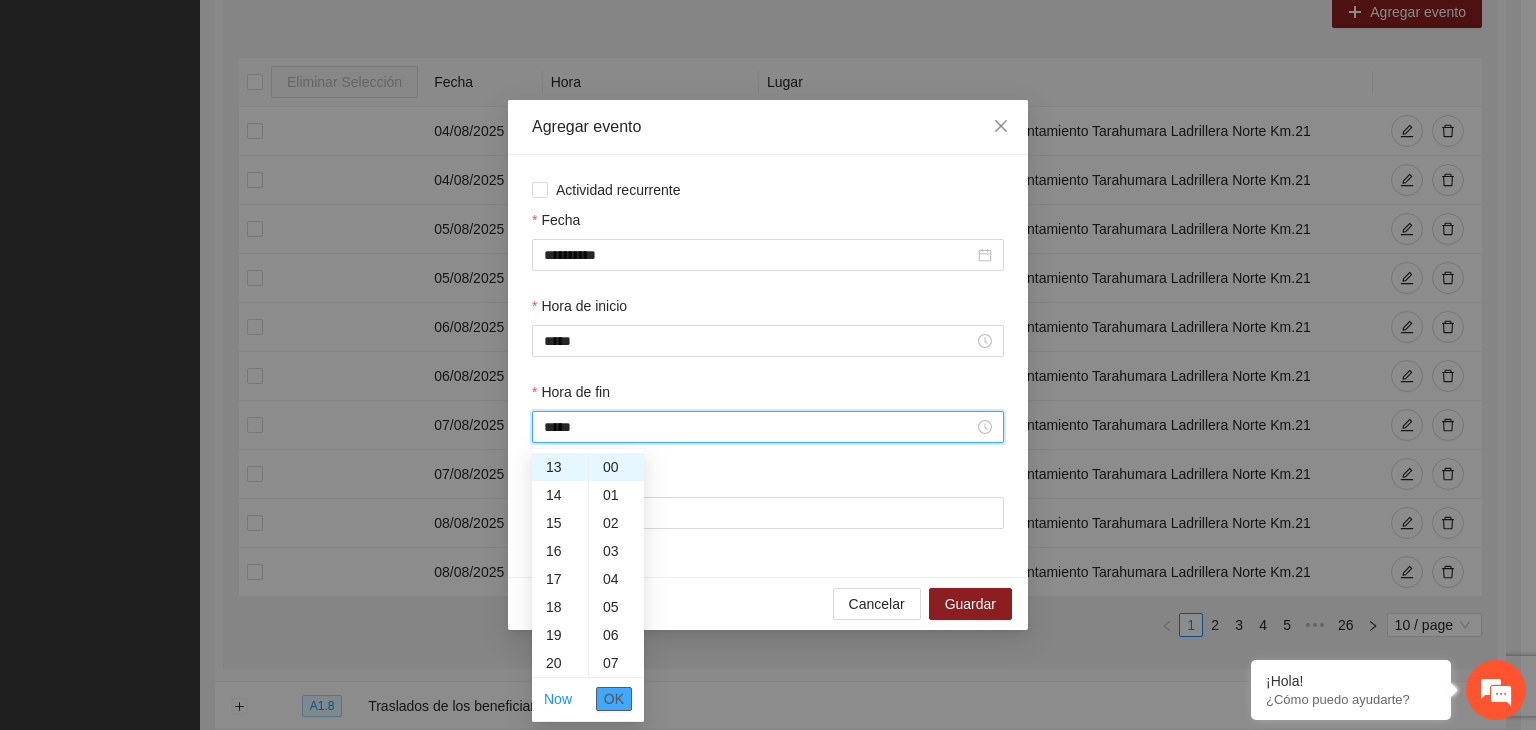 click on "OK" at bounding box center [614, 699] 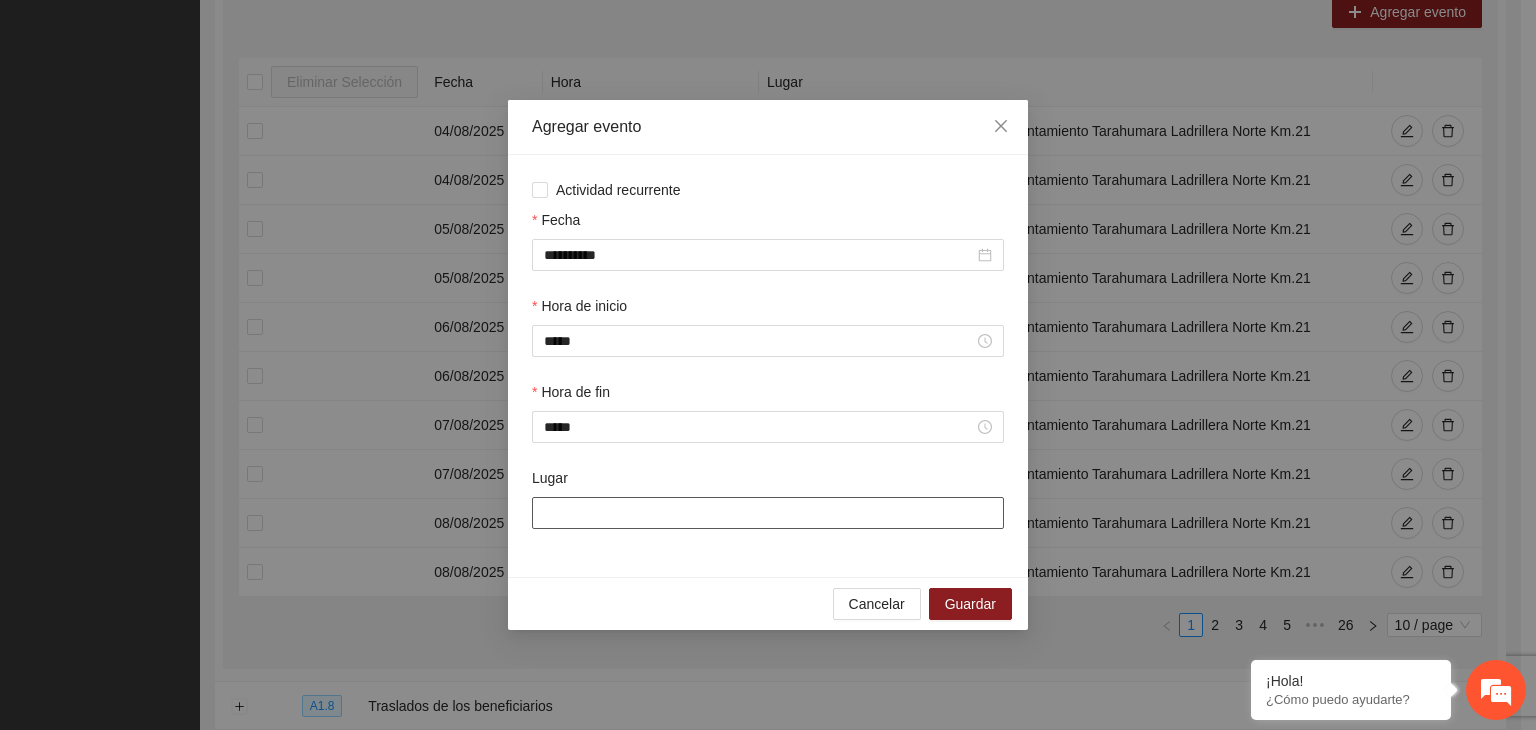 click on "Lugar" at bounding box center [768, 513] 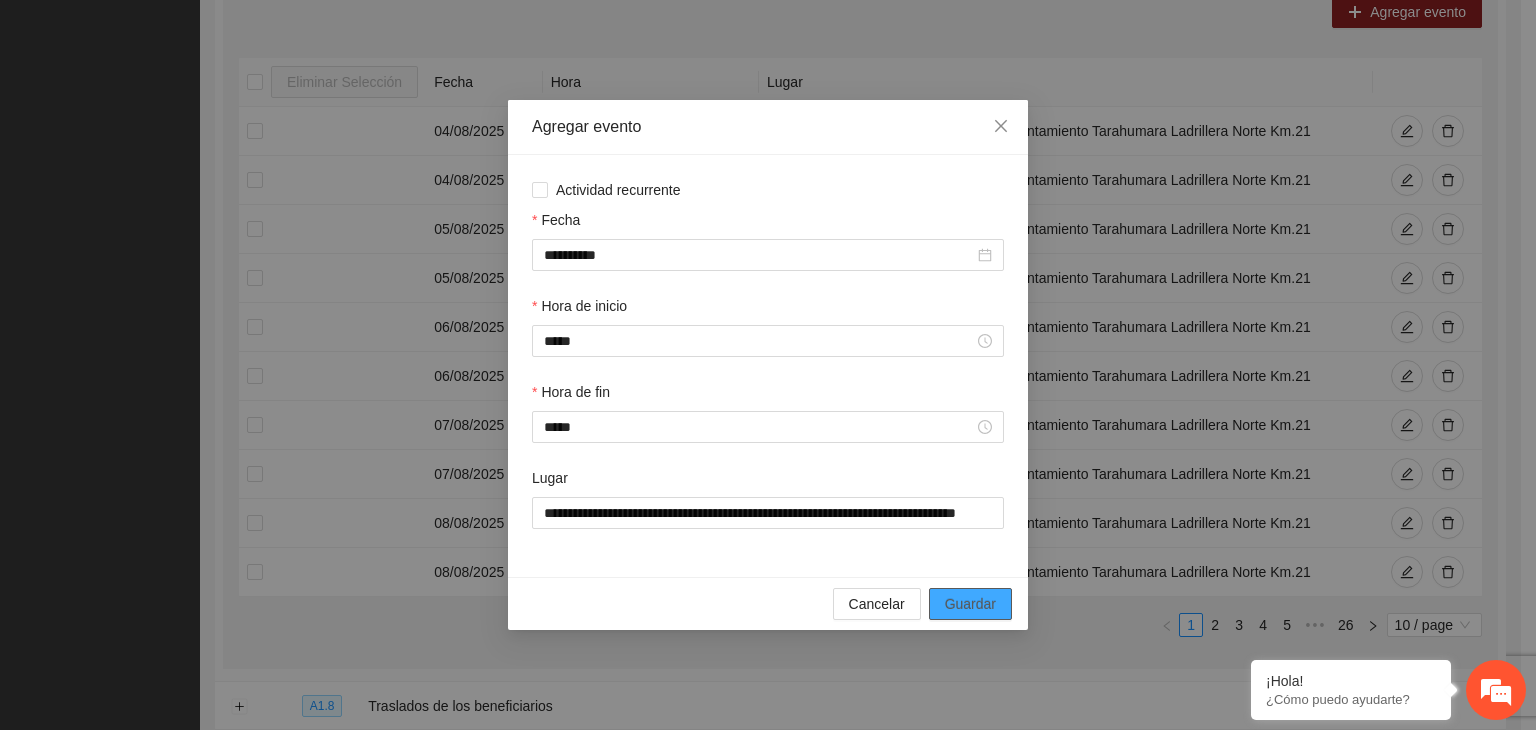 click on "Guardar" at bounding box center (970, 604) 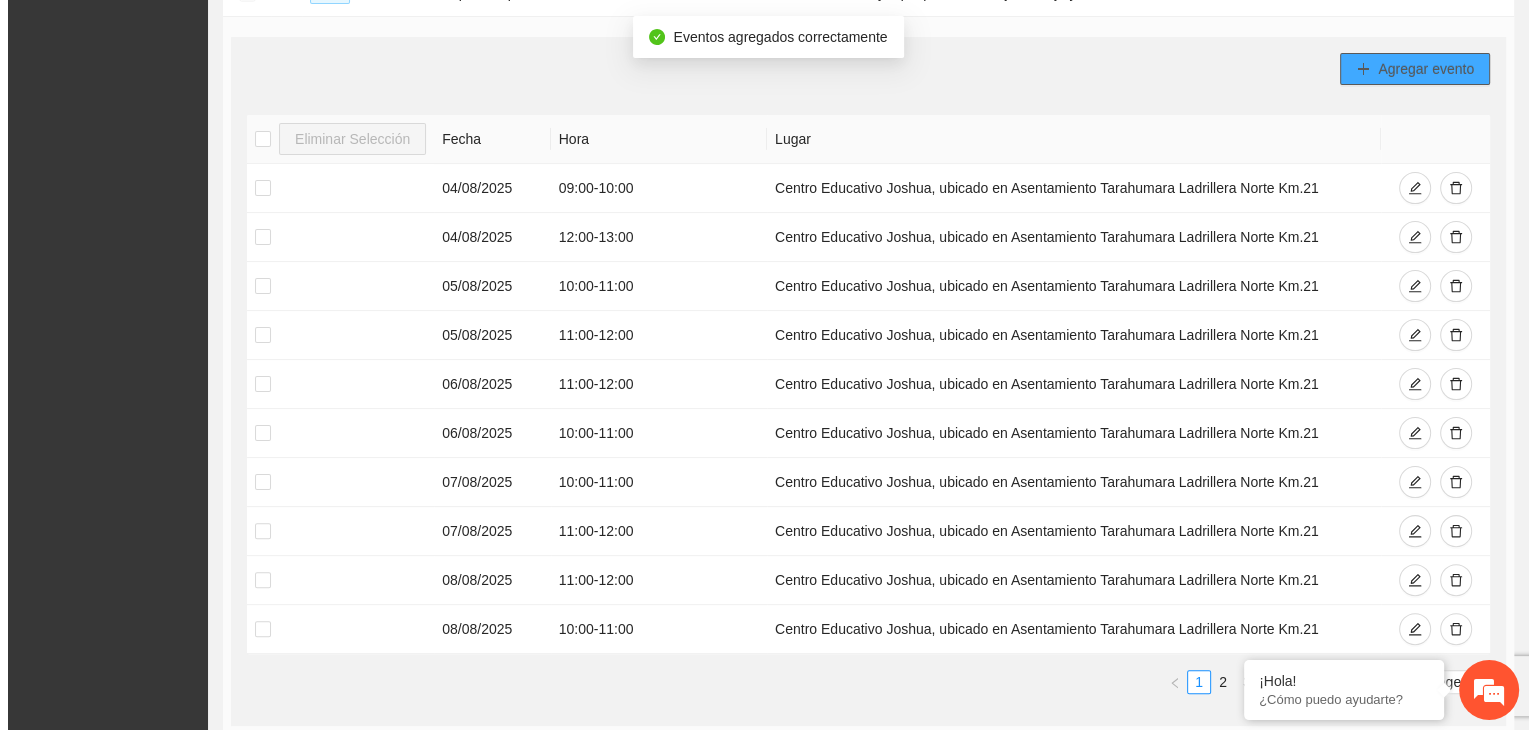 scroll, scrollTop: 427, scrollLeft: 0, axis: vertical 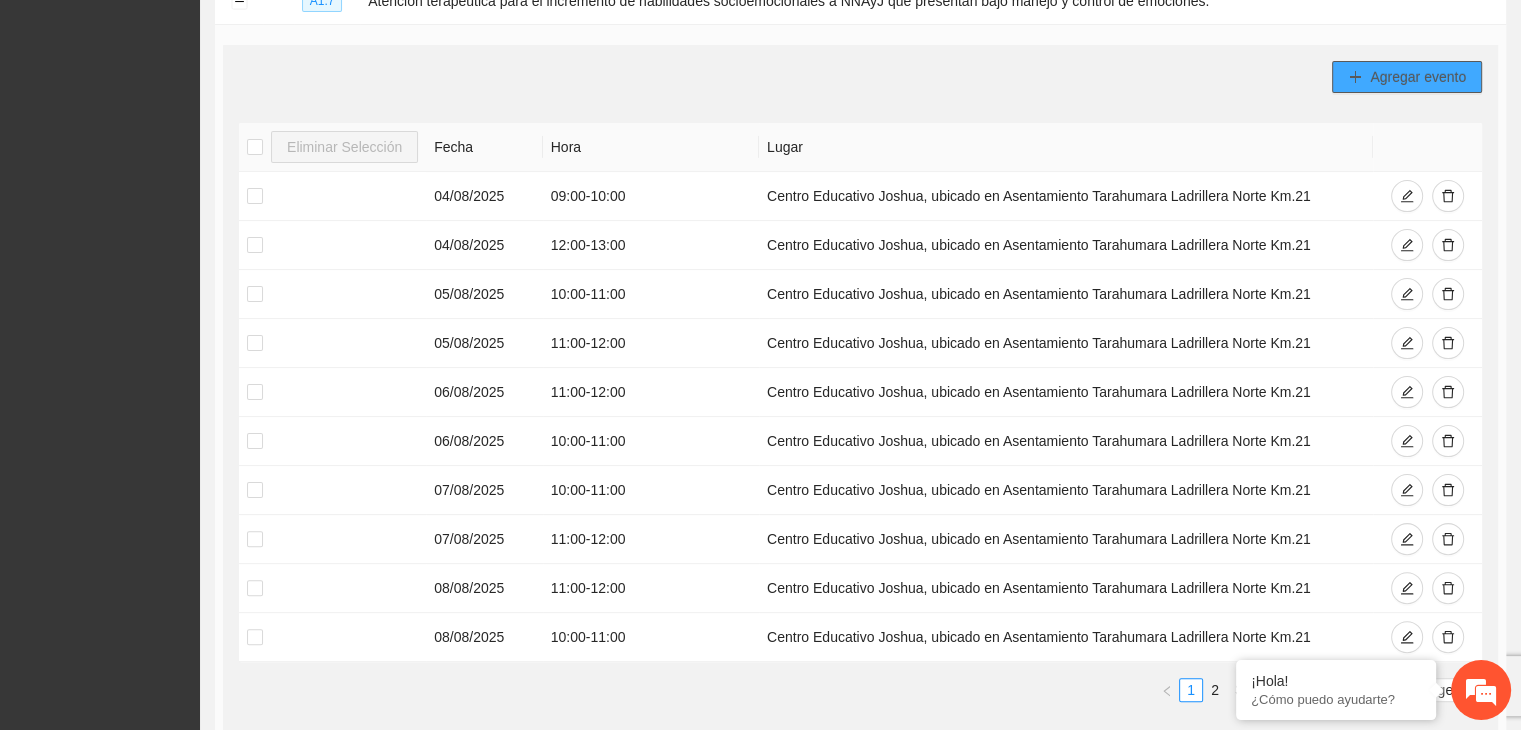 click on "Agregar evento" at bounding box center (1418, 77) 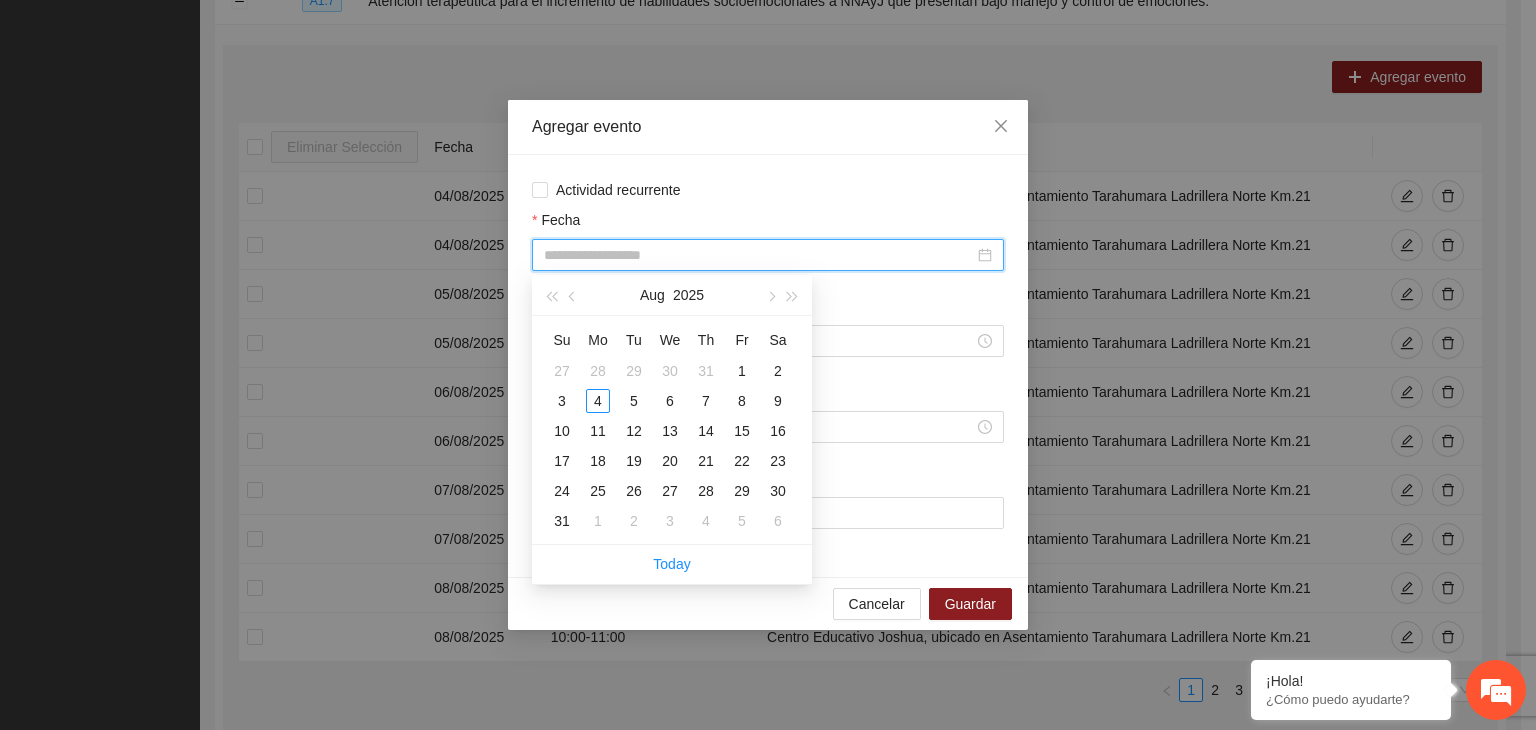 click on "Fecha" at bounding box center (759, 255) 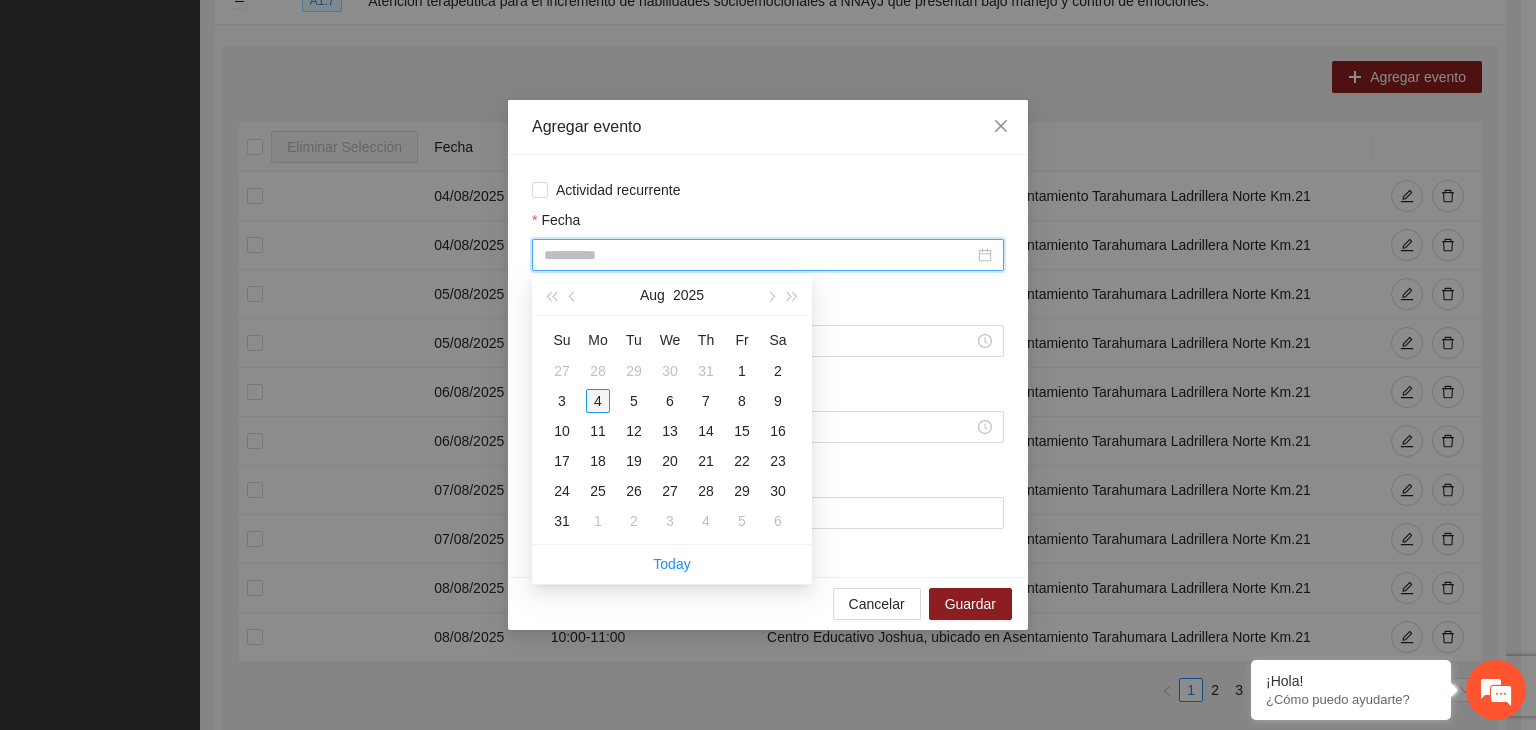 type on "**********" 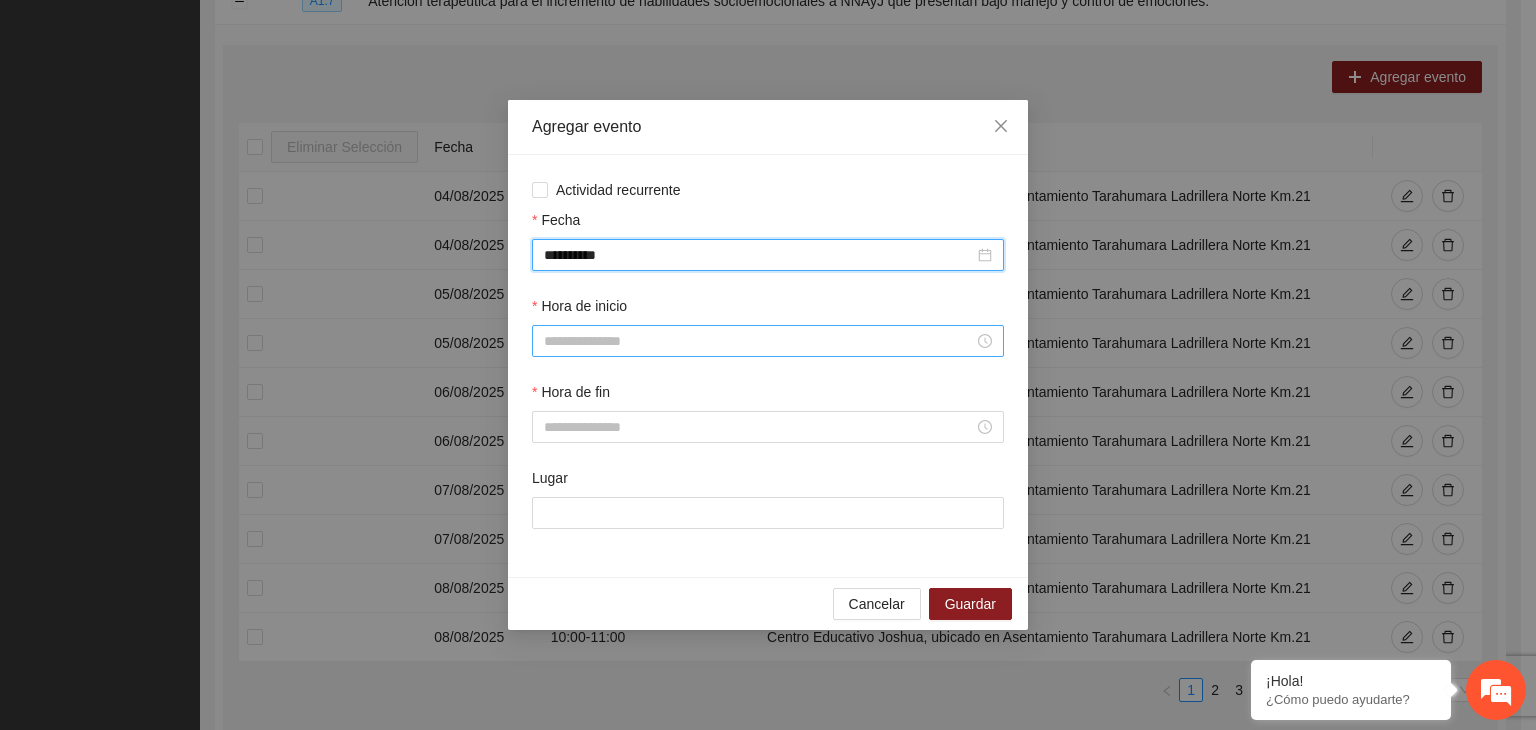 click on "Hora de inicio" at bounding box center (759, 341) 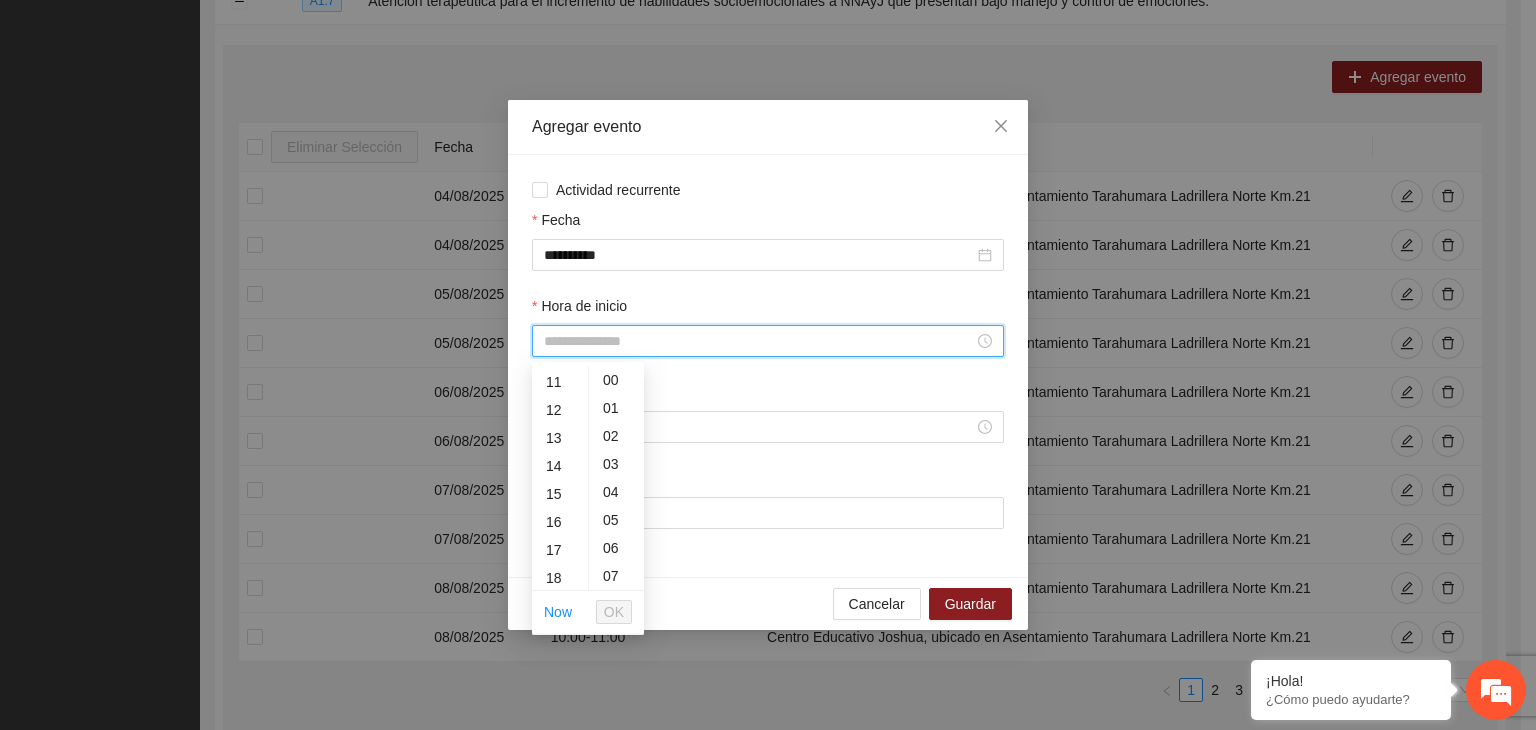 scroll, scrollTop: 361, scrollLeft: 0, axis: vertical 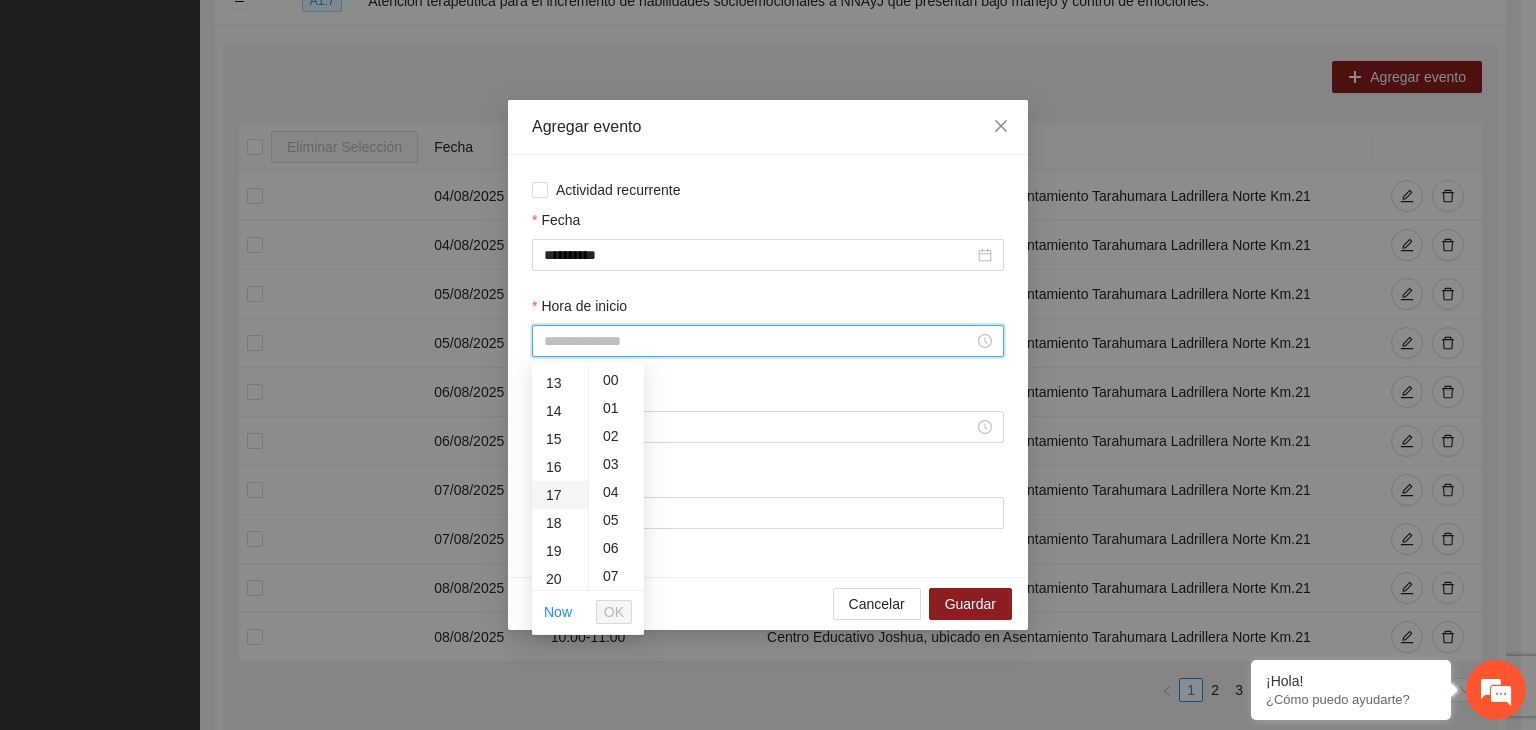 click on "17" at bounding box center (560, 495) 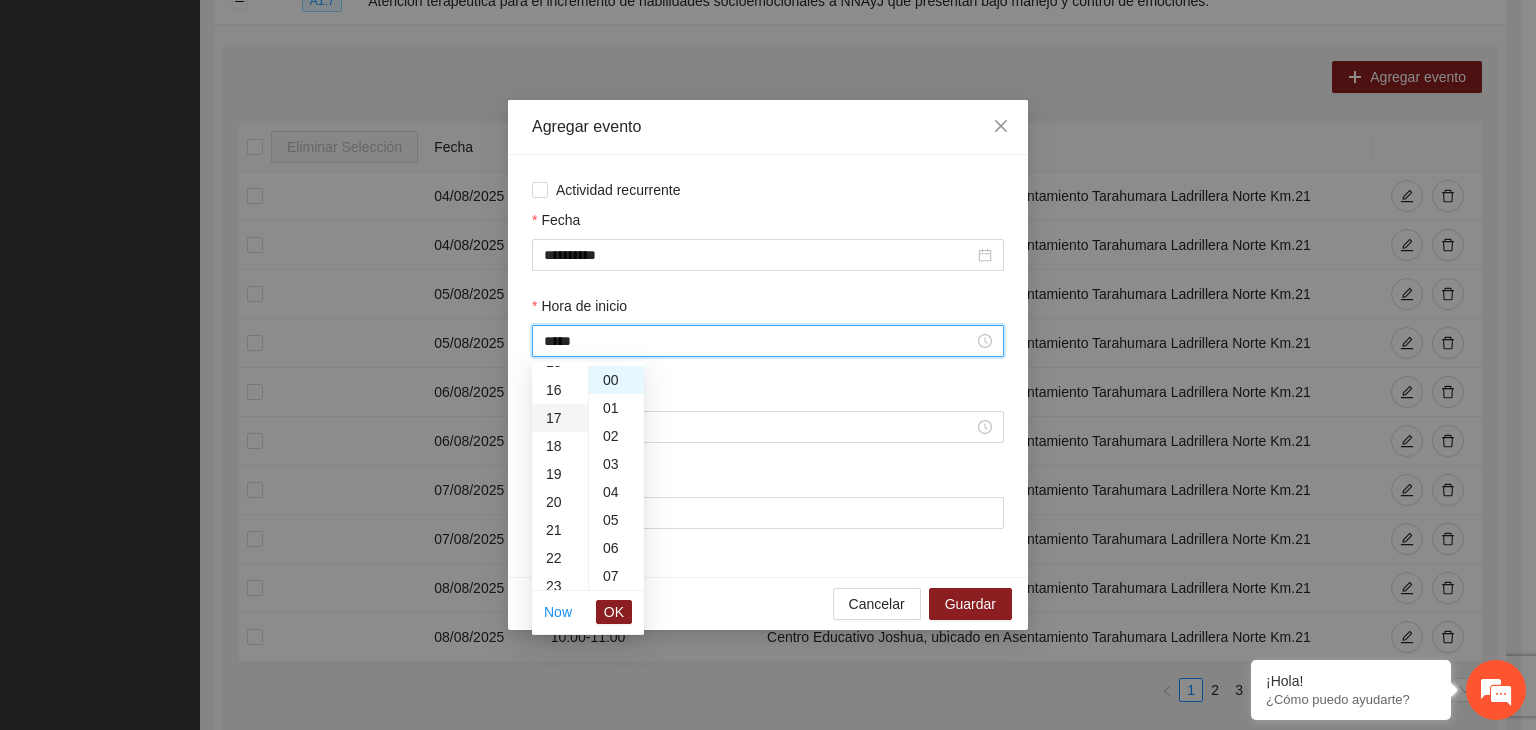 scroll, scrollTop: 476, scrollLeft: 0, axis: vertical 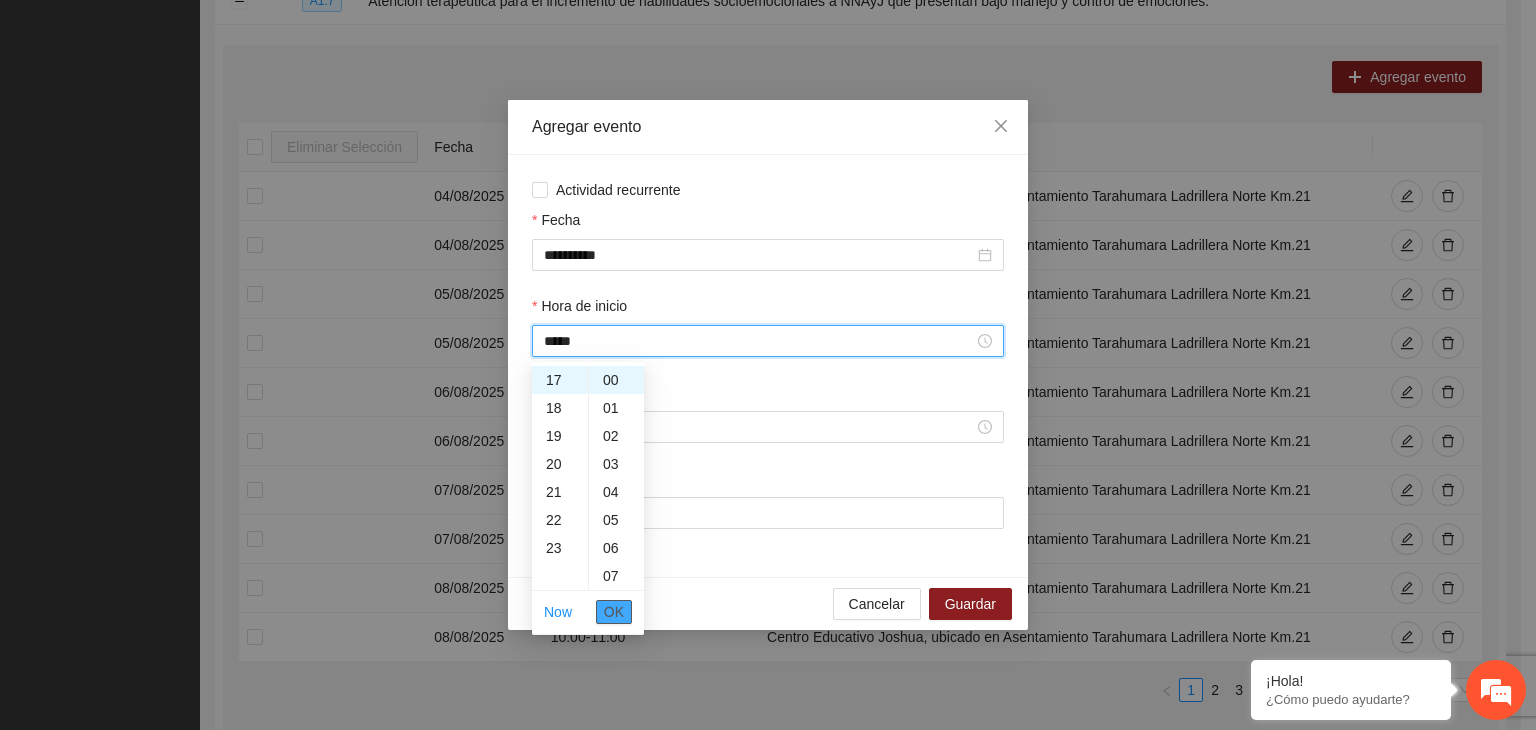 click on "OK" at bounding box center (614, 612) 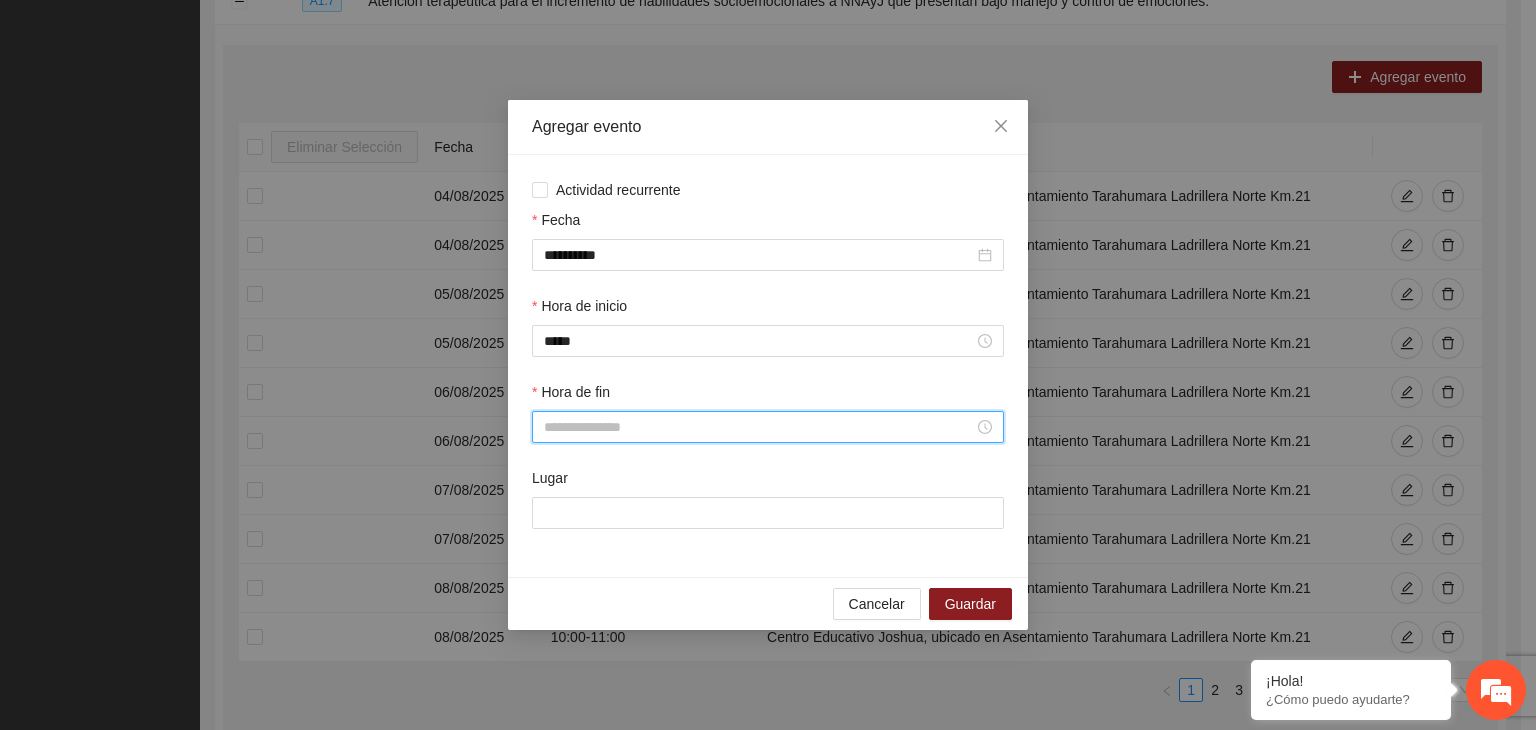 click on "Hora de fin" at bounding box center [759, 427] 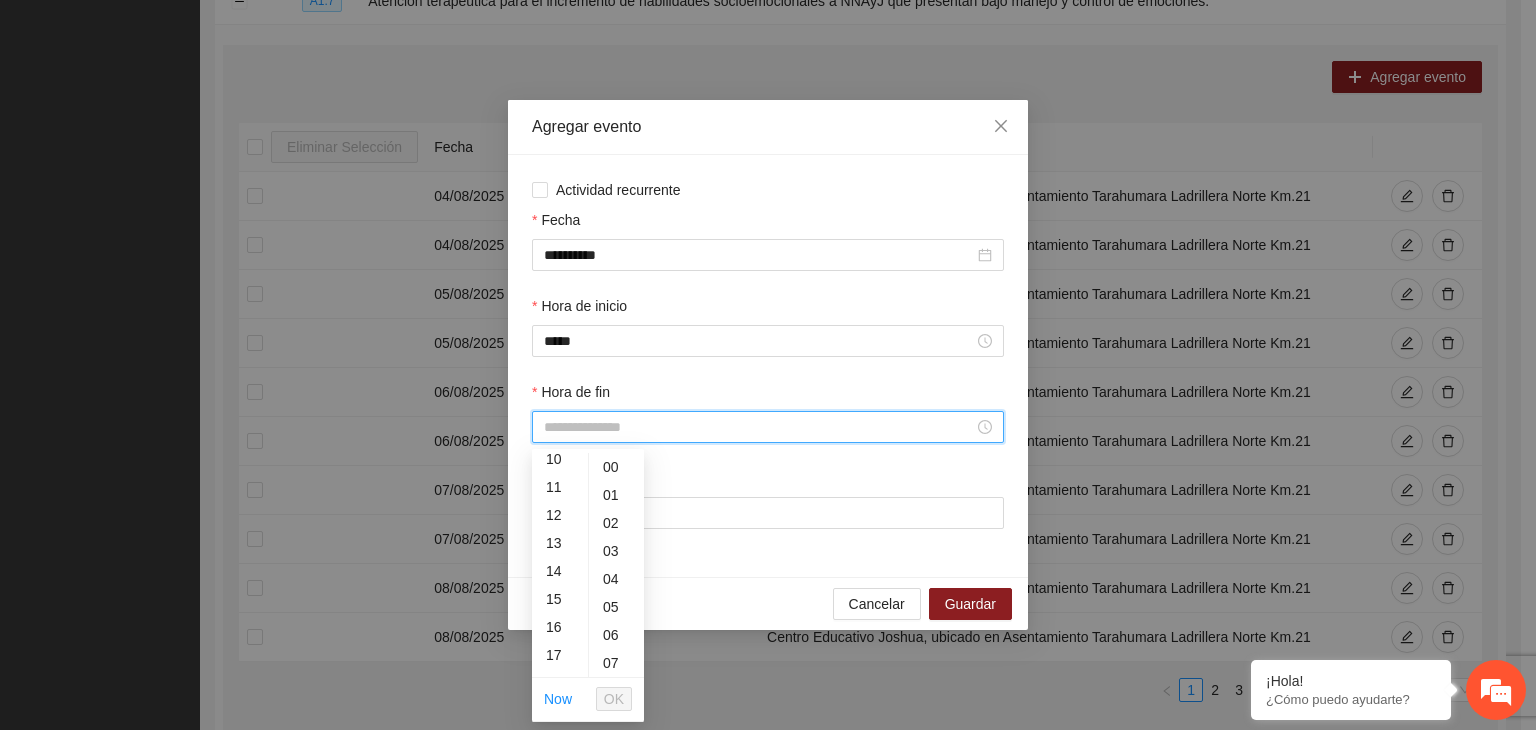 scroll, scrollTop: 320, scrollLeft: 0, axis: vertical 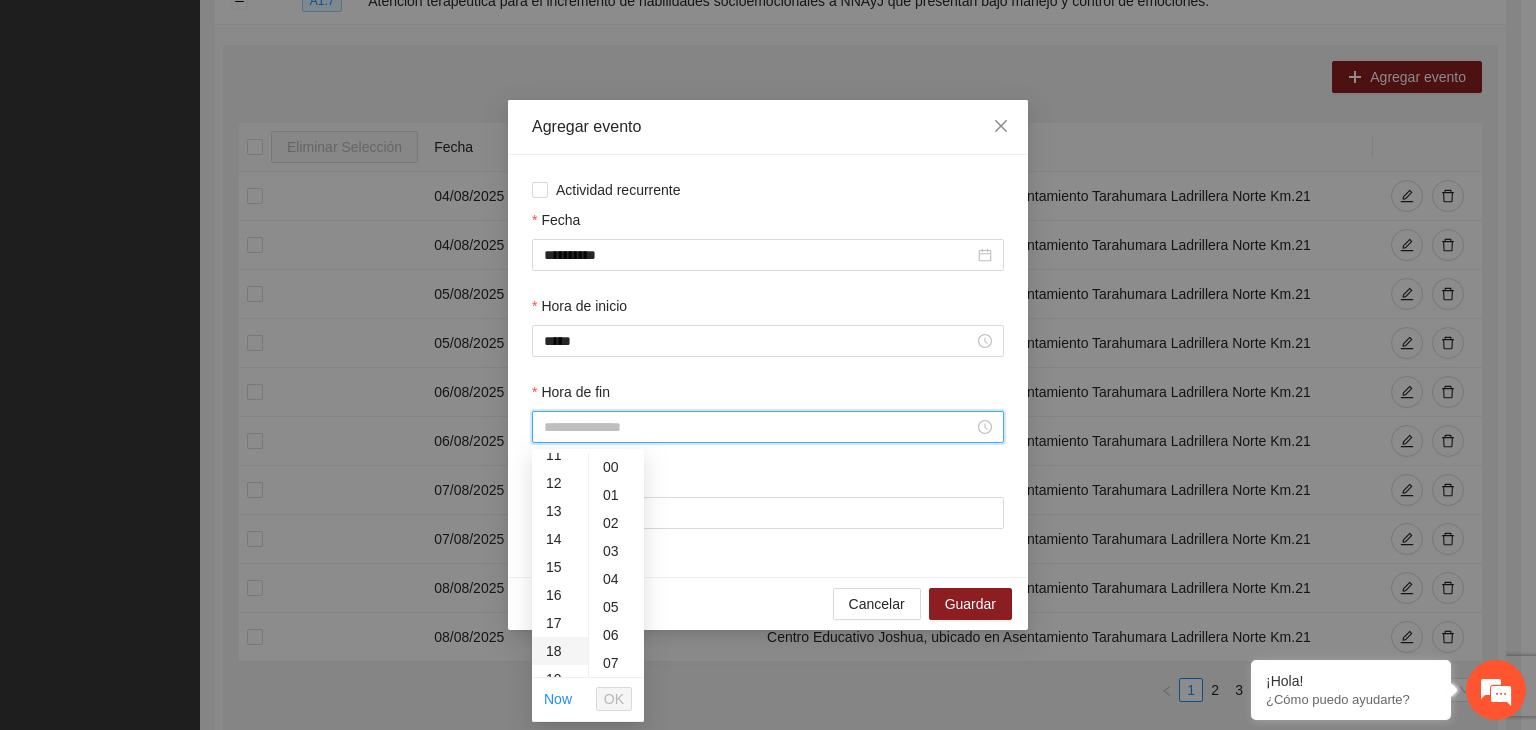 click on "18" at bounding box center (560, 651) 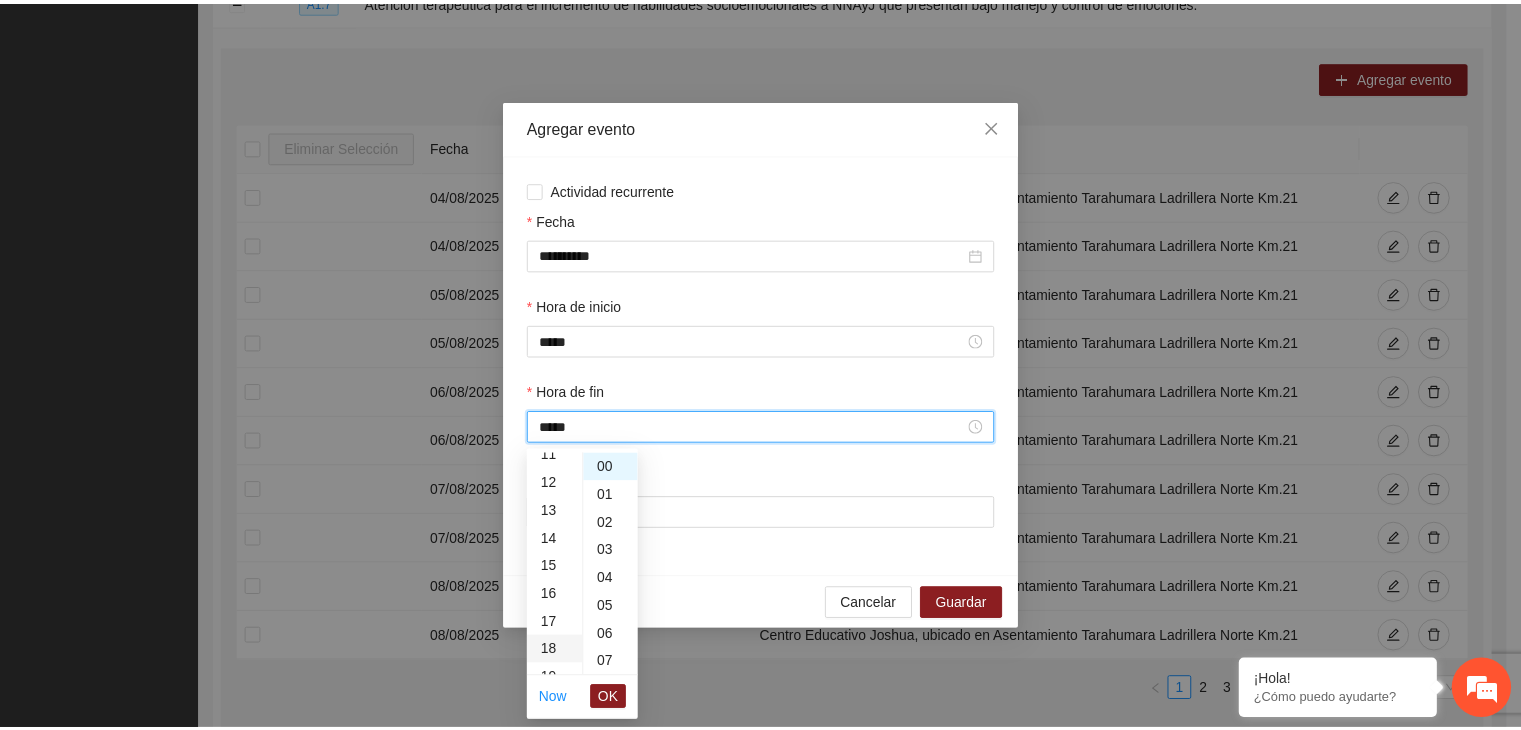 scroll, scrollTop: 504, scrollLeft: 0, axis: vertical 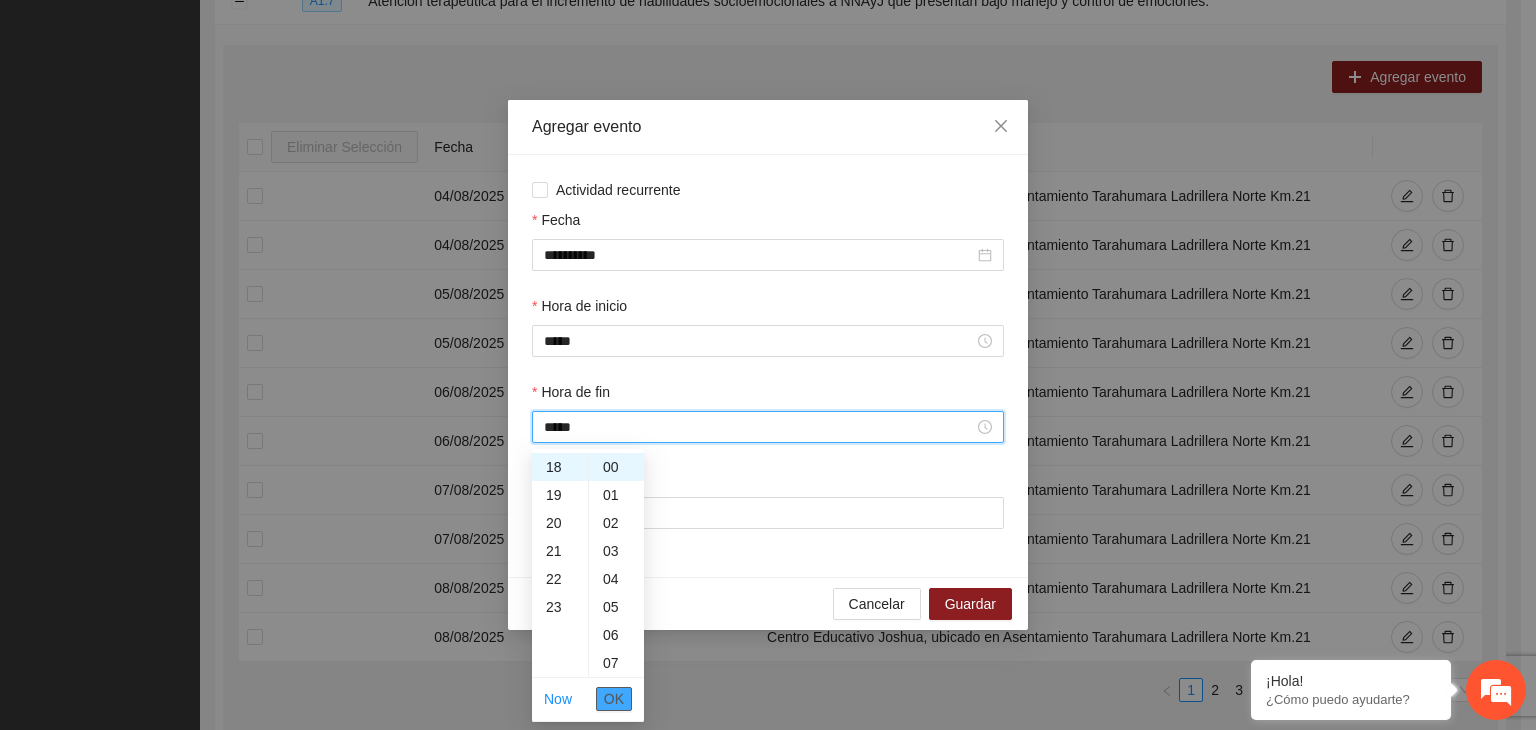 click on "OK" at bounding box center [614, 699] 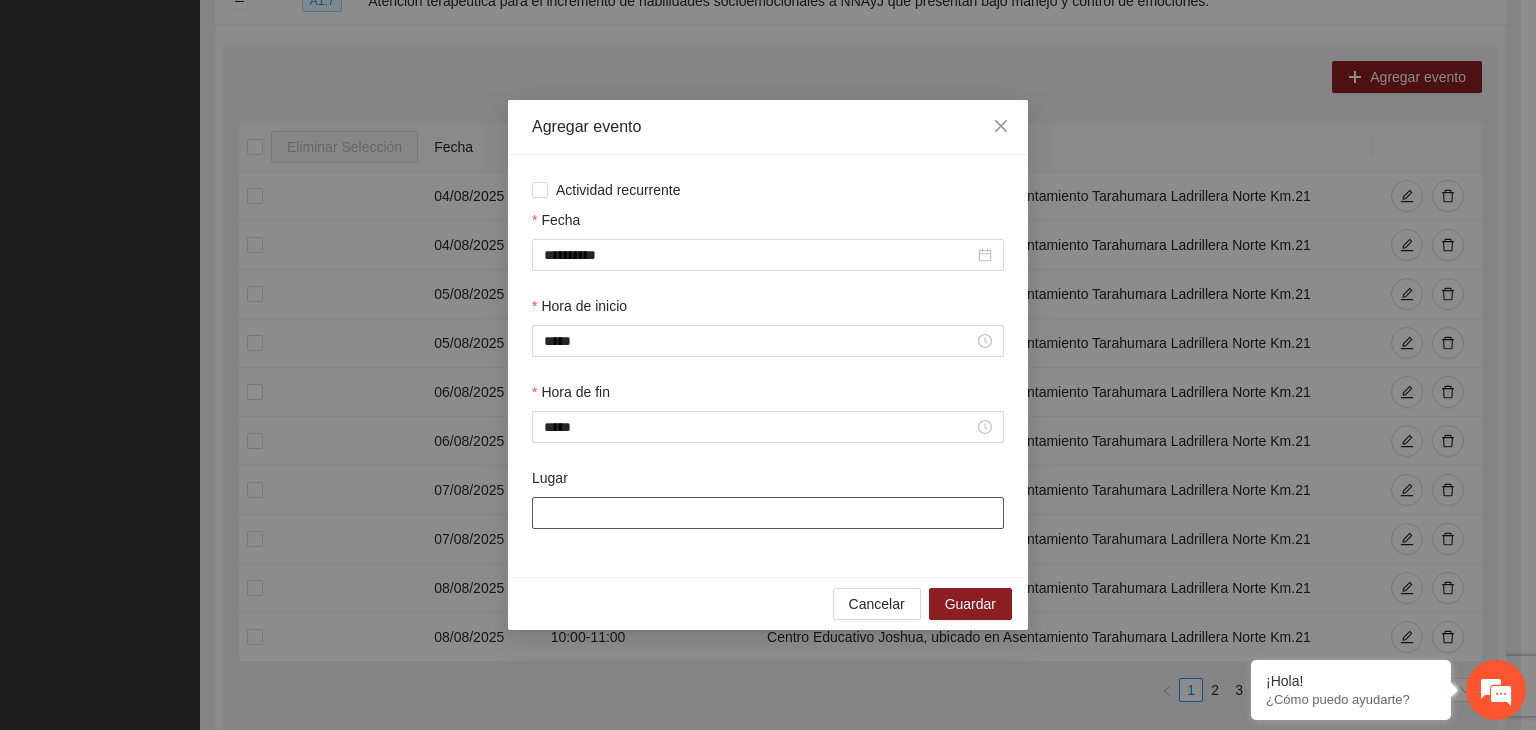 click on "Lugar" at bounding box center [768, 513] 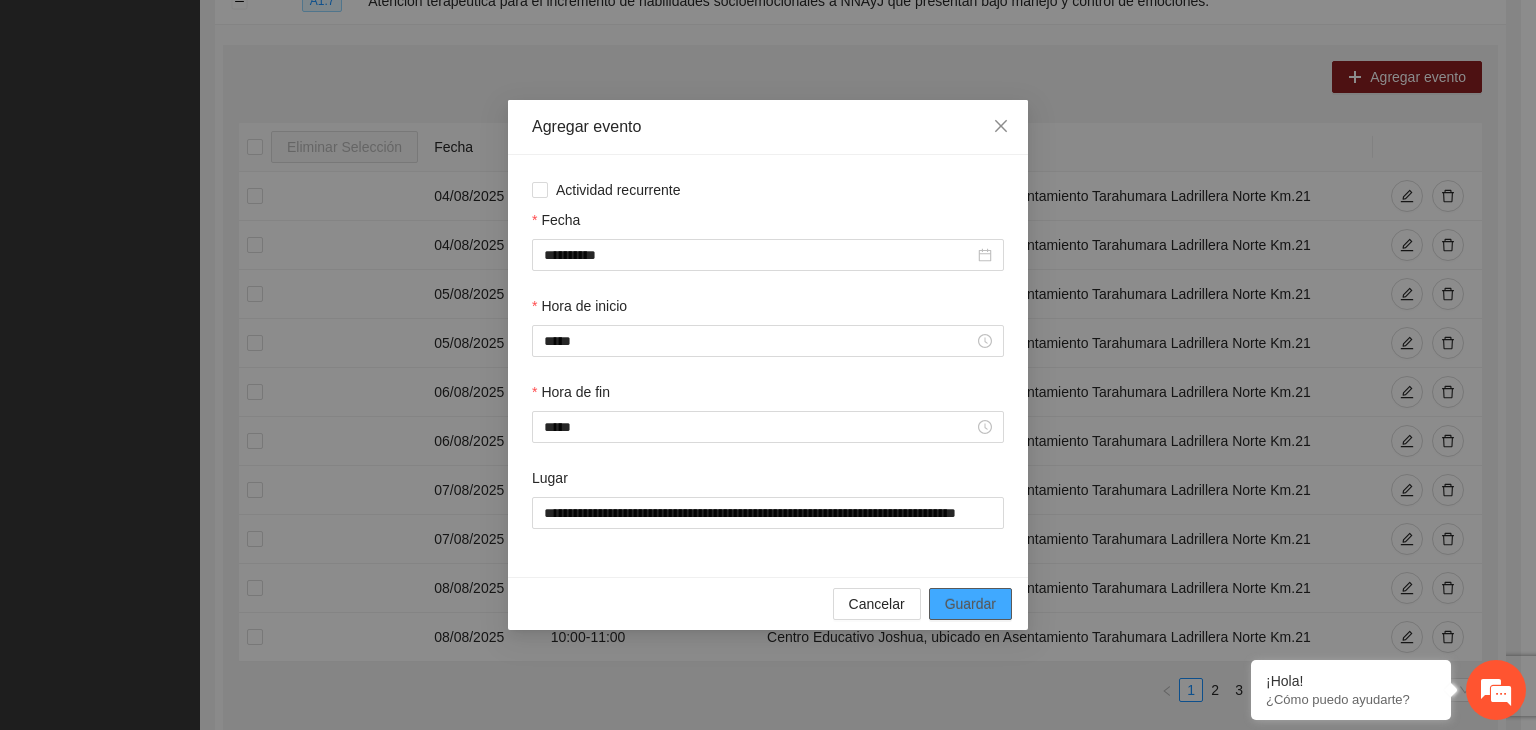 click on "Guardar" at bounding box center [970, 604] 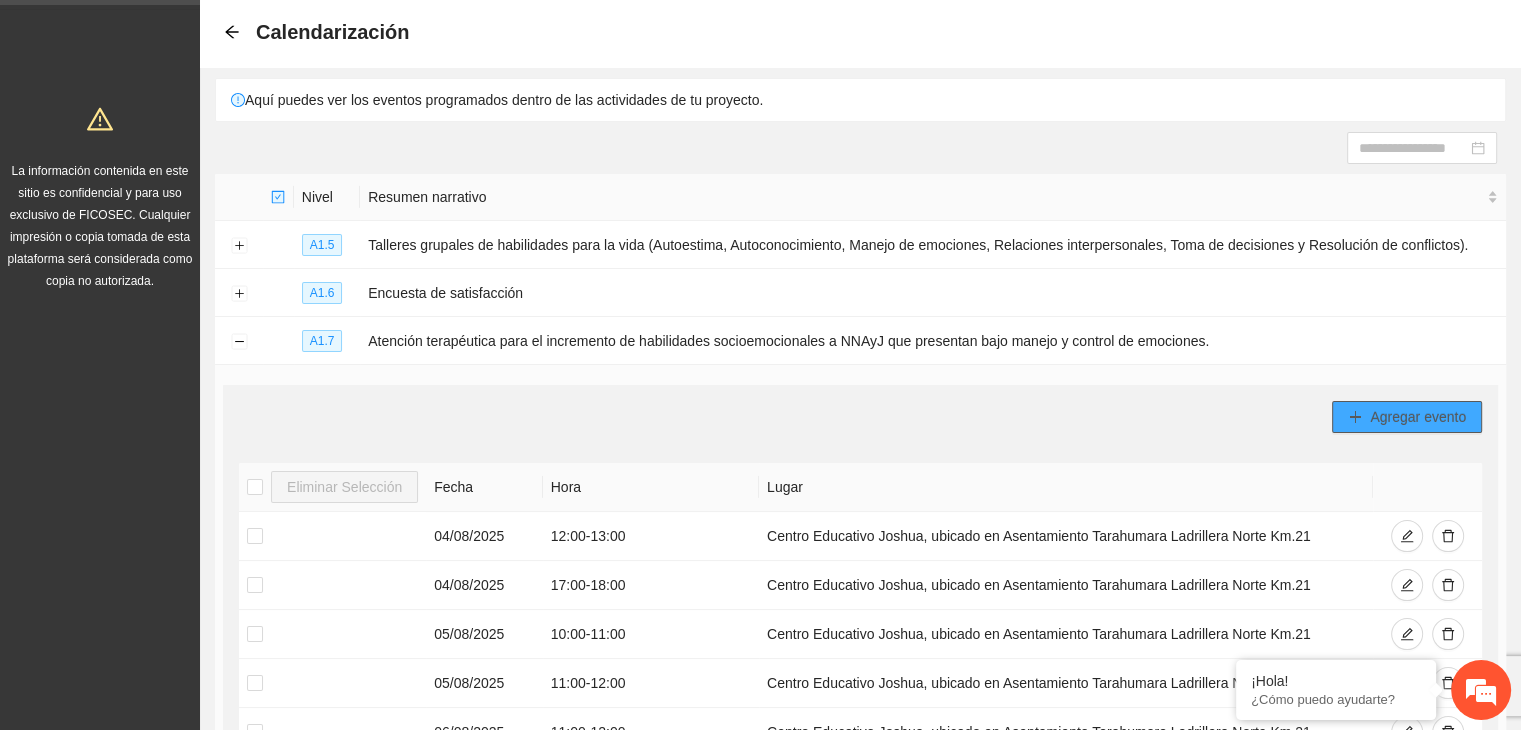 scroll, scrollTop: 60, scrollLeft: 0, axis: vertical 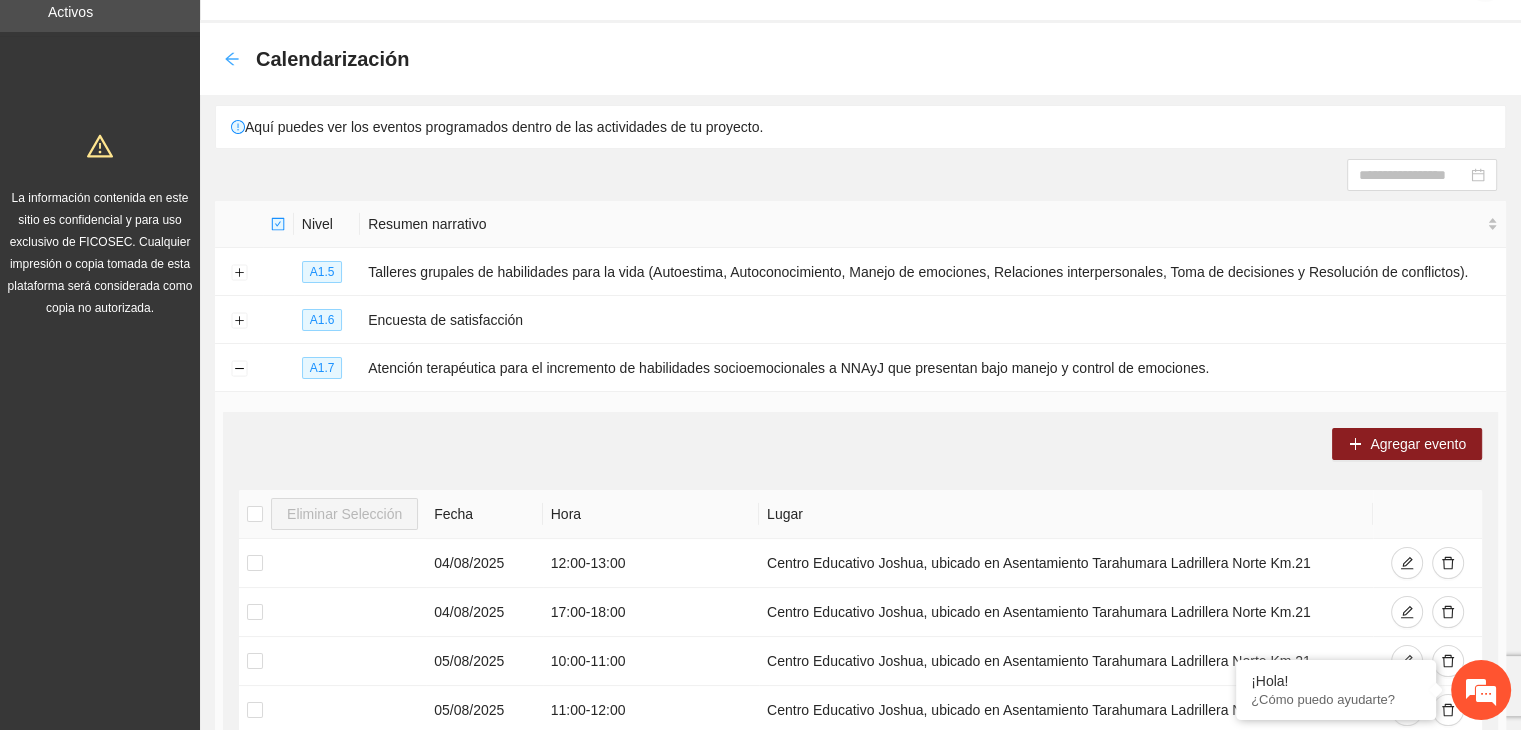 click 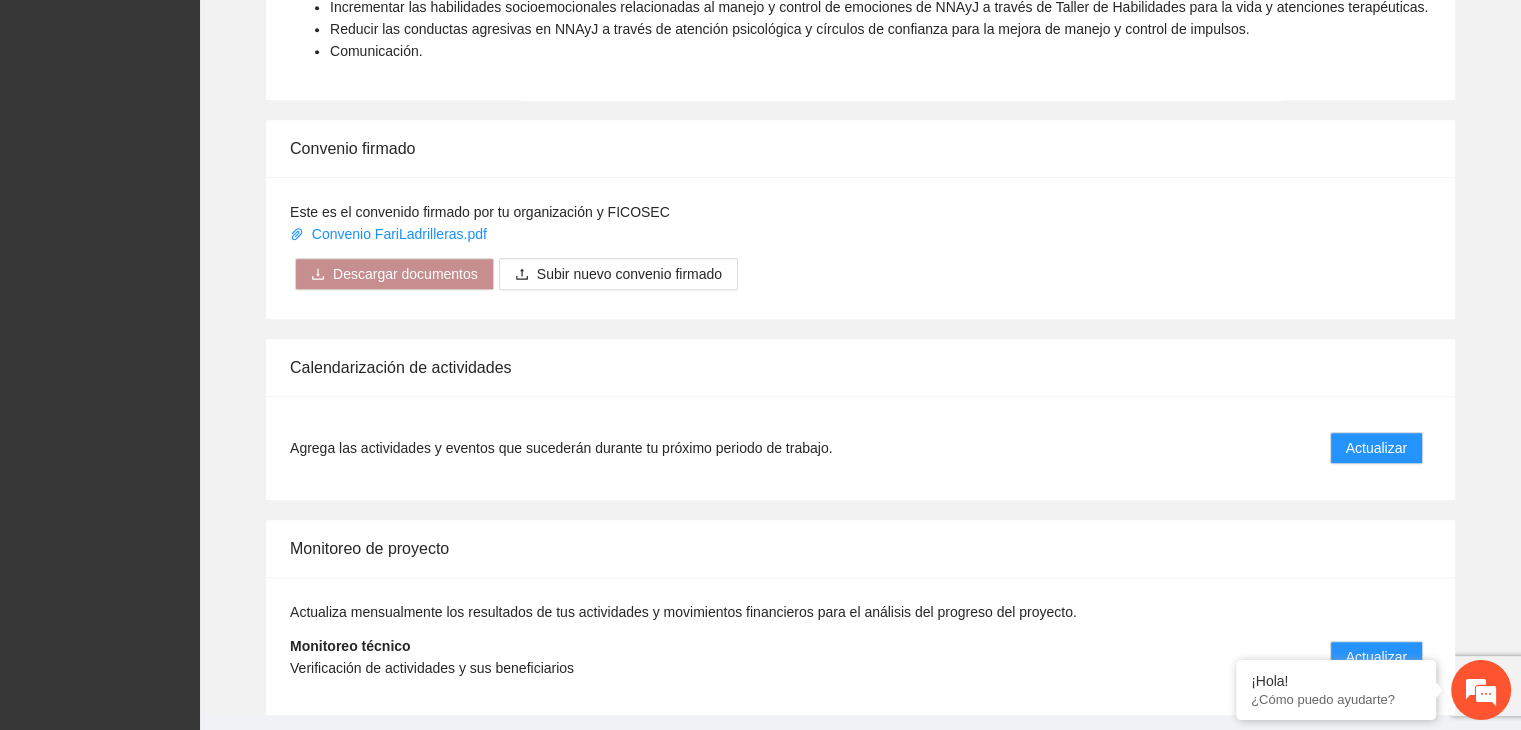 scroll, scrollTop: 1516, scrollLeft: 0, axis: vertical 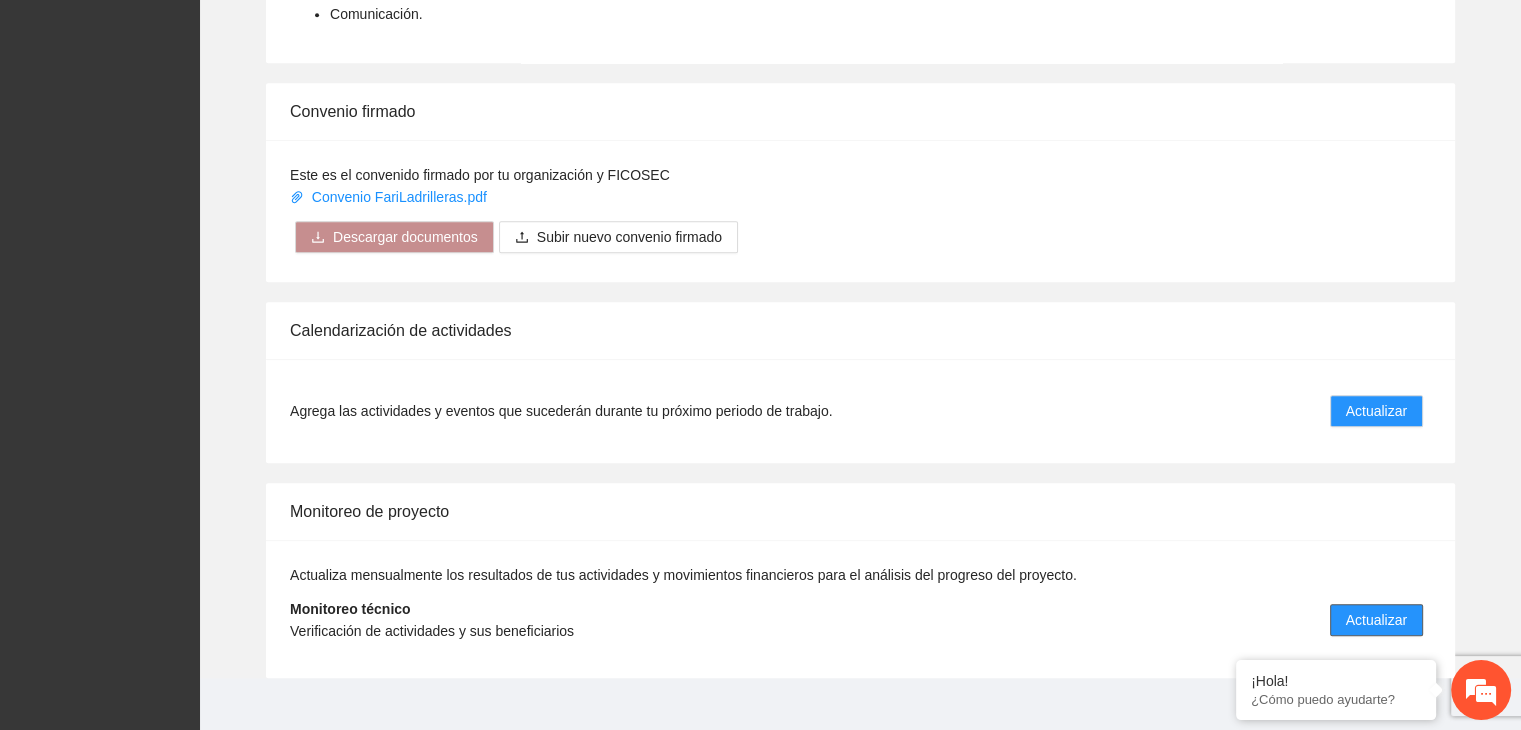 click on "Actualizar" at bounding box center [1376, 620] 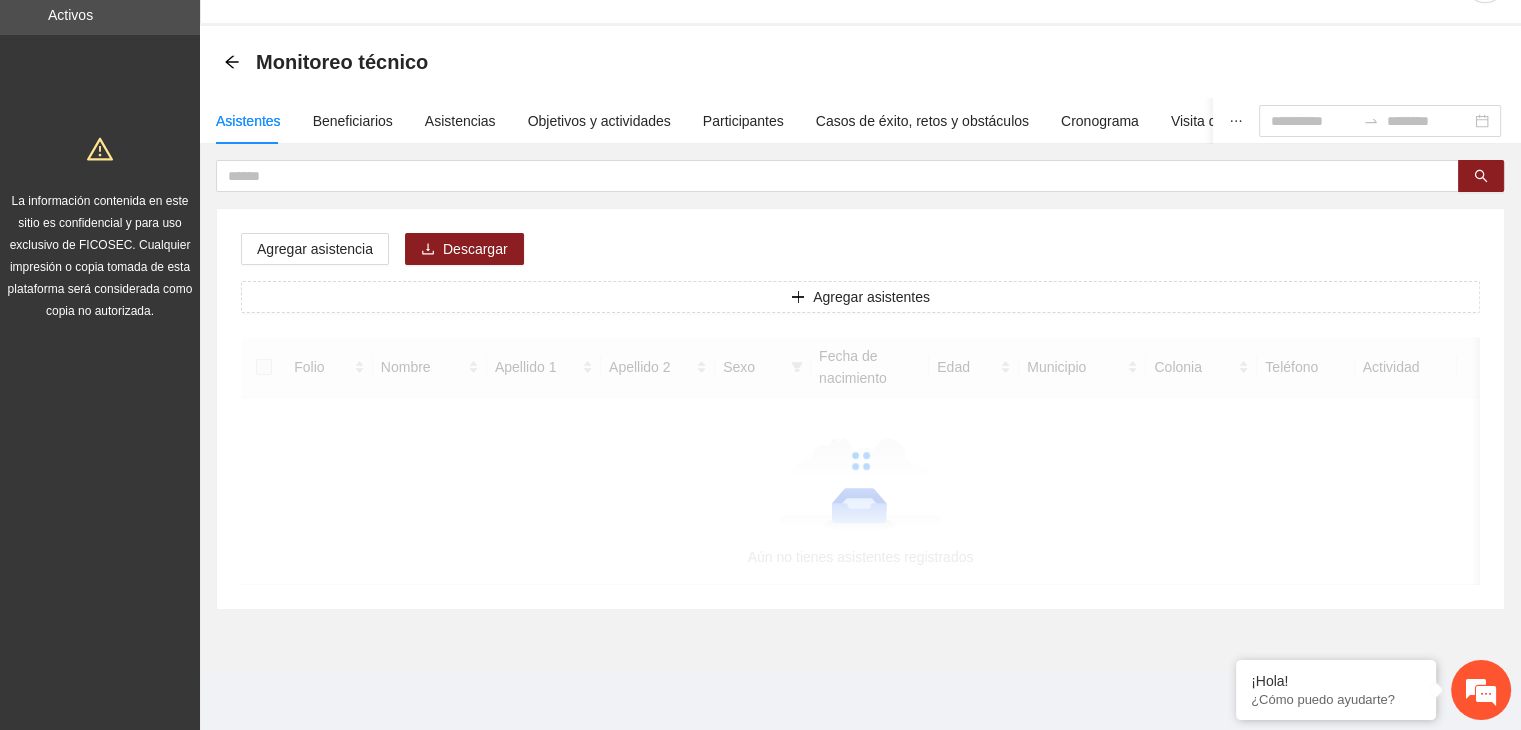 scroll, scrollTop: 0, scrollLeft: 0, axis: both 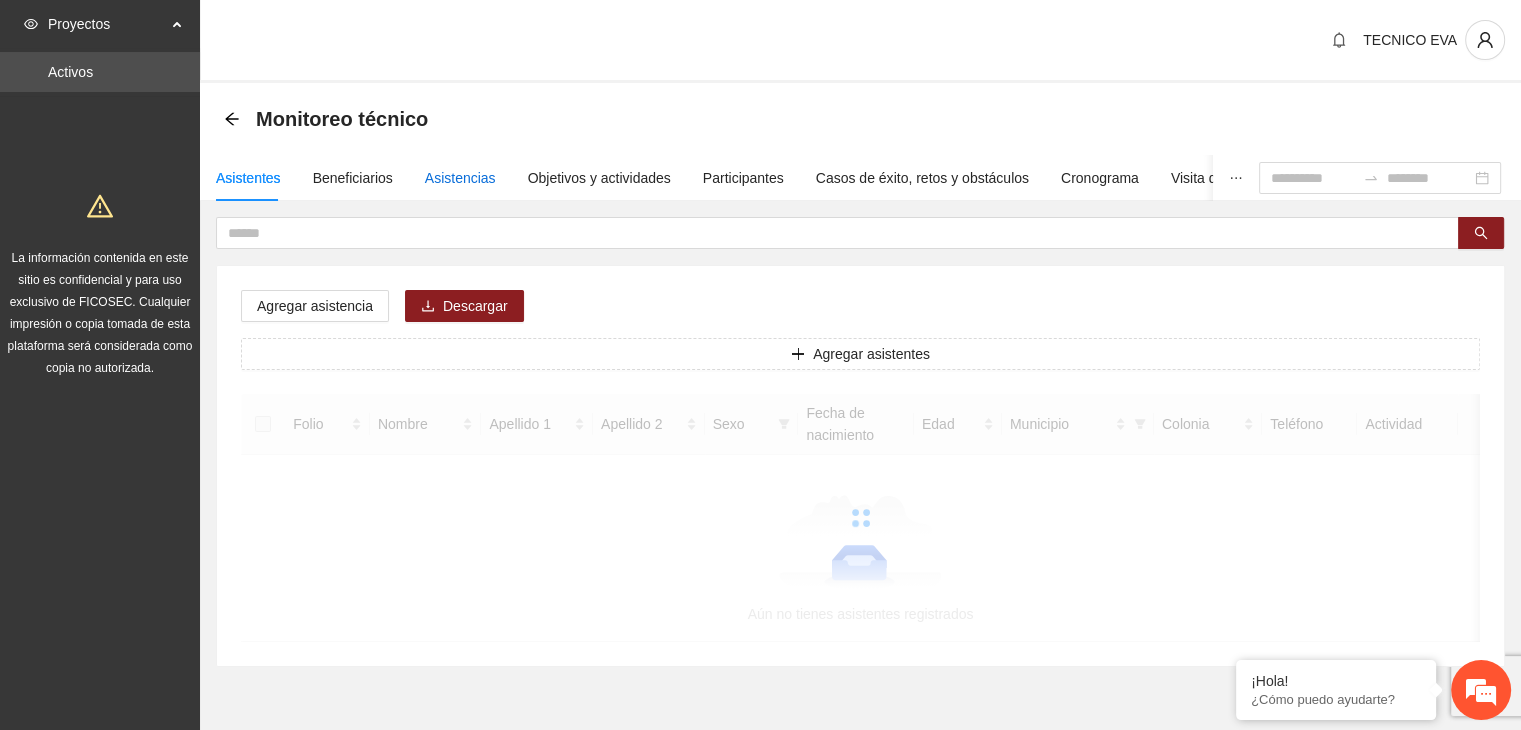 click on "Asistencias" at bounding box center (460, 178) 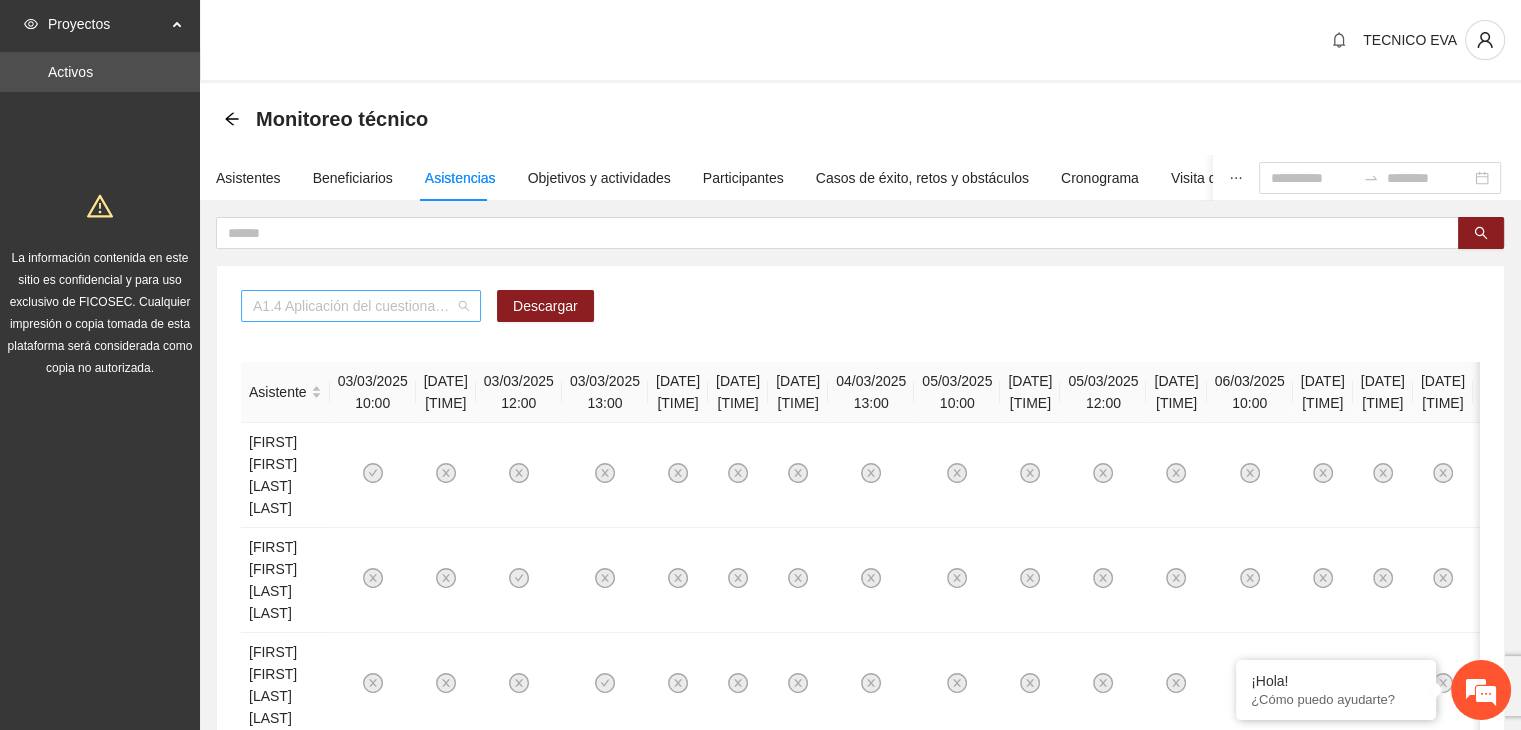 click on "A1.4 Aplicación del cuestionario MENA PRE y POST" at bounding box center [361, 306] 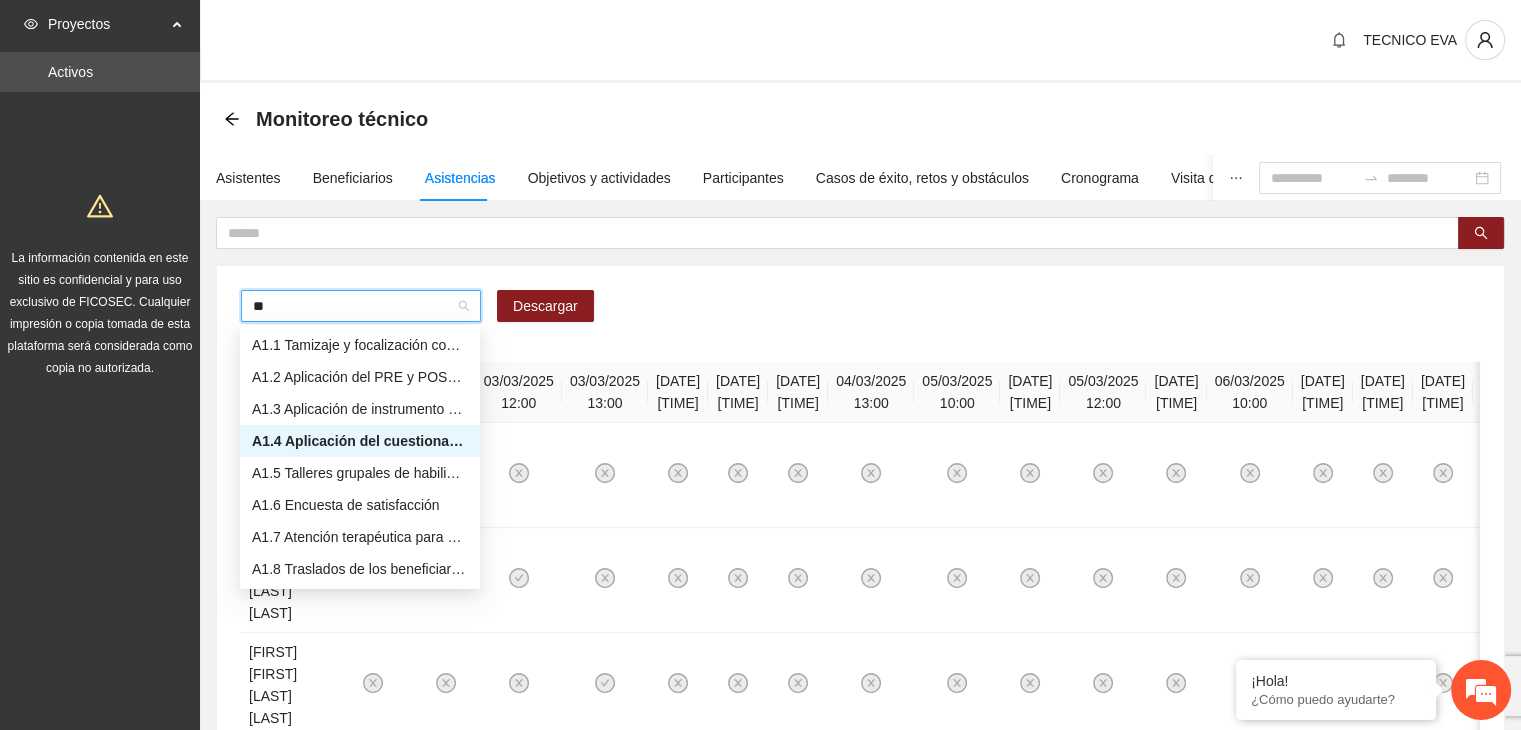 type on "***" 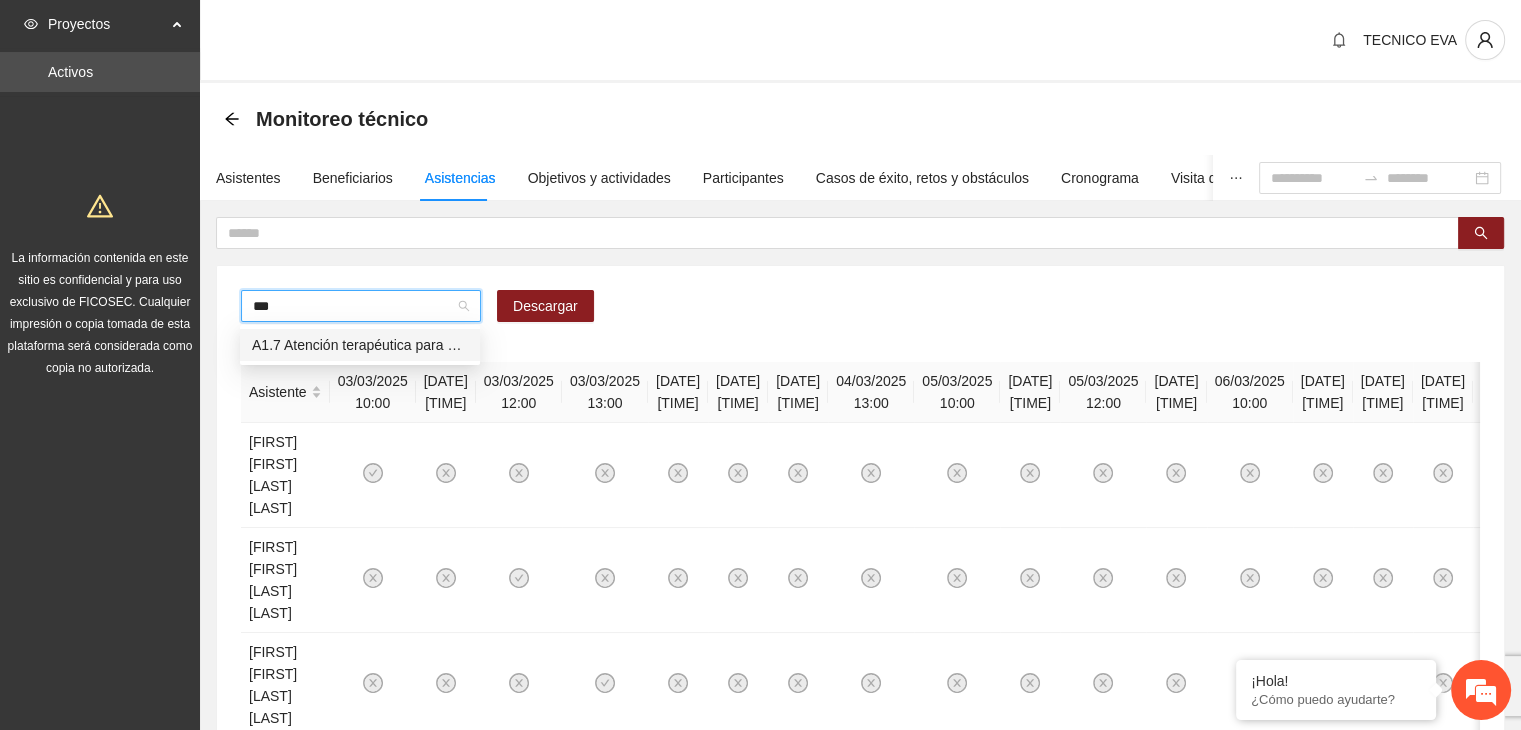 click on "A1.7 Atención terapéutica para el incremento de habilidades socioemocionales a NNAyJ que presentan bajo manejo y control de emociones." at bounding box center [360, 345] 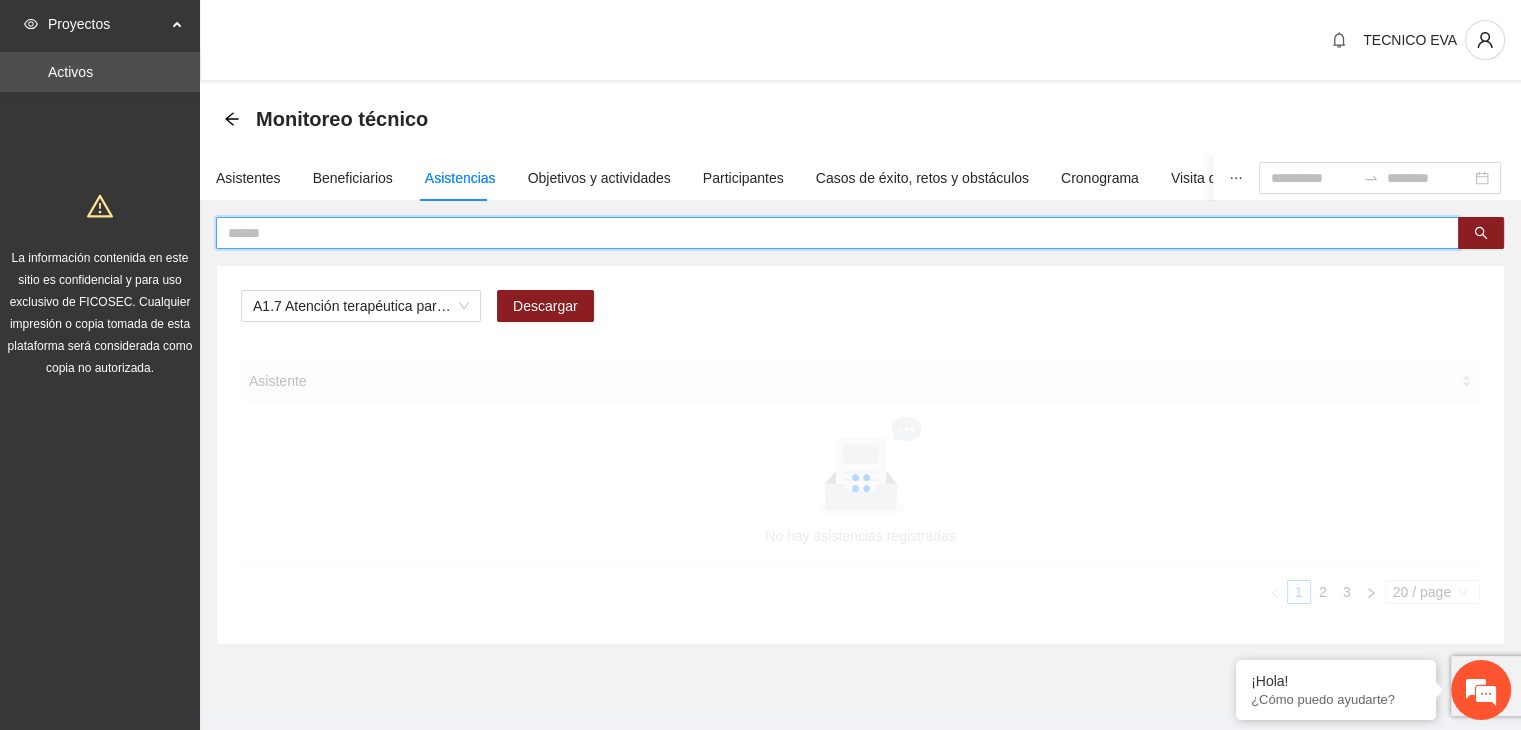 click at bounding box center [829, 233] 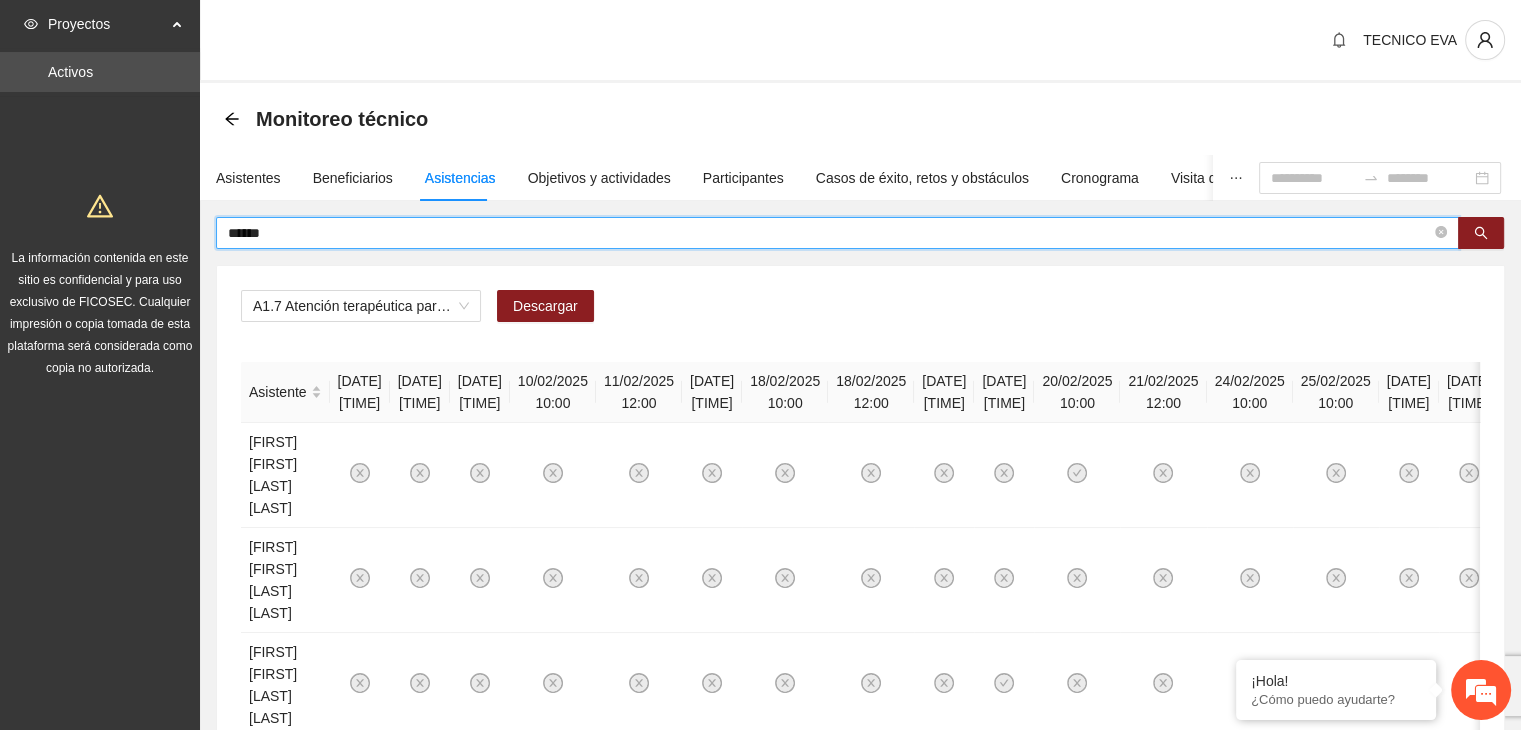 type on "******" 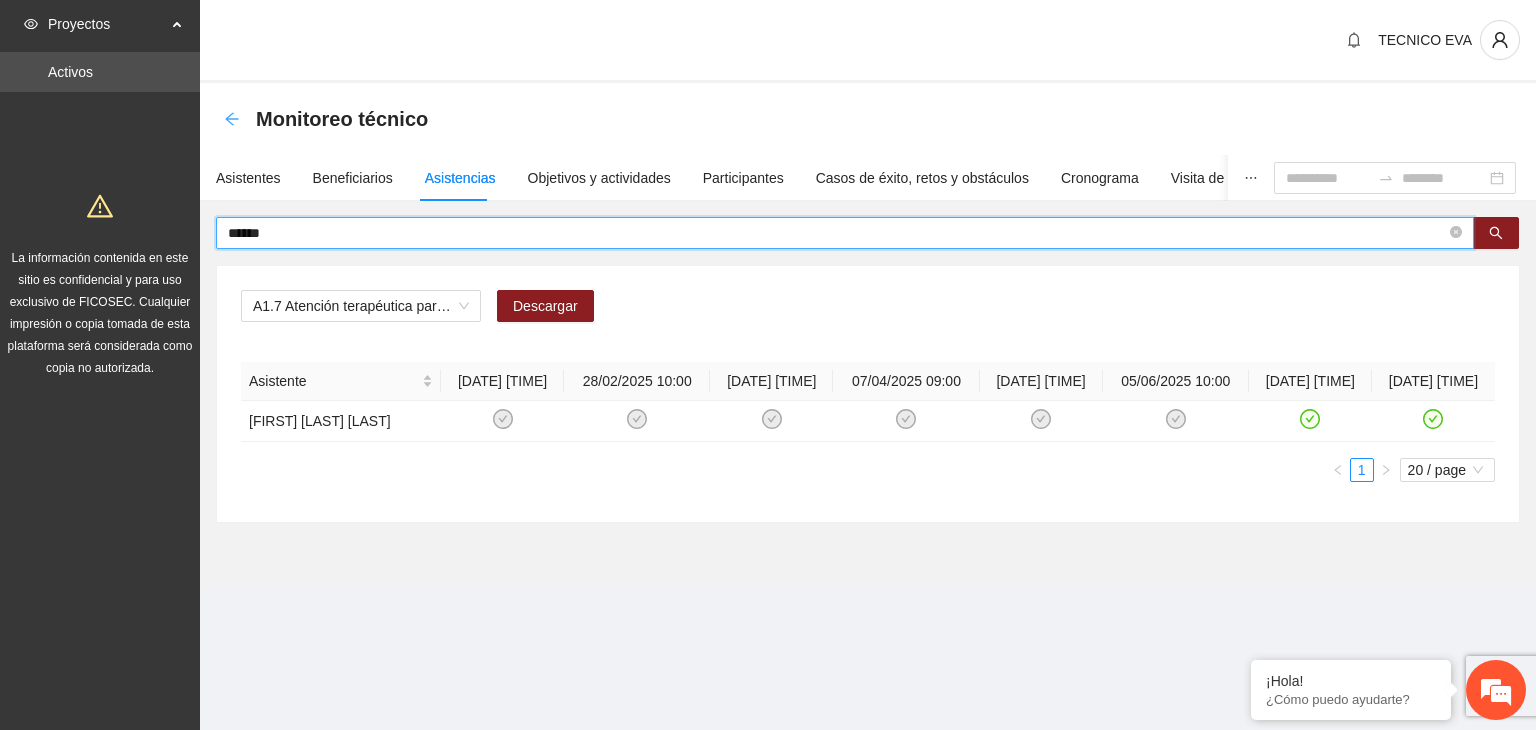 click 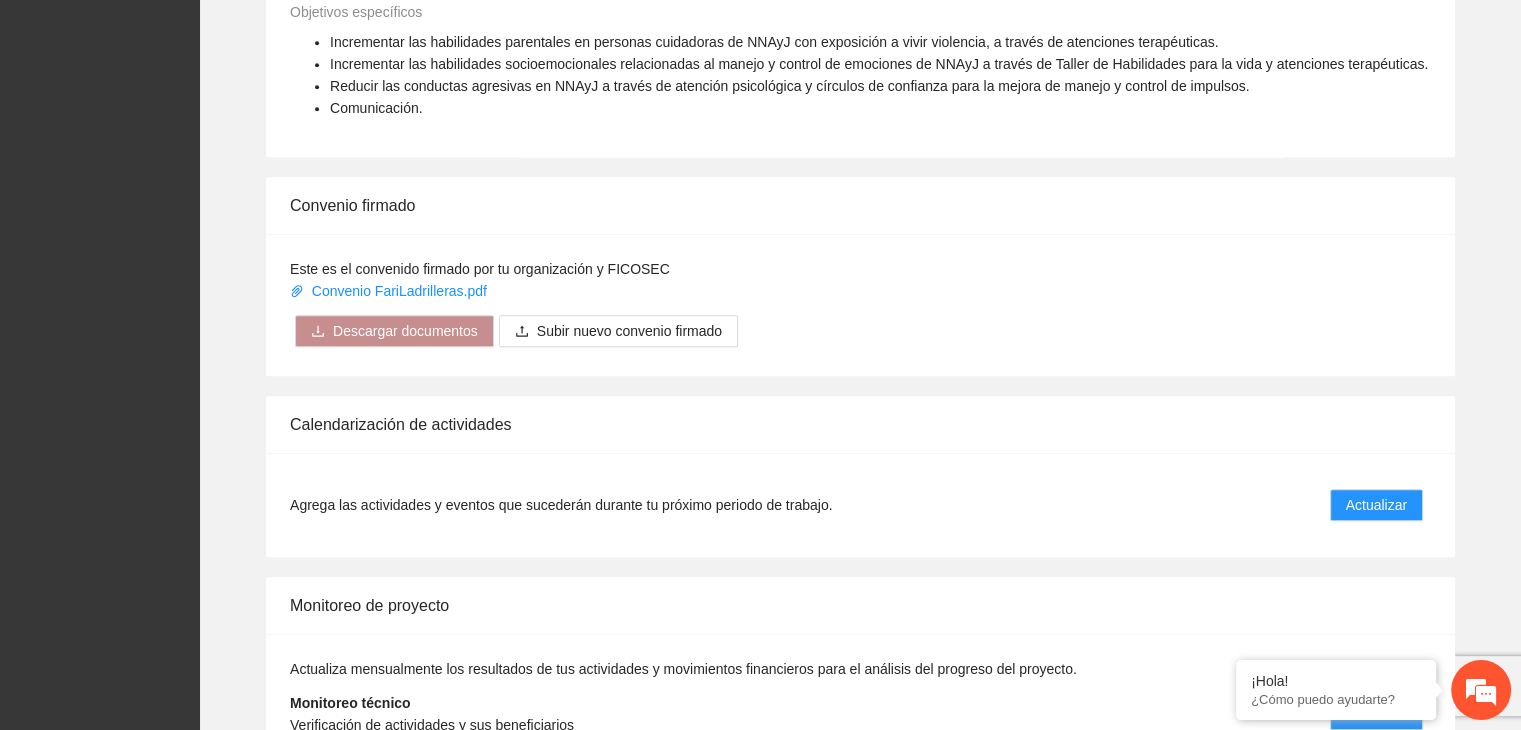 scroll, scrollTop: 1450, scrollLeft: 0, axis: vertical 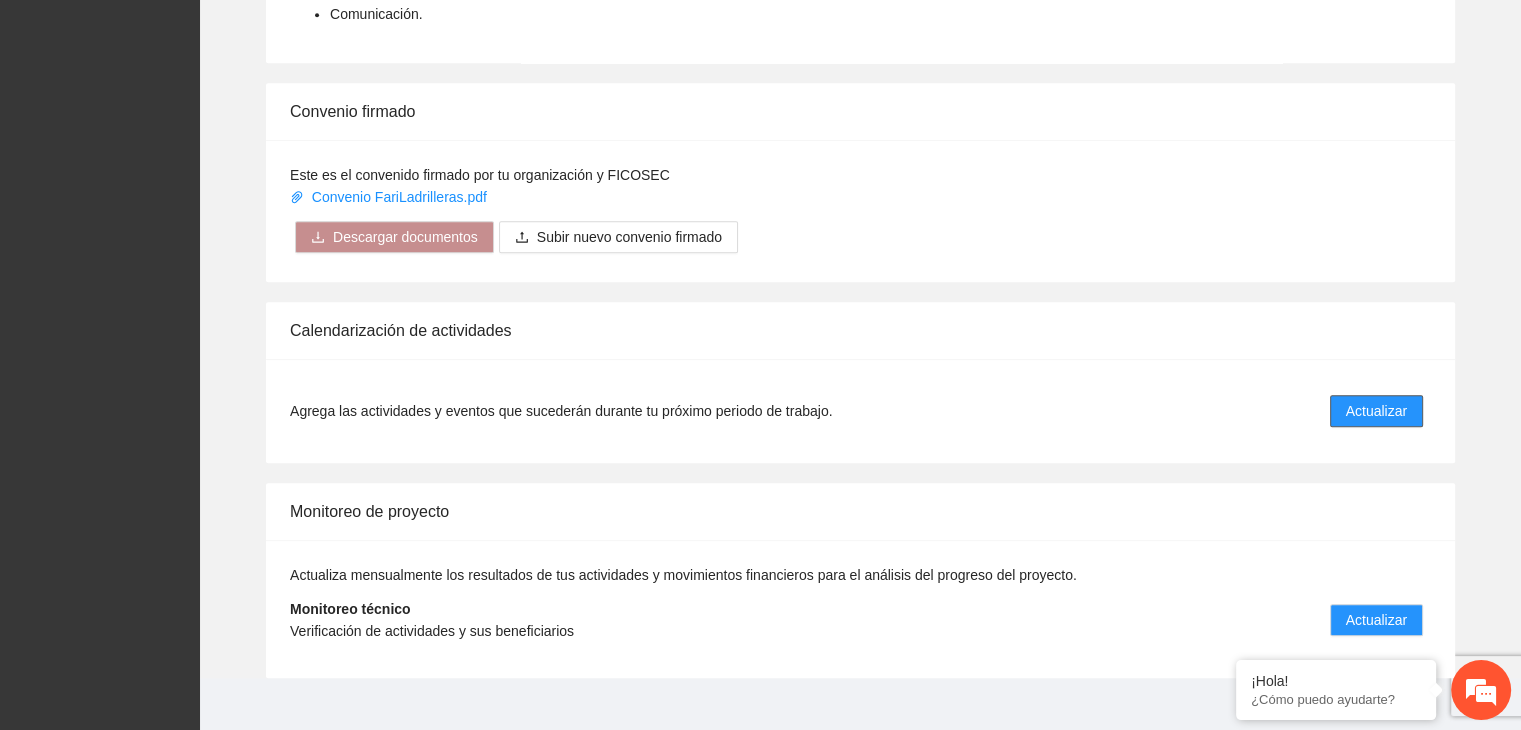 click on "Actualizar" at bounding box center [1376, 411] 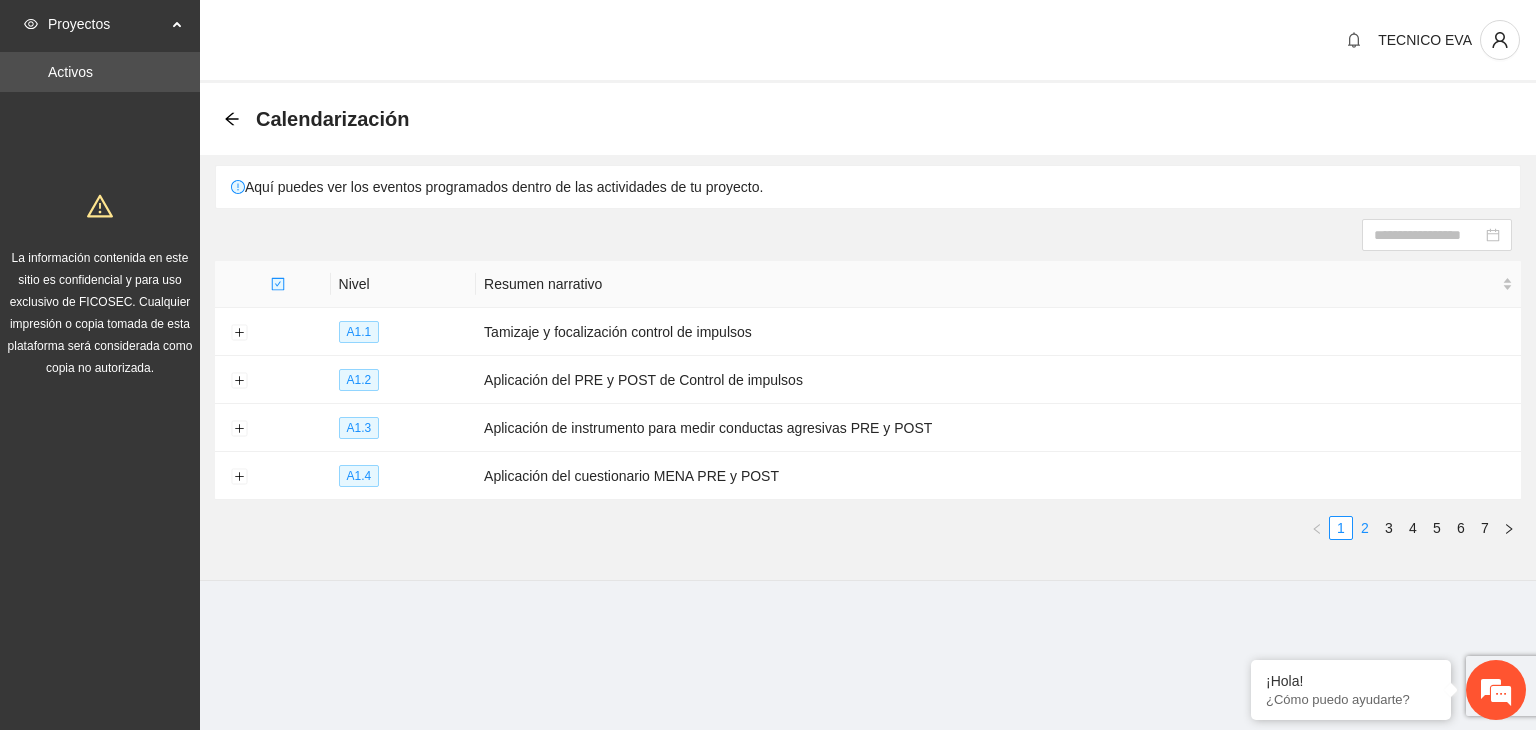 click on "2" at bounding box center [1365, 528] 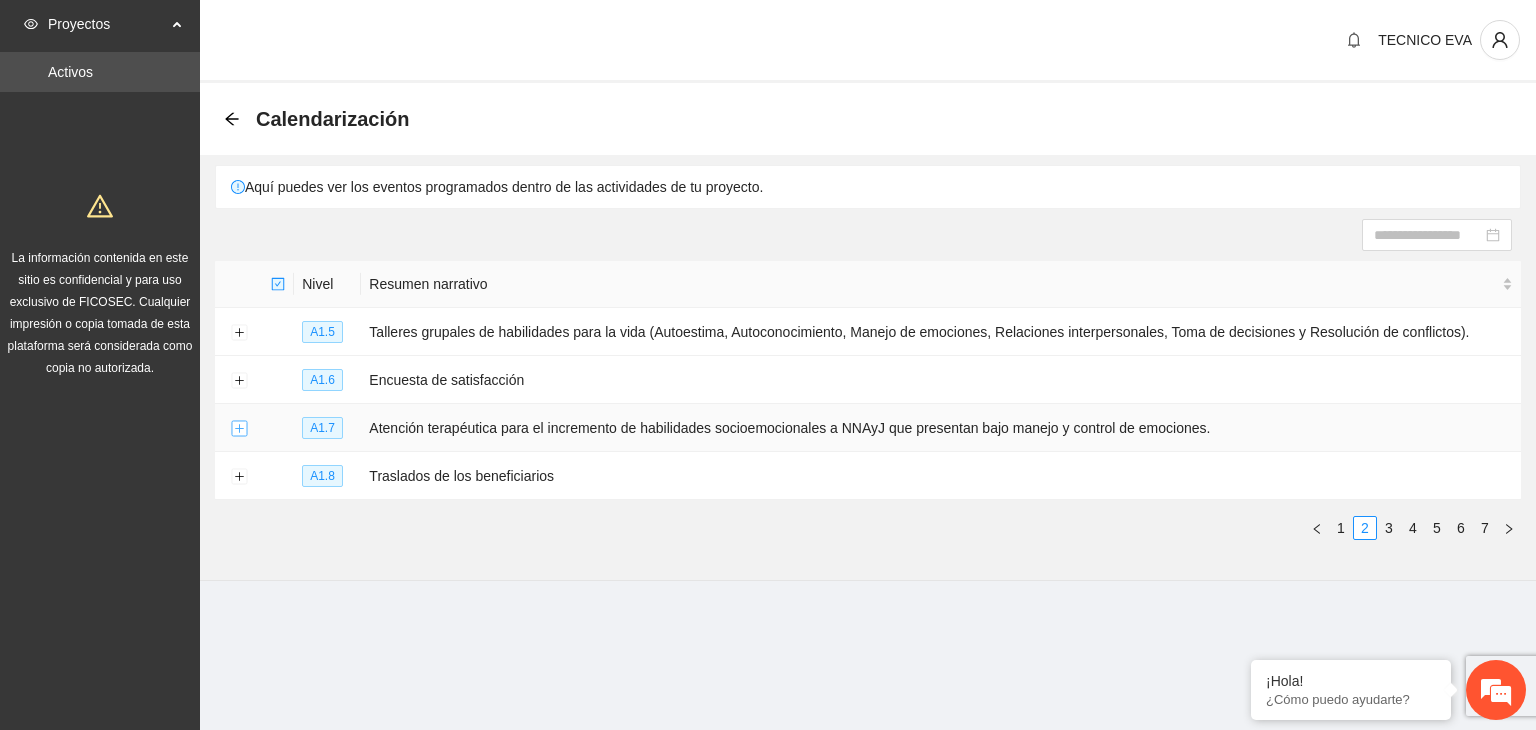 click at bounding box center (239, 429) 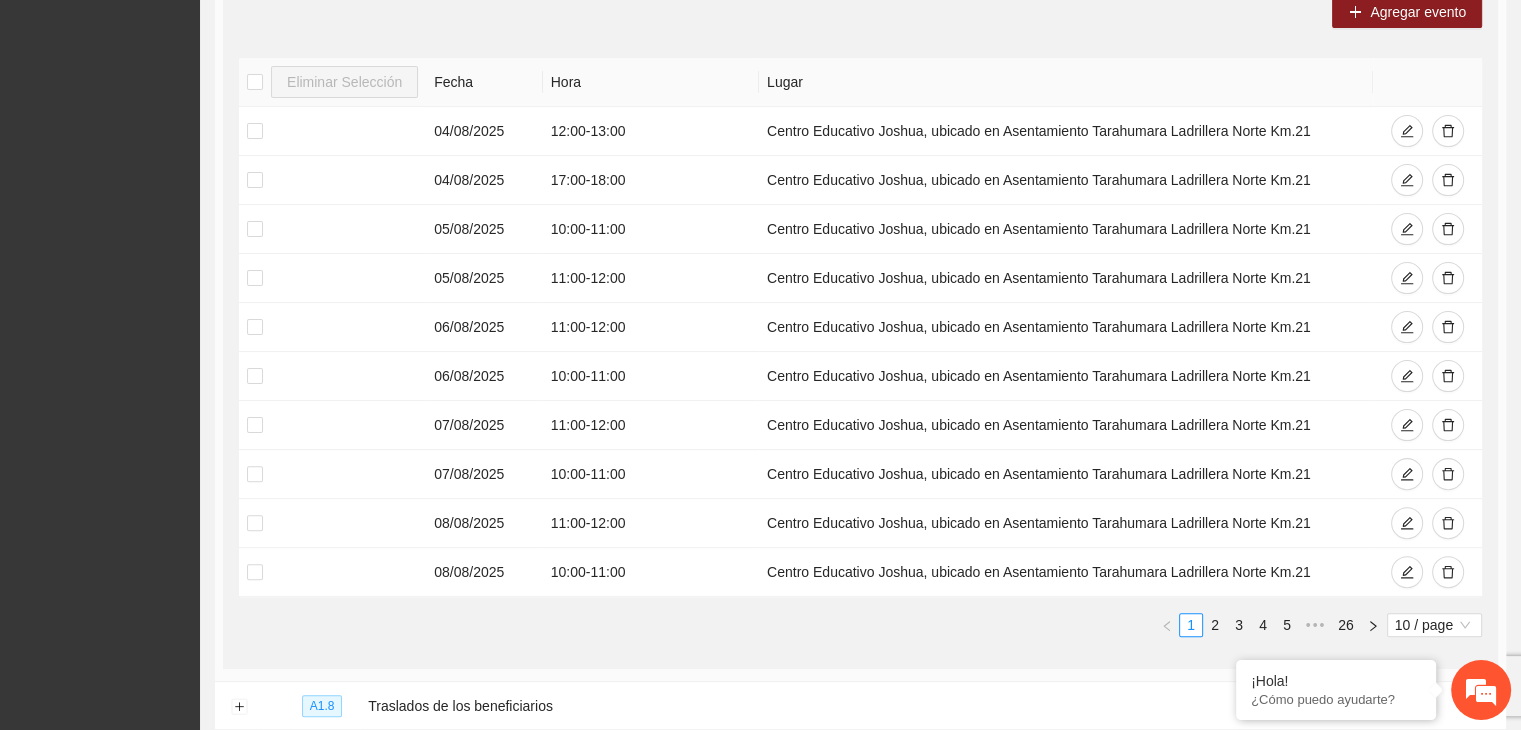 scroll, scrollTop: 499, scrollLeft: 0, axis: vertical 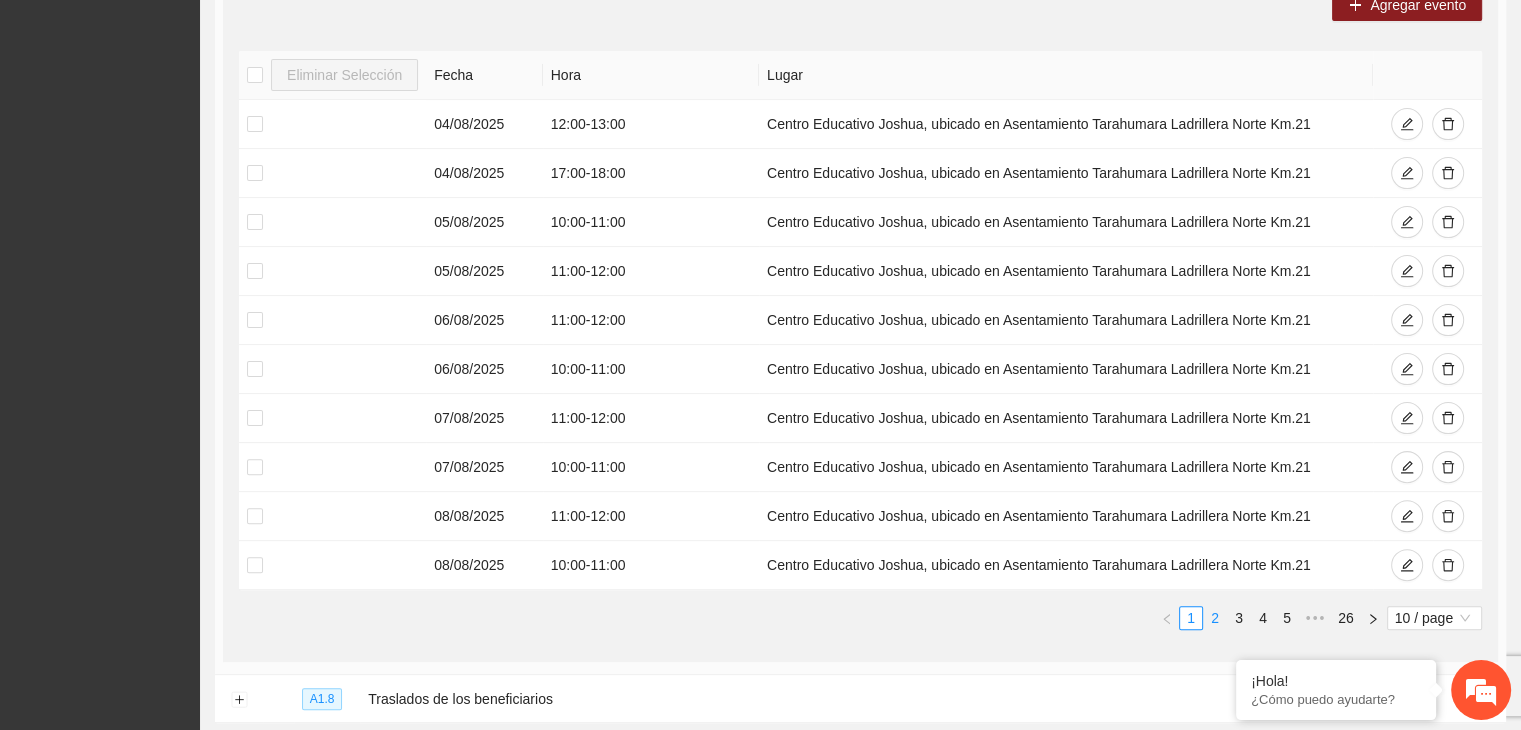 click on "2" at bounding box center (1215, 618) 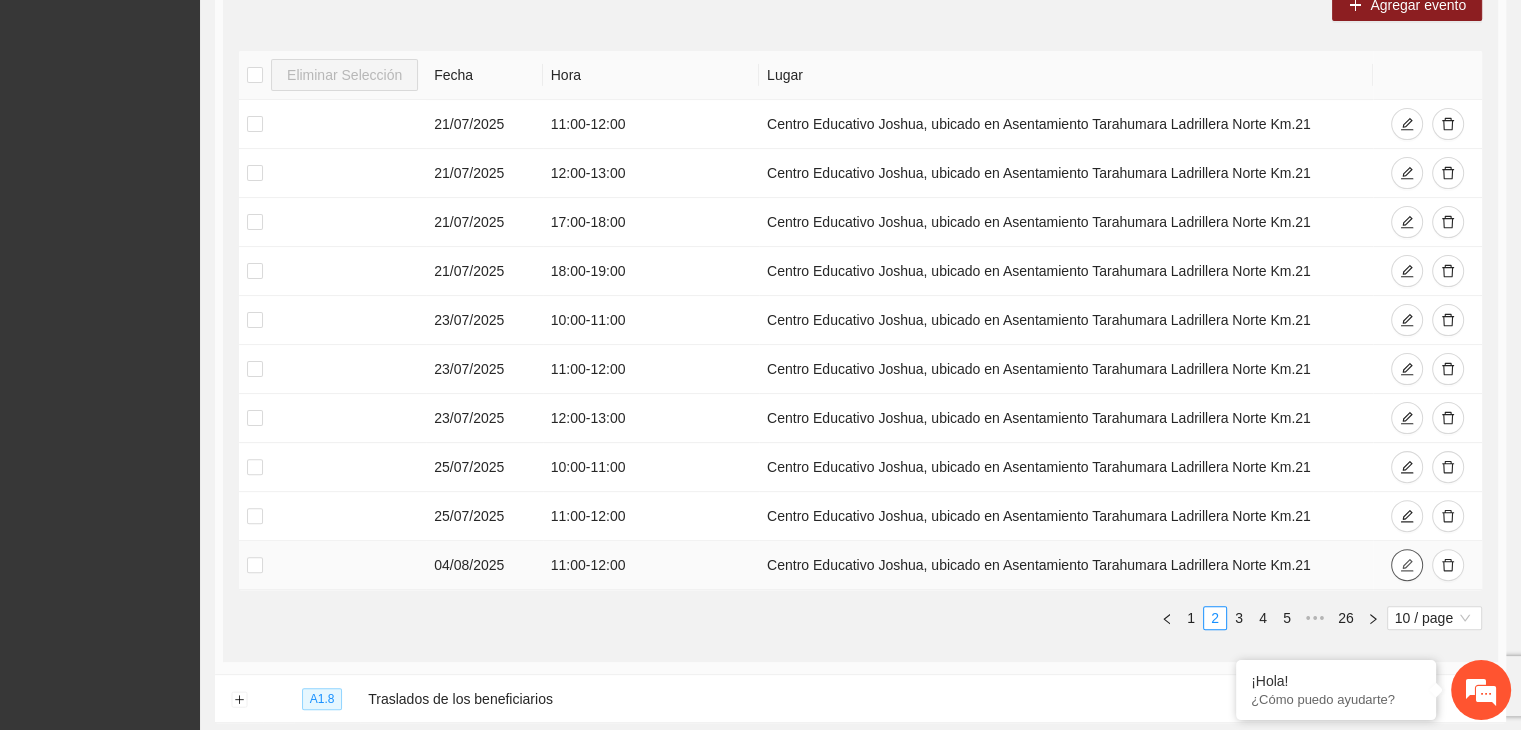 click 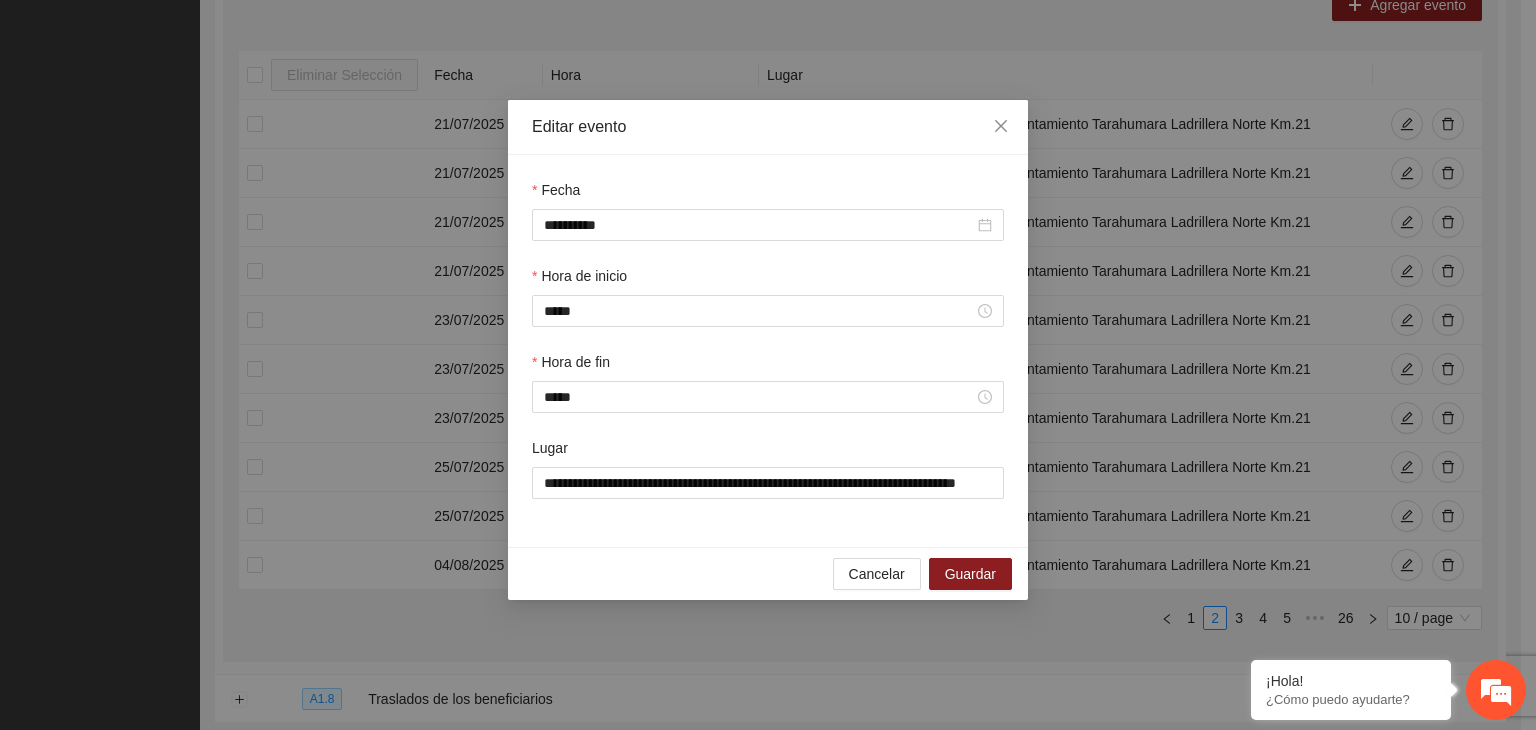 click on "**********" at bounding box center (768, 365) 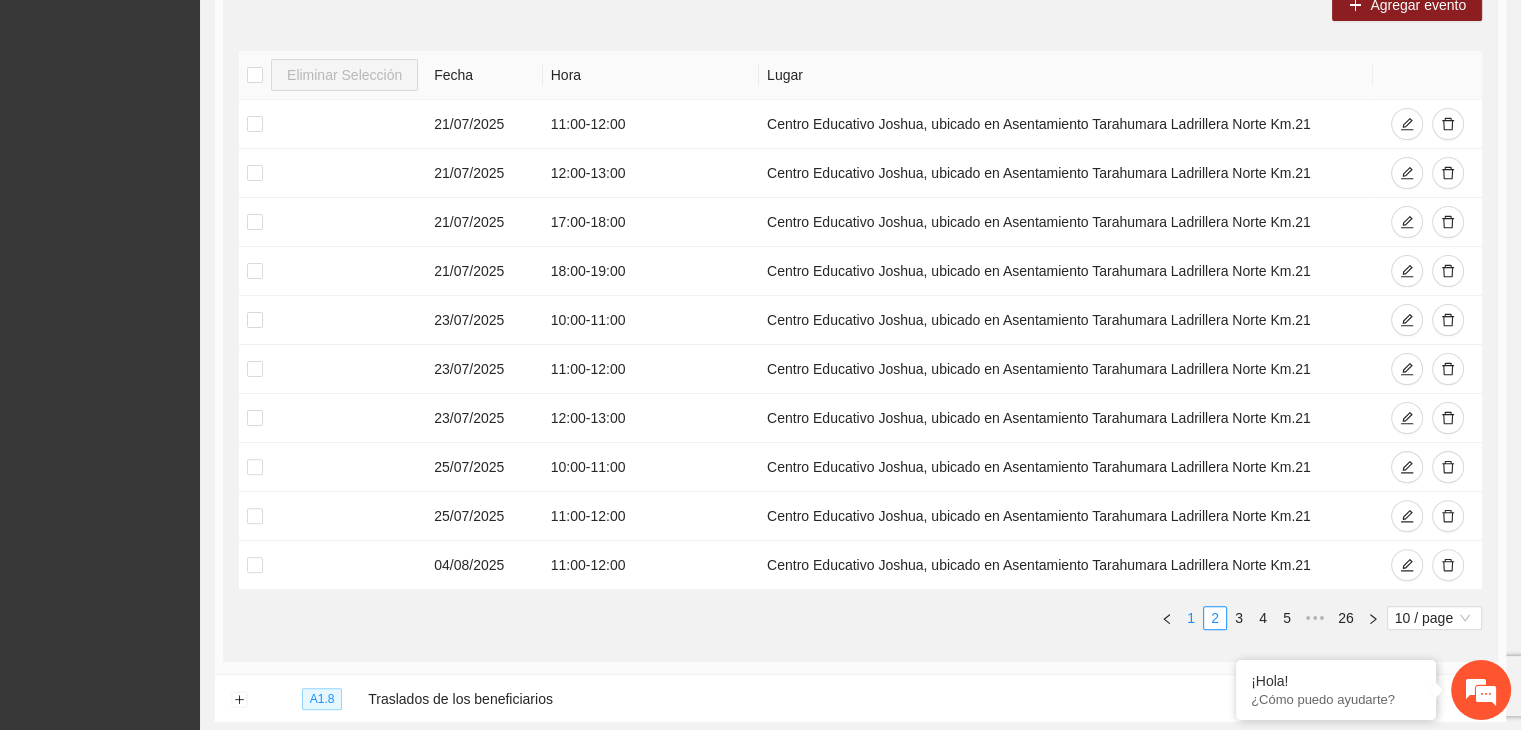 click on "1" at bounding box center [1191, 618] 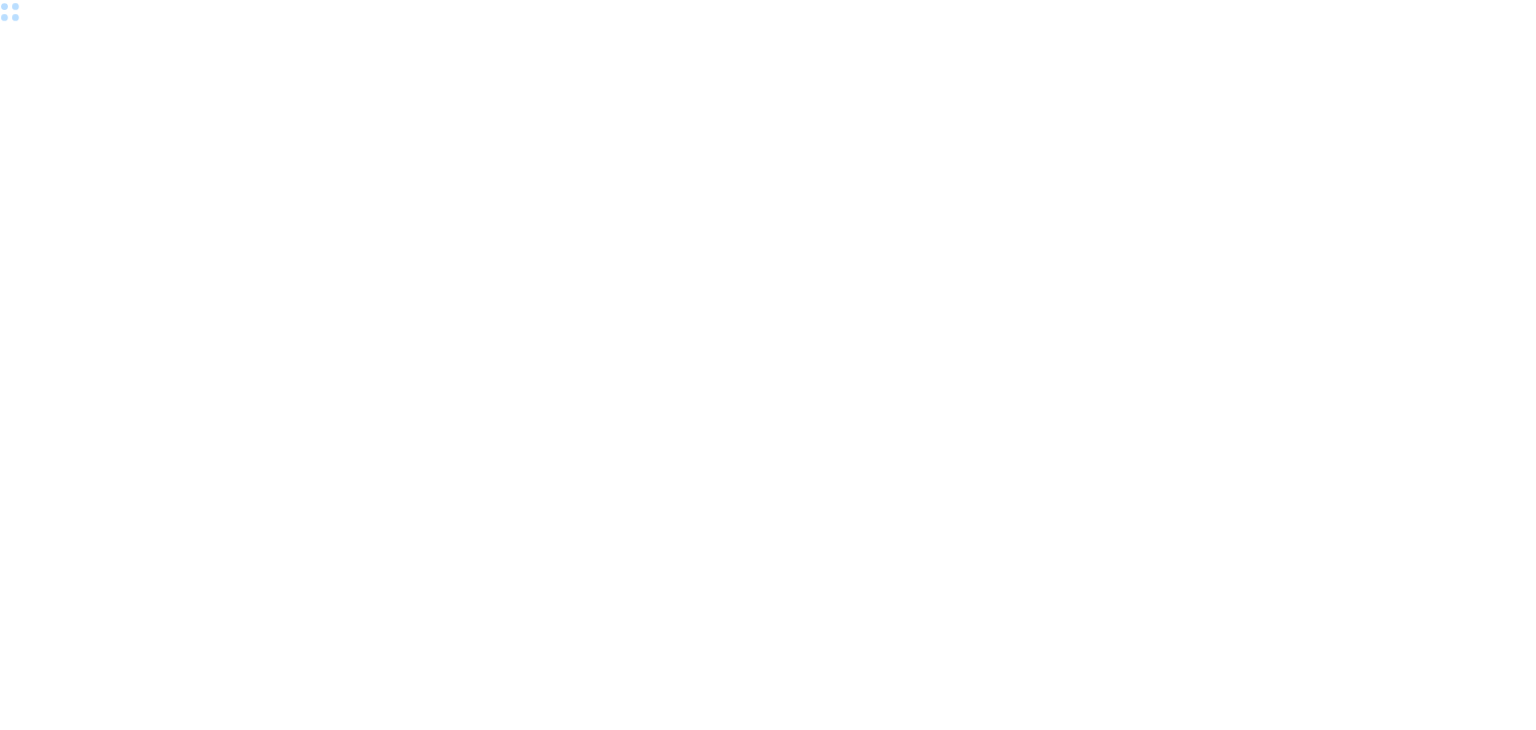 scroll, scrollTop: 0, scrollLeft: 0, axis: both 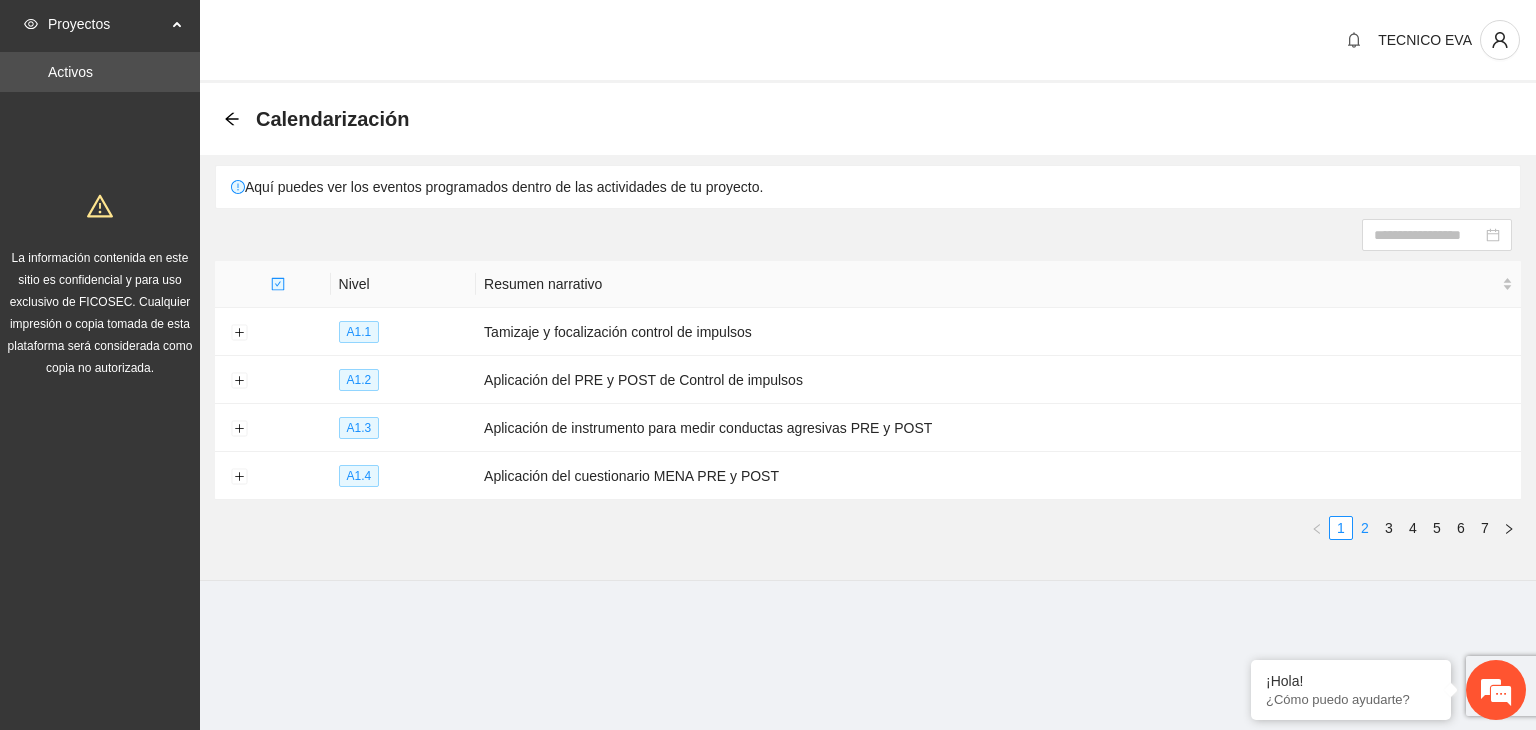 click on "2" at bounding box center [1365, 528] 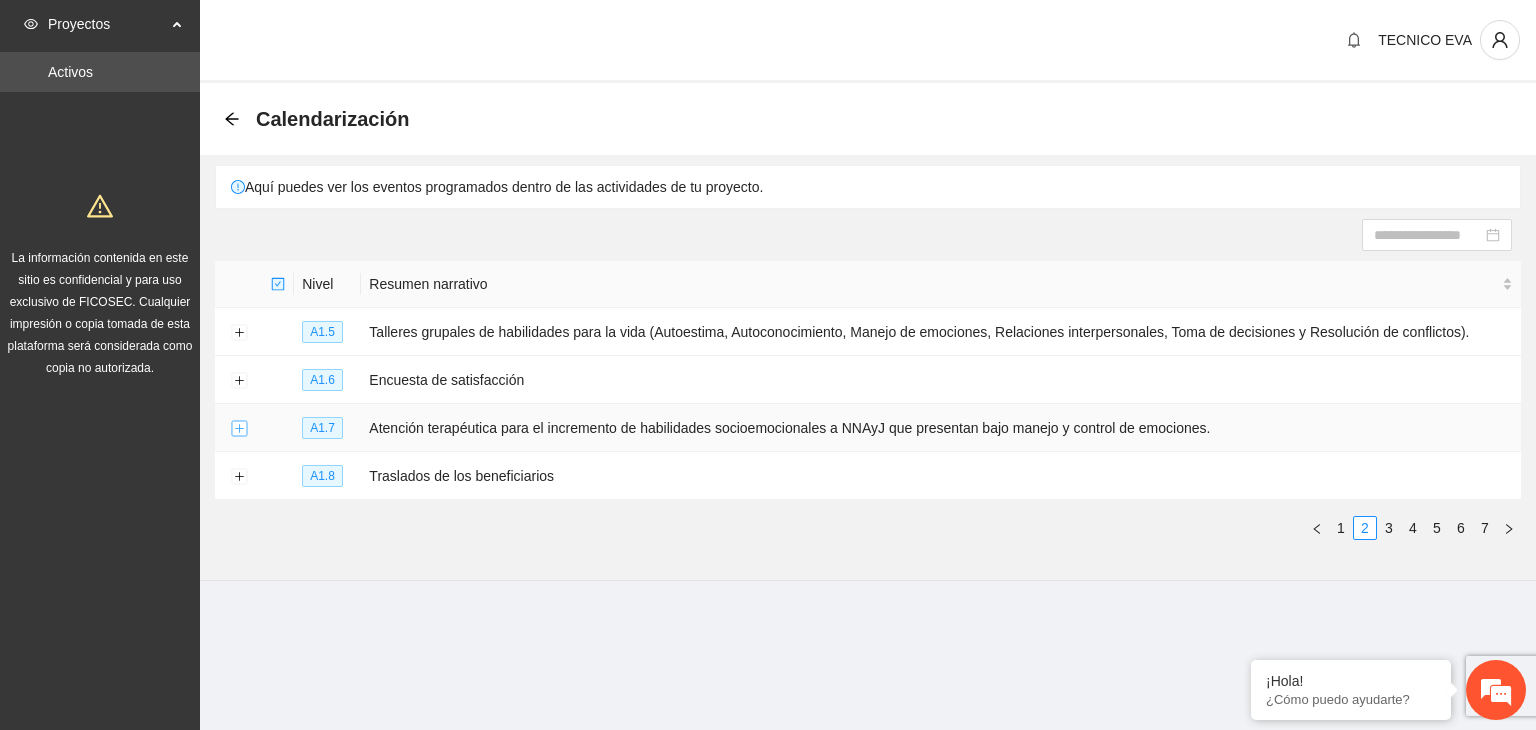 click at bounding box center [239, 429] 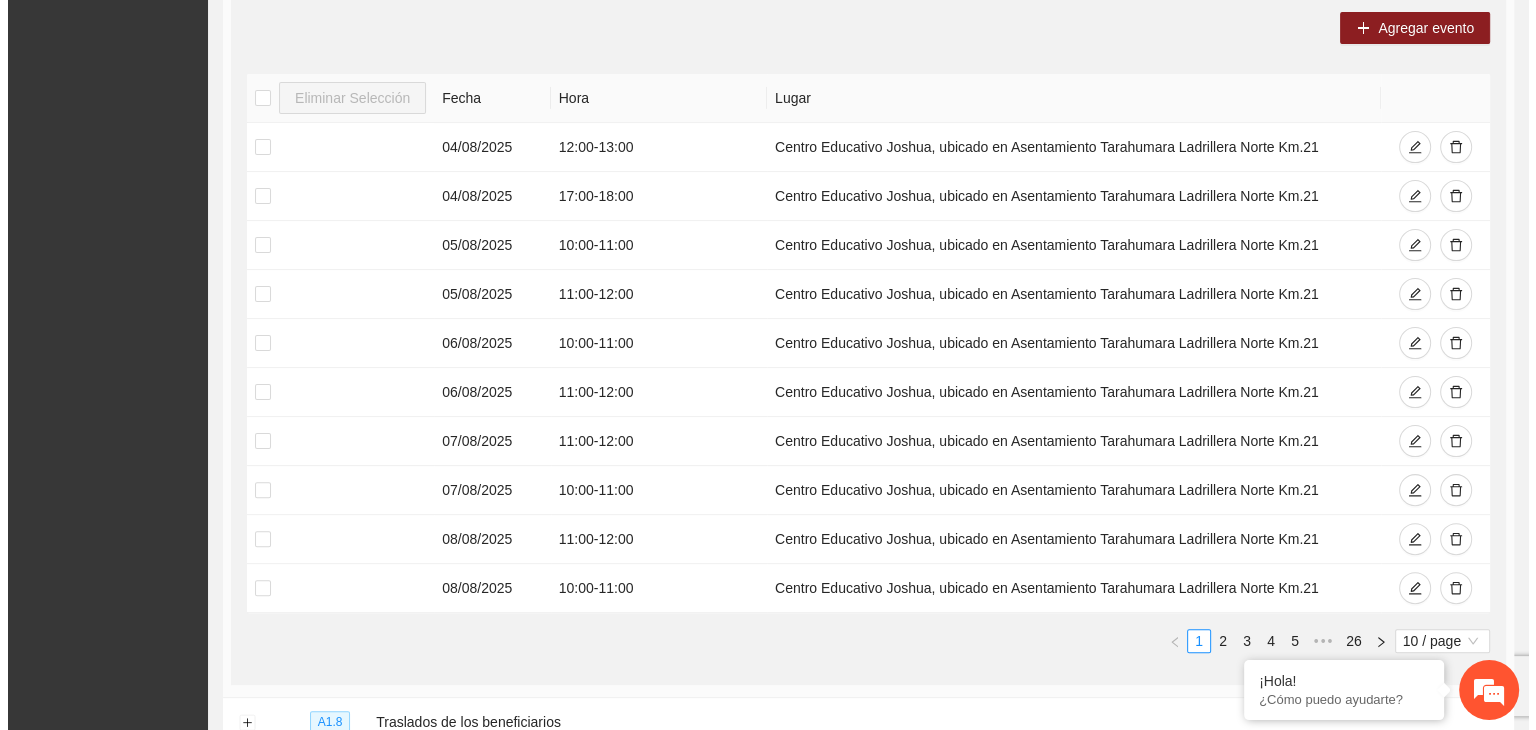 scroll, scrollTop: 472, scrollLeft: 0, axis: vertical 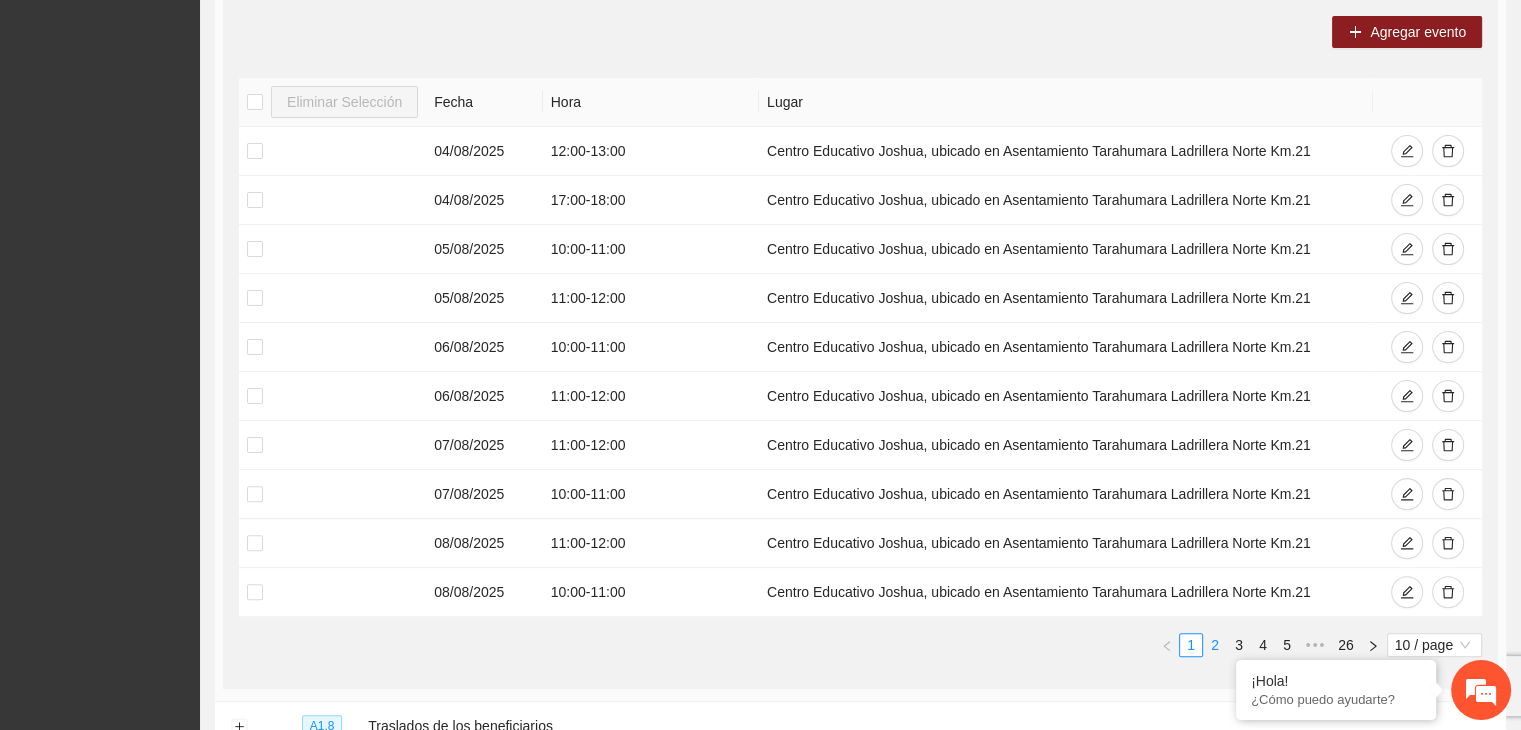 click on "2" at bounding box center [1215, 645] 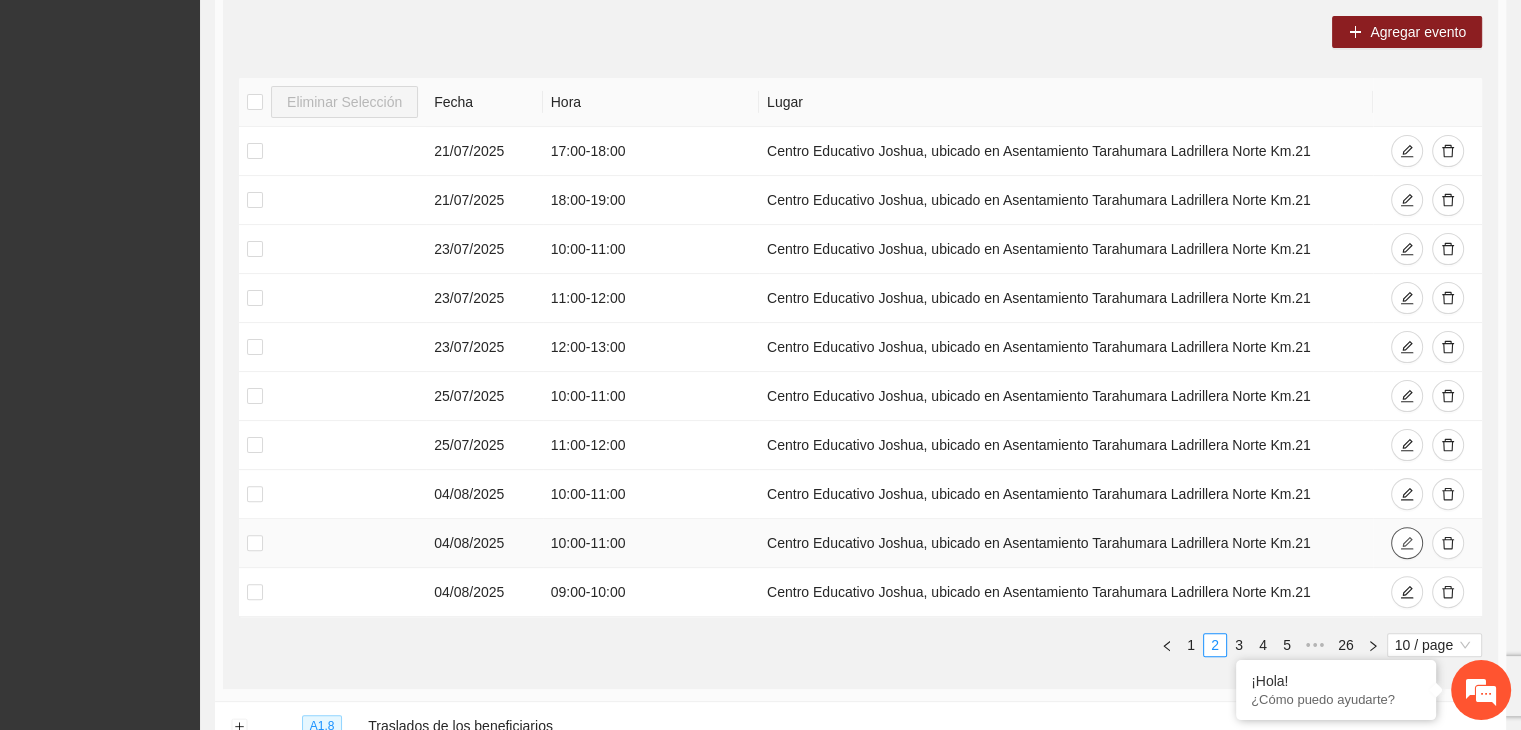 click 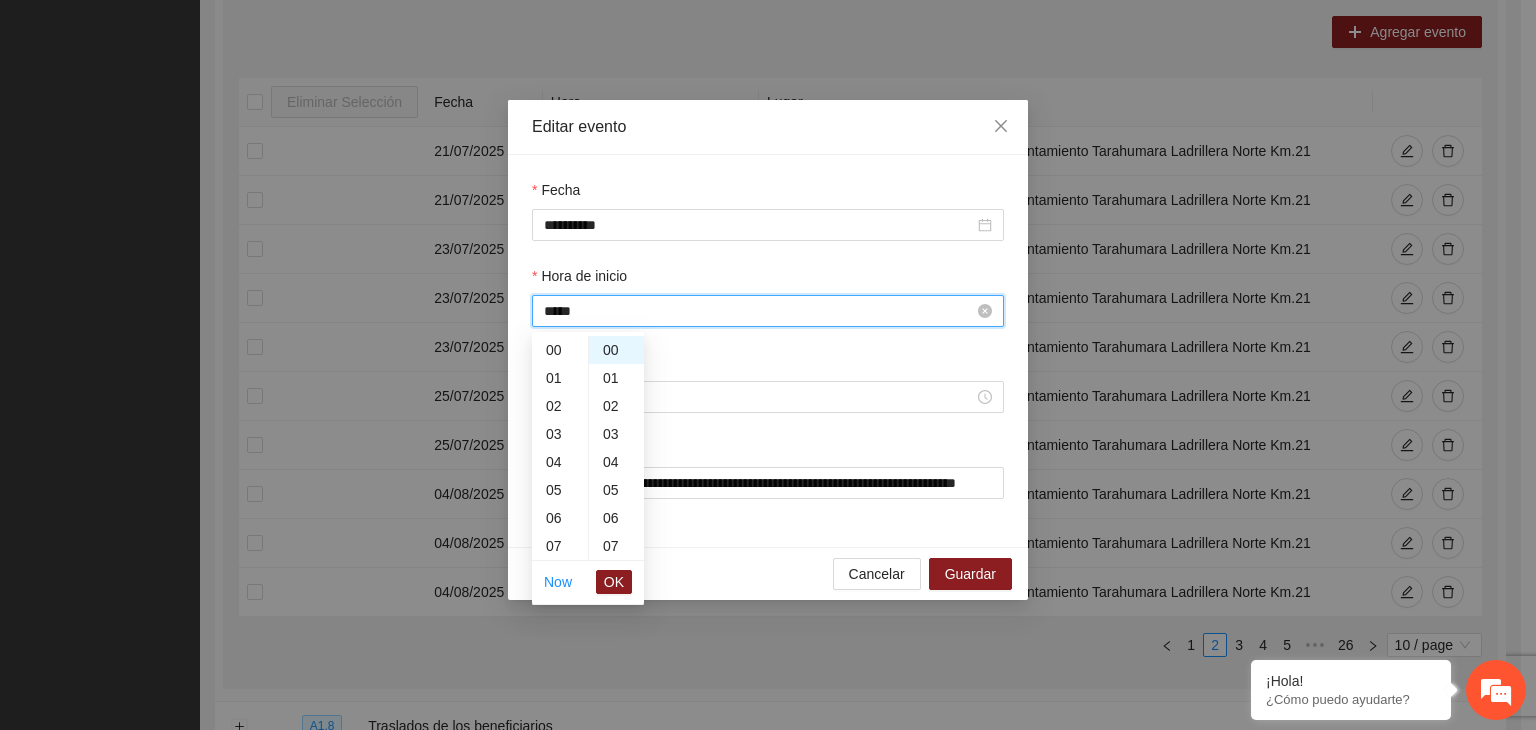 click on "*****" at bounding box center (759, 311) 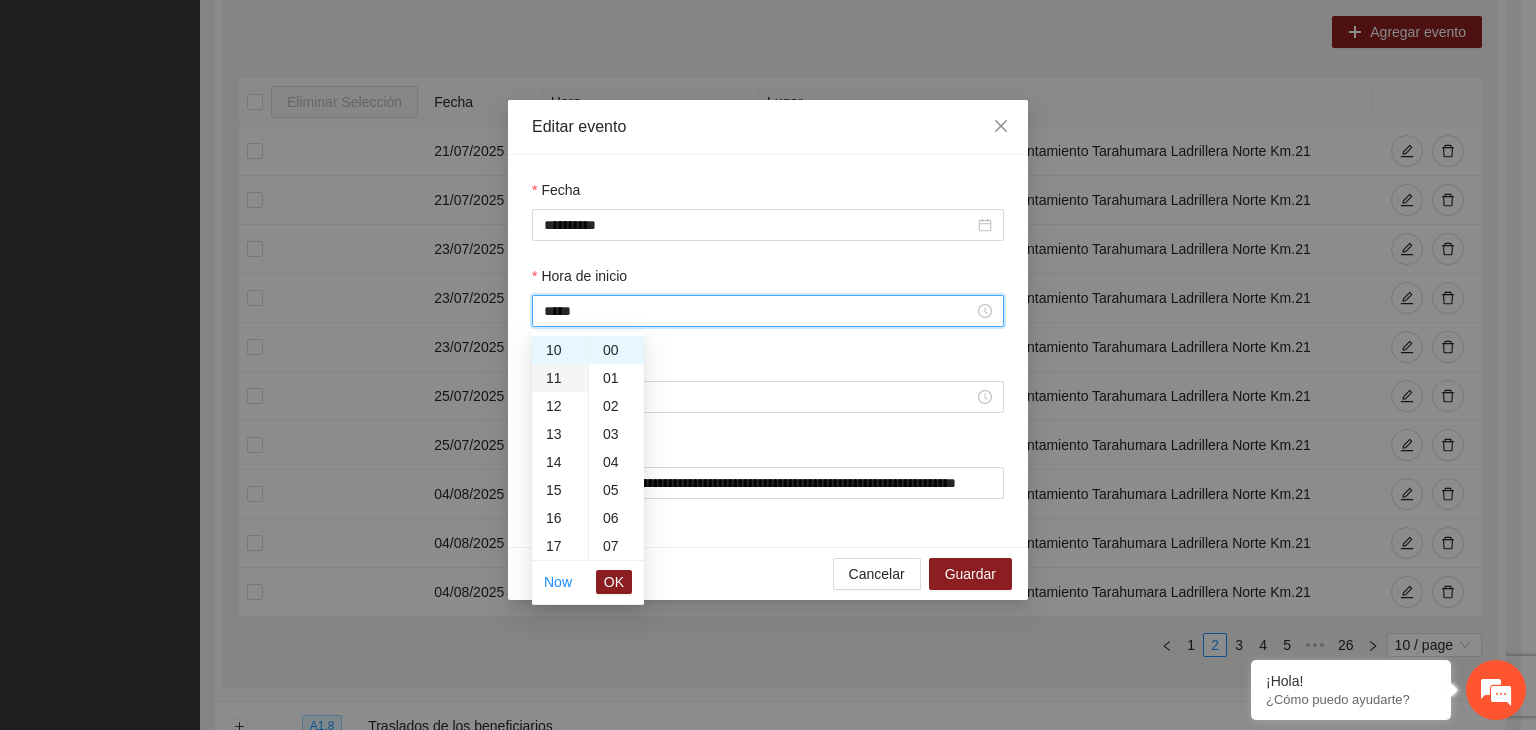 click on "11" at bounding box center [560, 378] 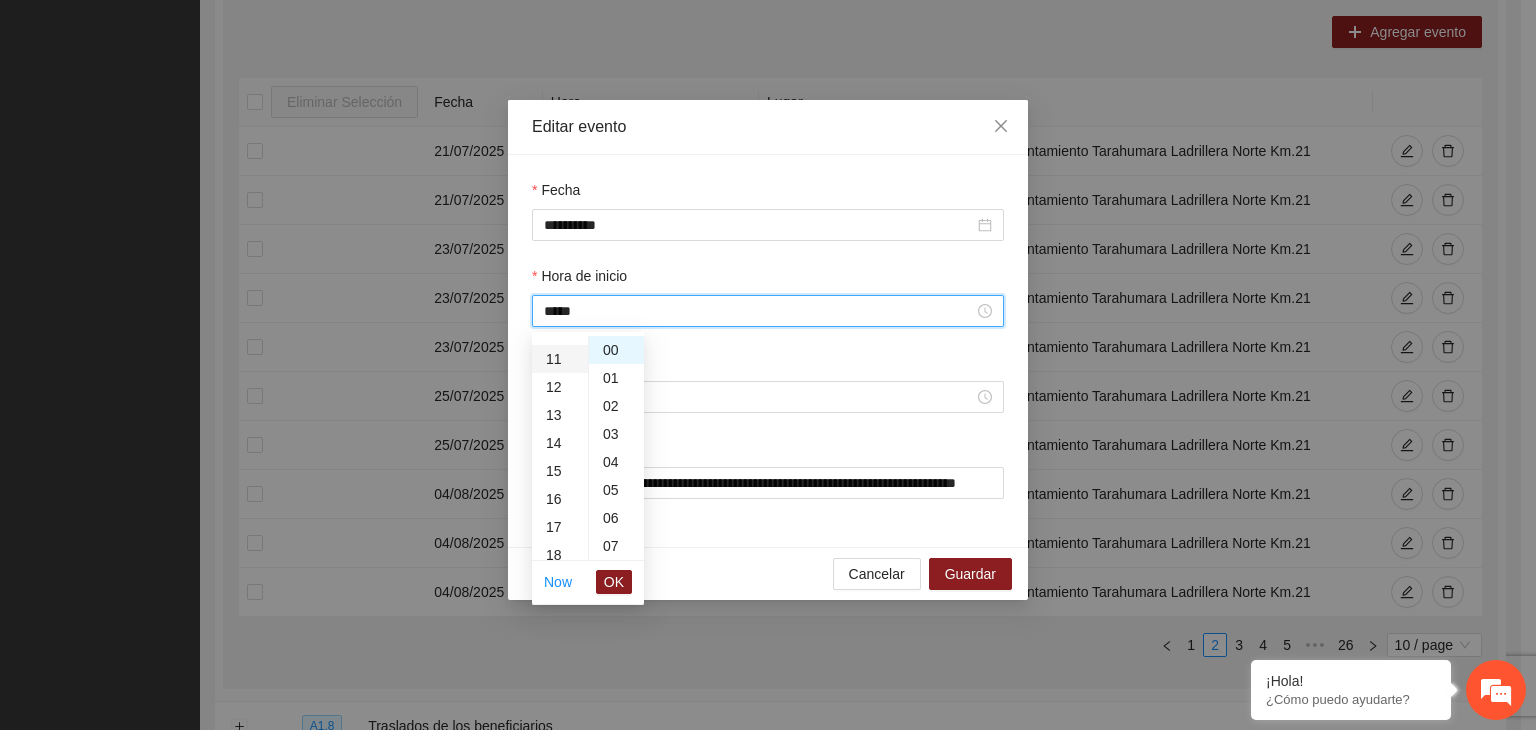 scroll, scrollTop: 308, scrollLeft: 0, axis: vertical 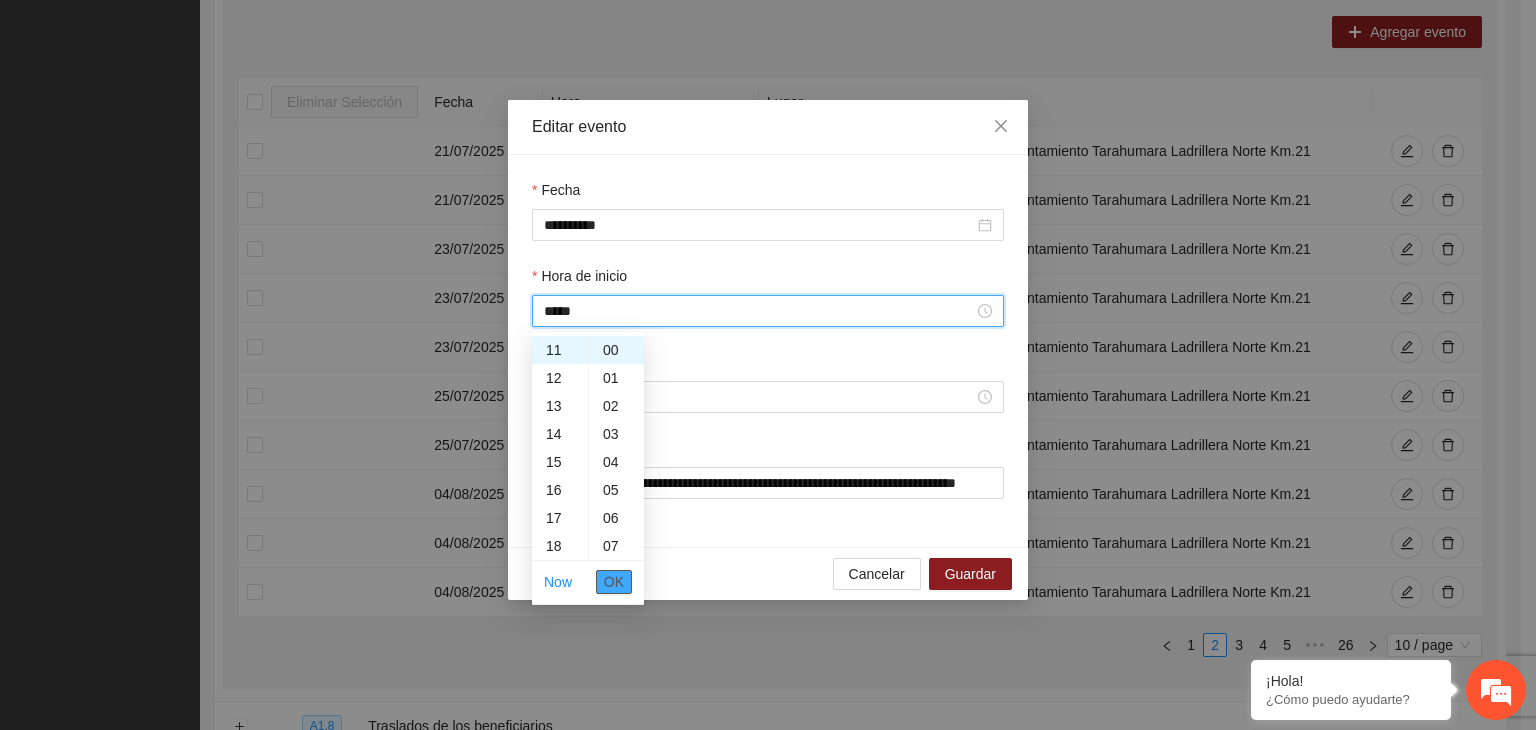 click on "OK" at bounding box center [614, 582] 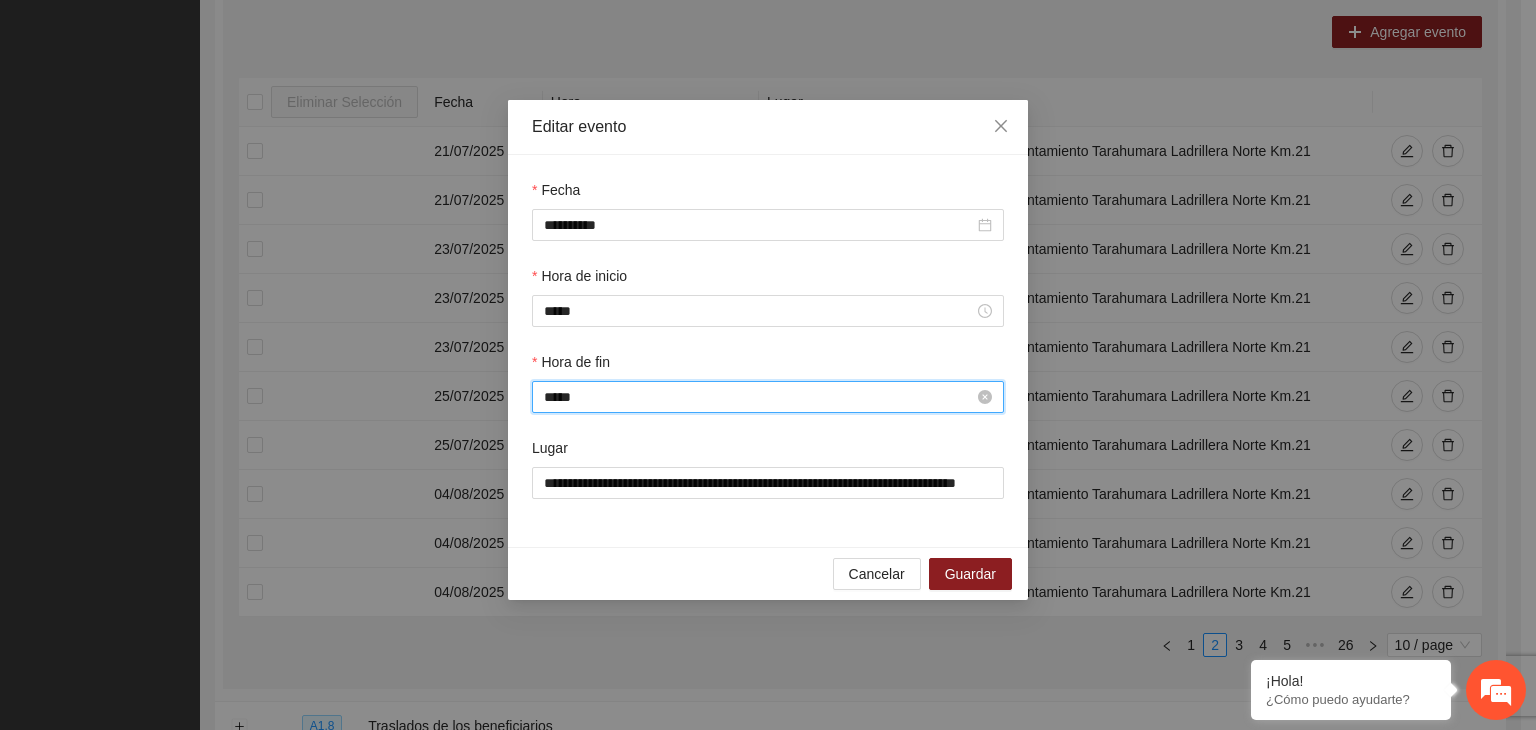 scroll, scrollTop: 308, scrollLeft: 0, axis: vertical 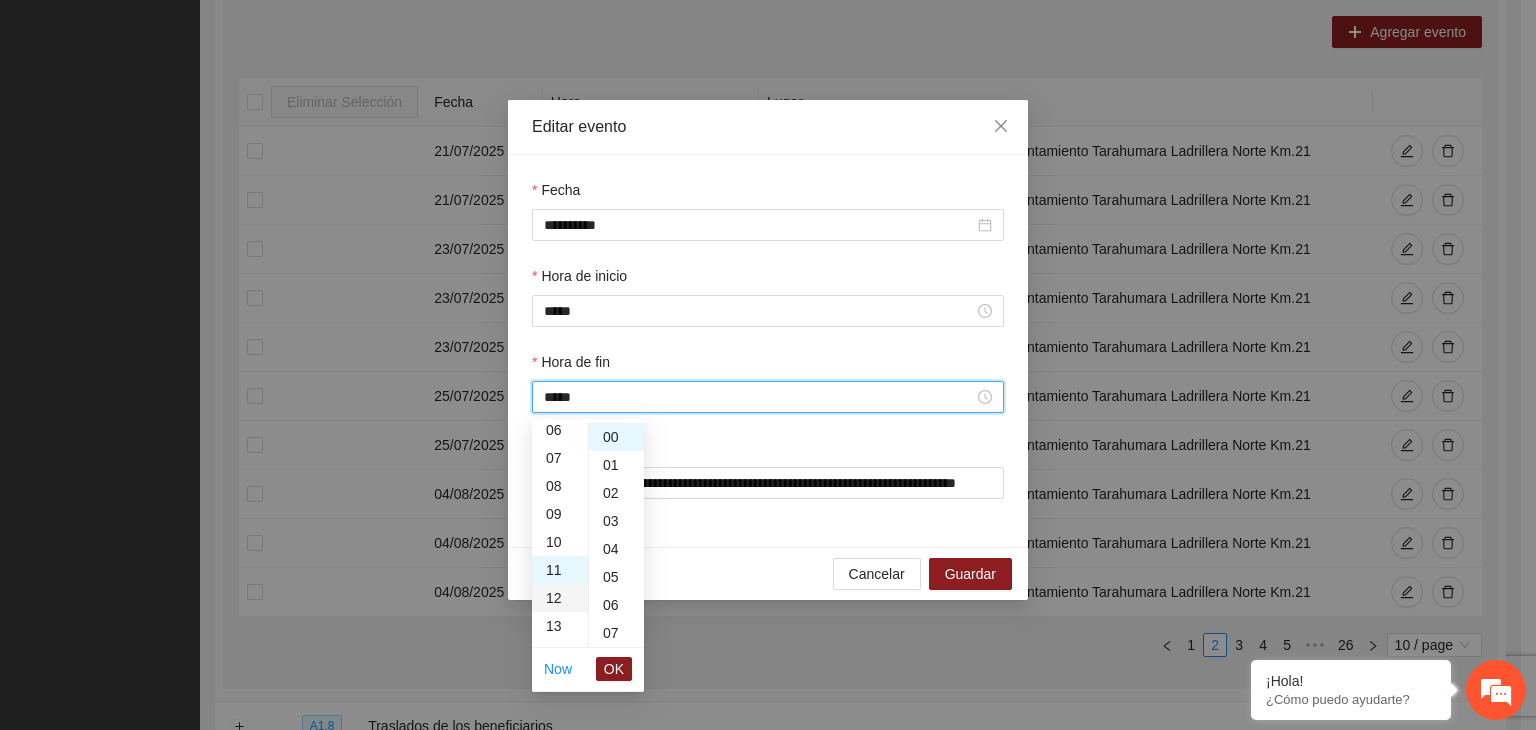 click on "12" at bounding box center (560, 598) 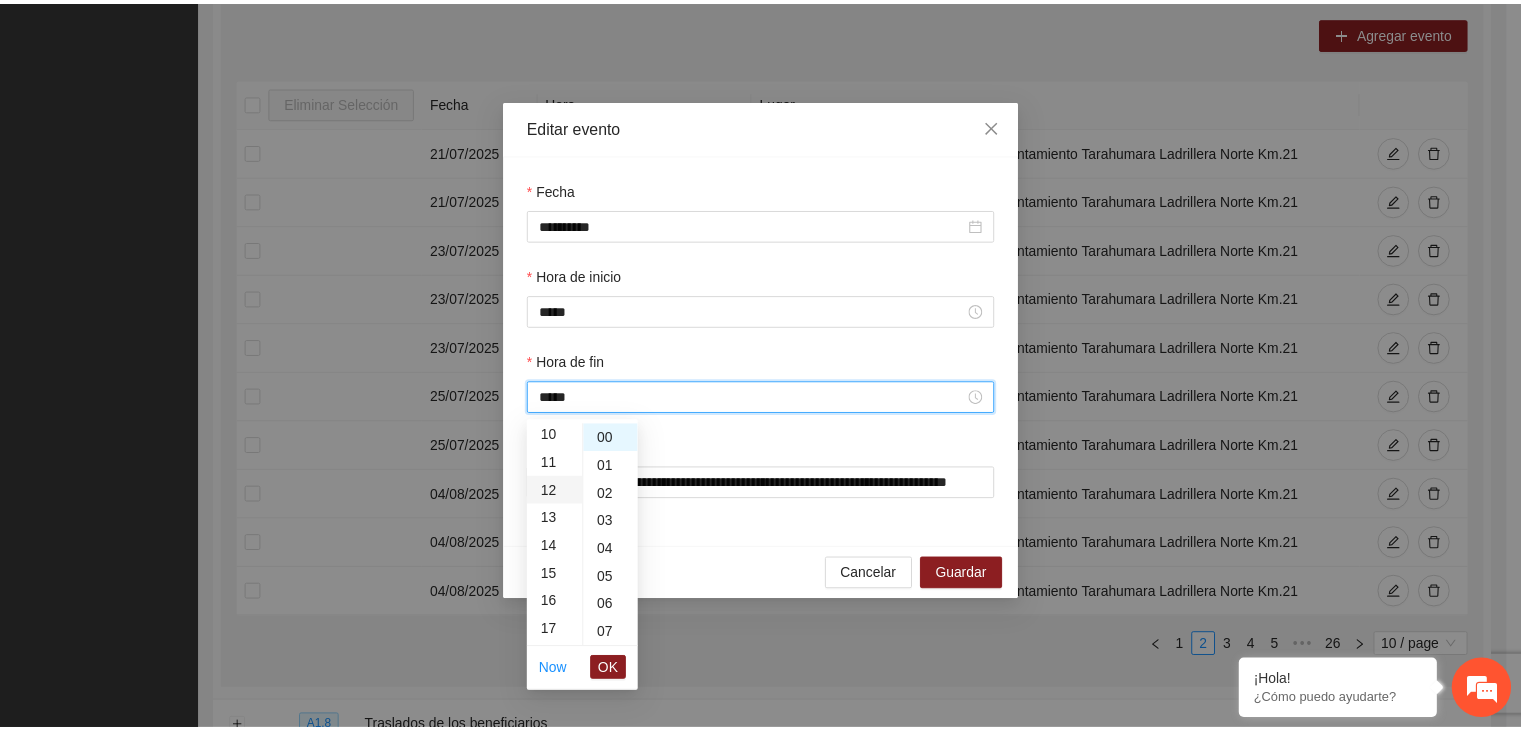 scroll, scrollTop: 336, scrollLeft: 0, axis: vertical 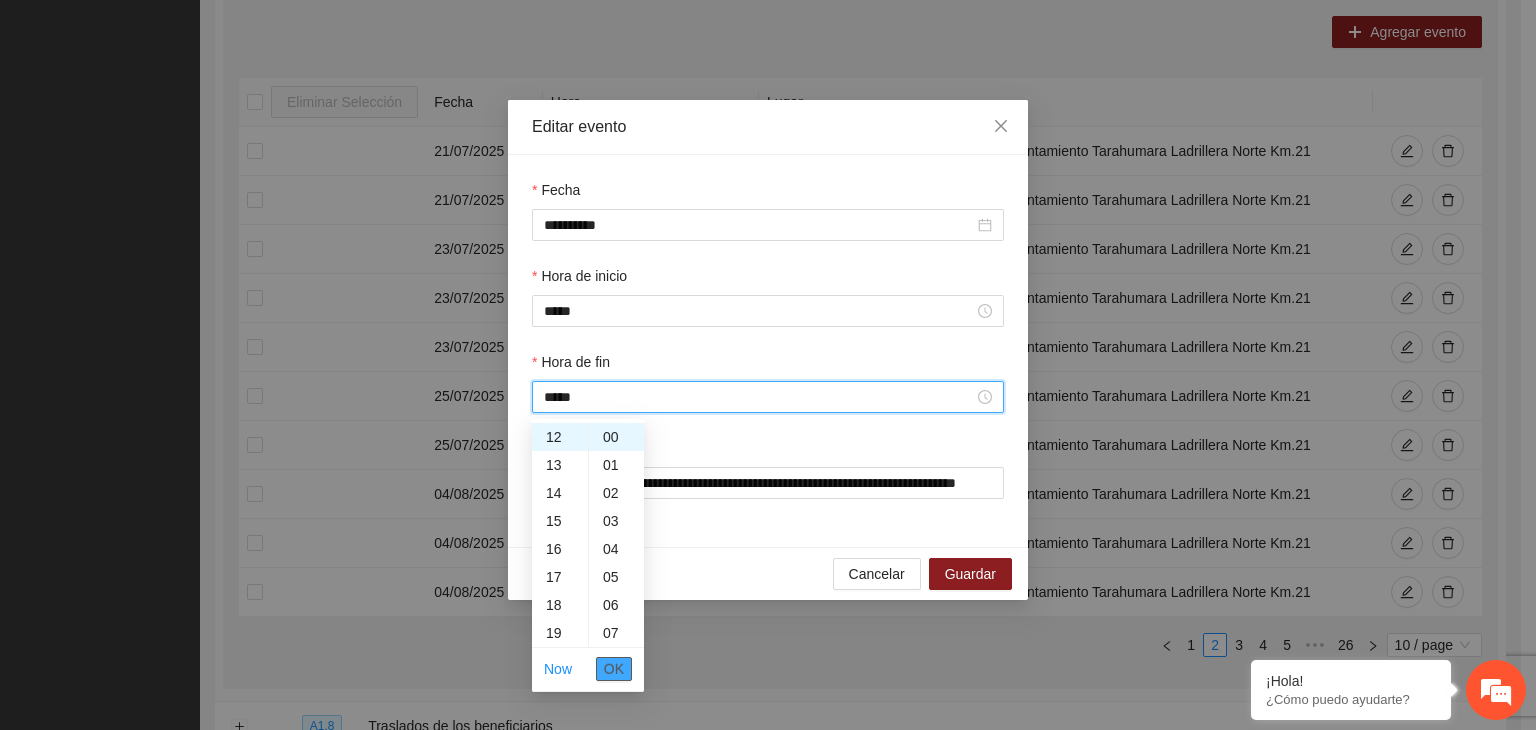 click on "OK" at bounding box center (614, 669) 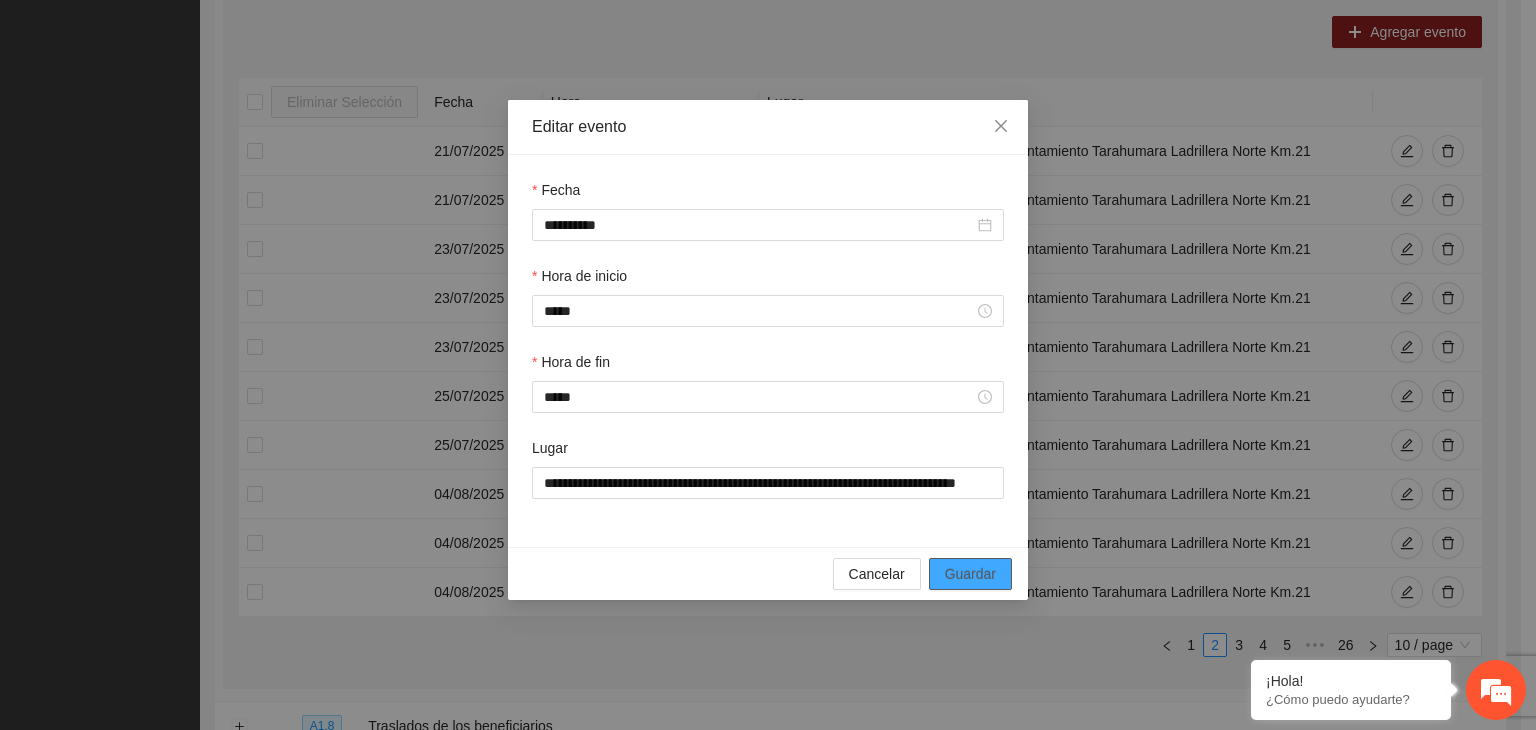 click on "Guardar" at bounding box center [970, 574] 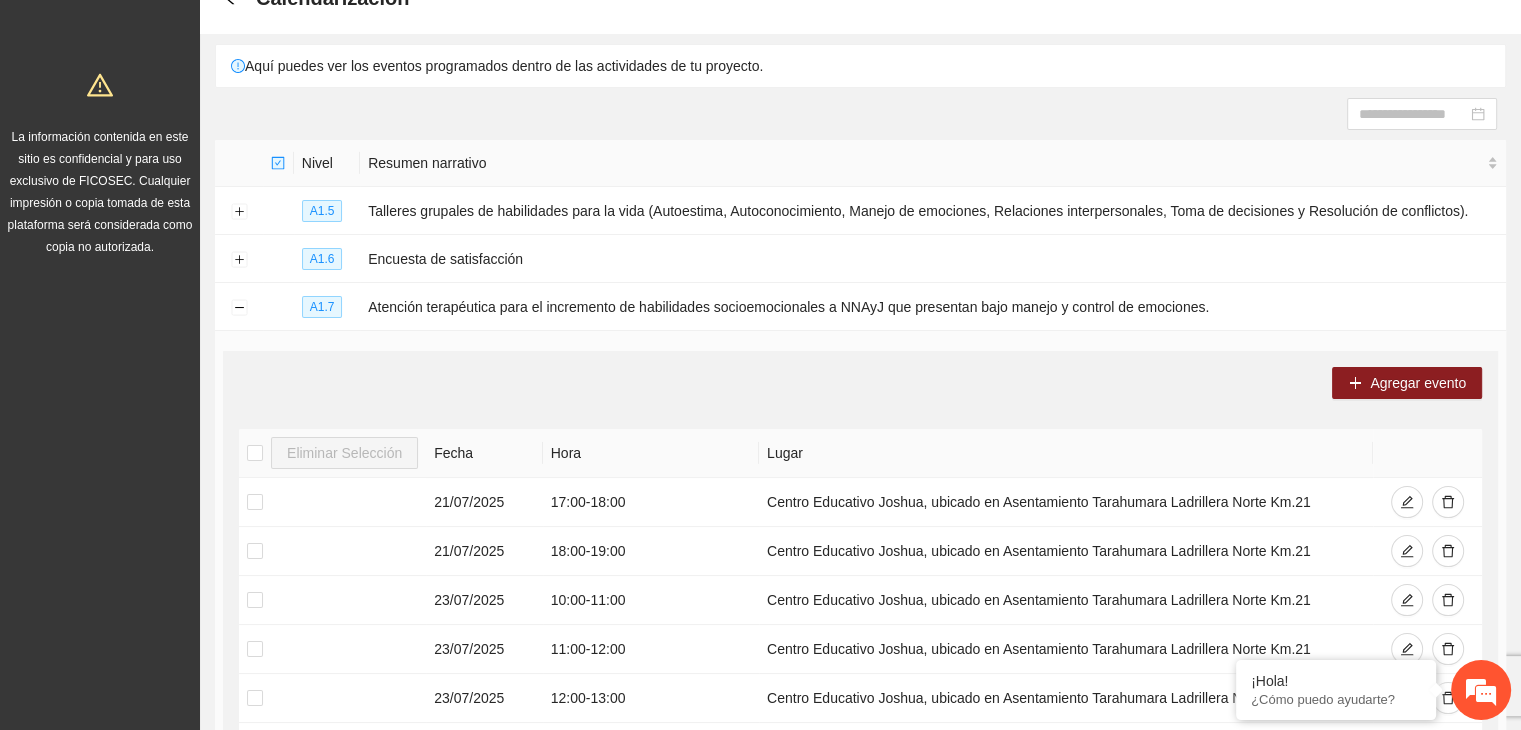 scroll, scrollTop: 108, scrollLeft: 0, axis: vertical 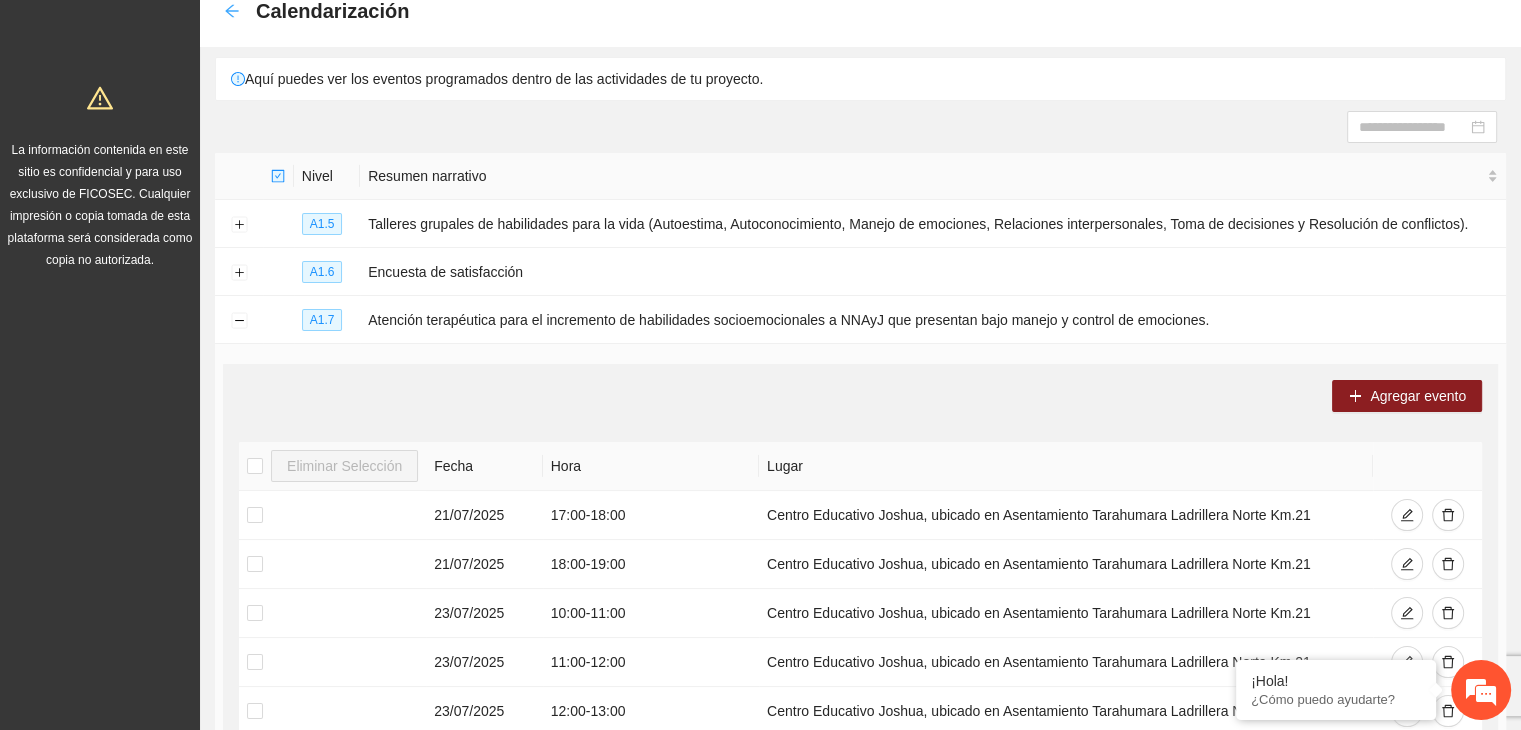 click 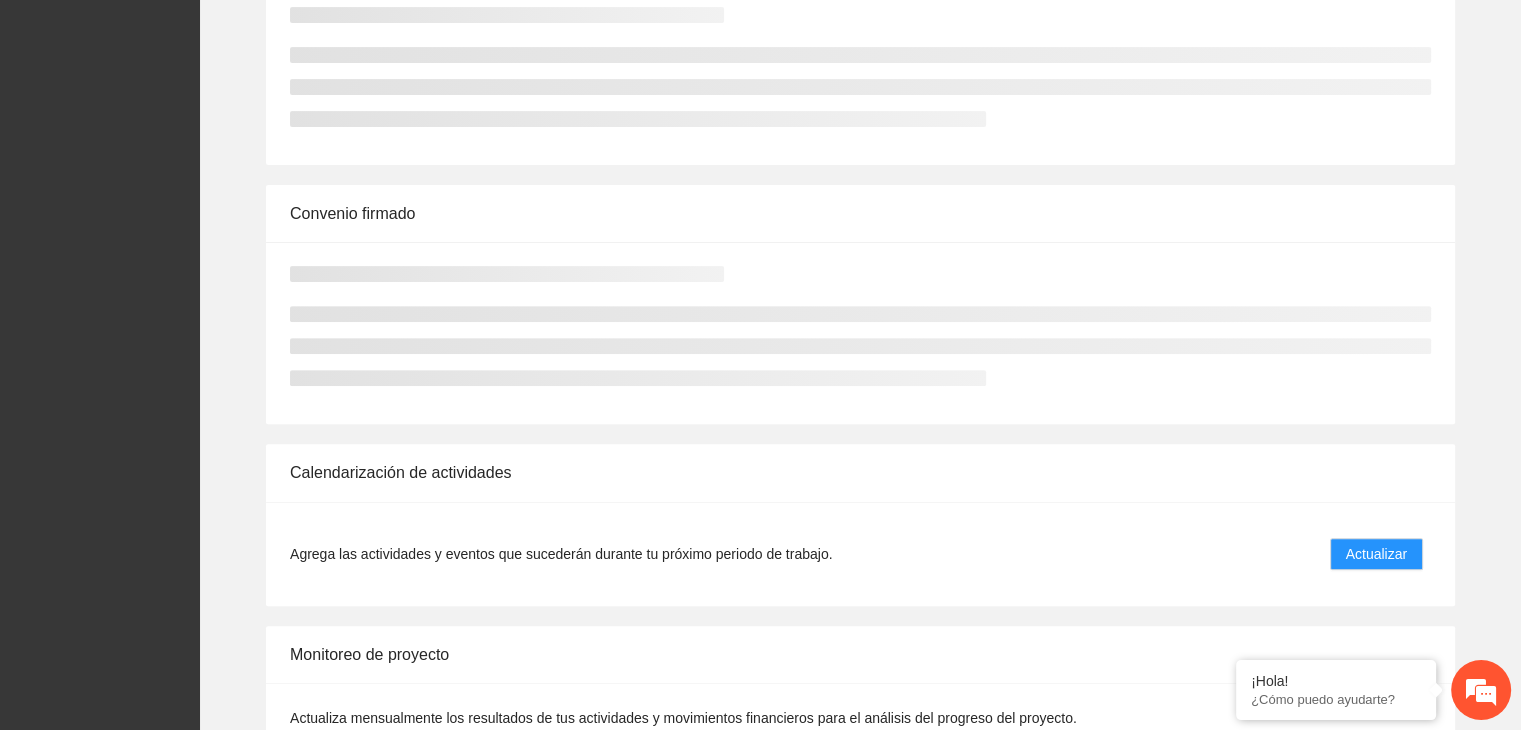 scroll, scrollTop: 0, scrollLeft: 0, axis: both 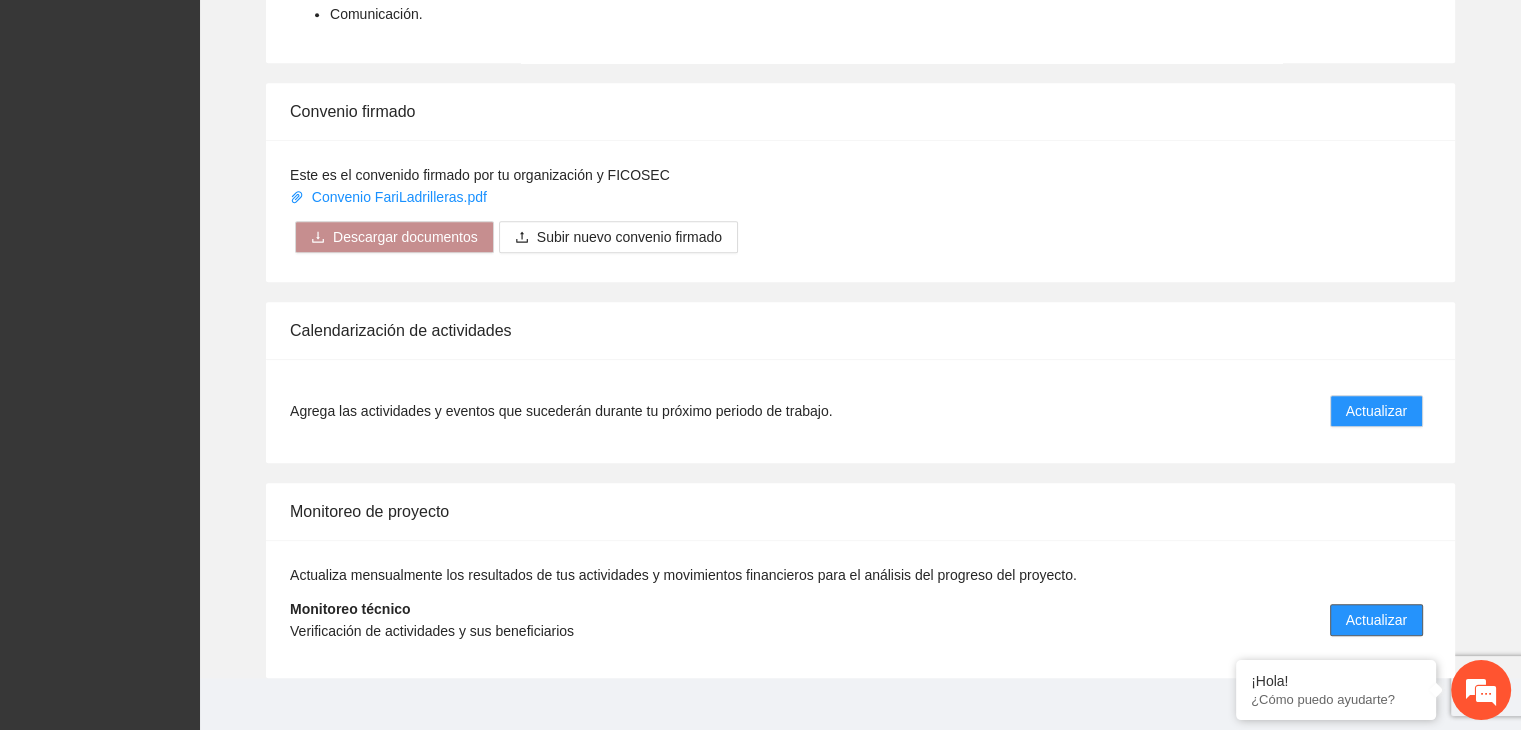click on "Actualizar" at bounding box center (1376, 620) 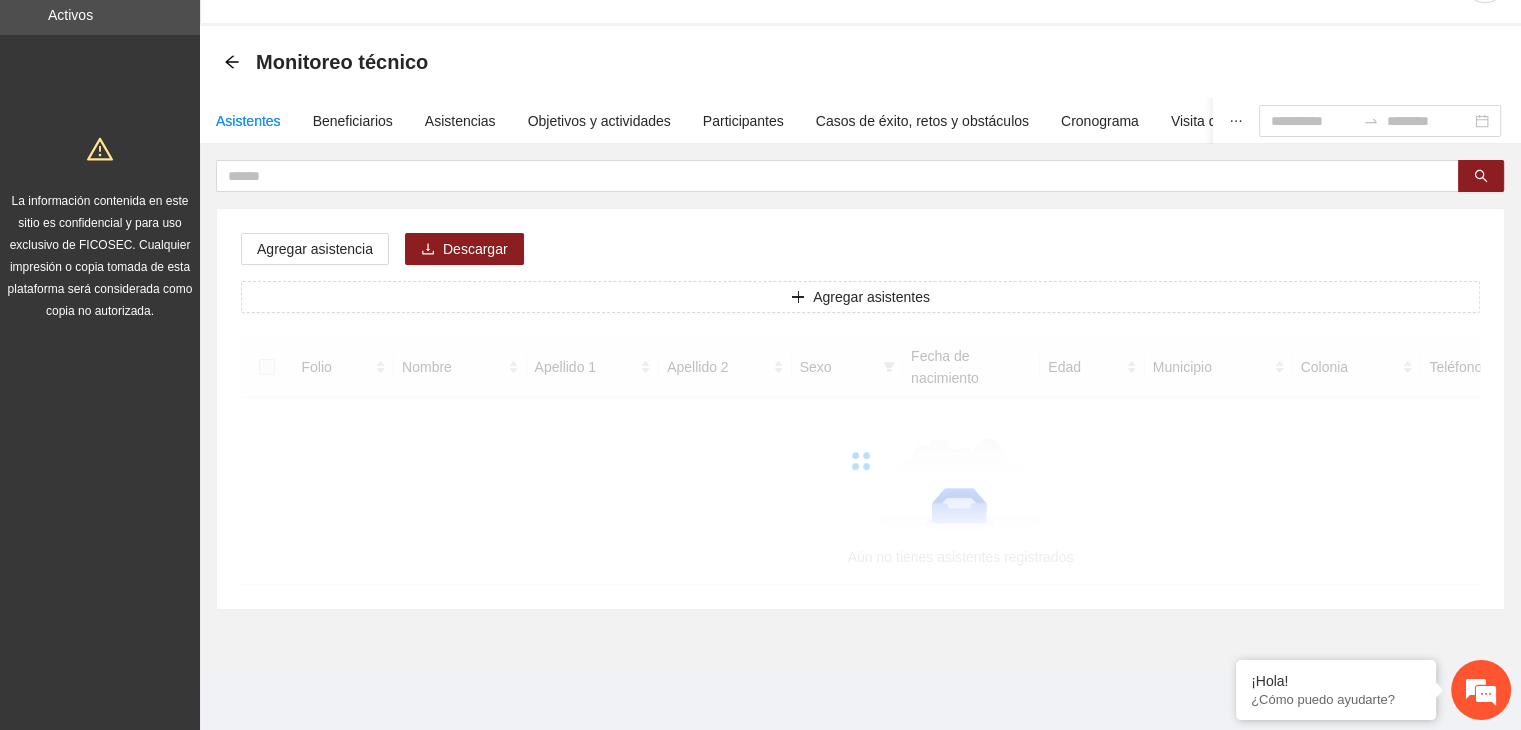 scroll, scrollTop: 0, scrollLeft: 0, axis: both 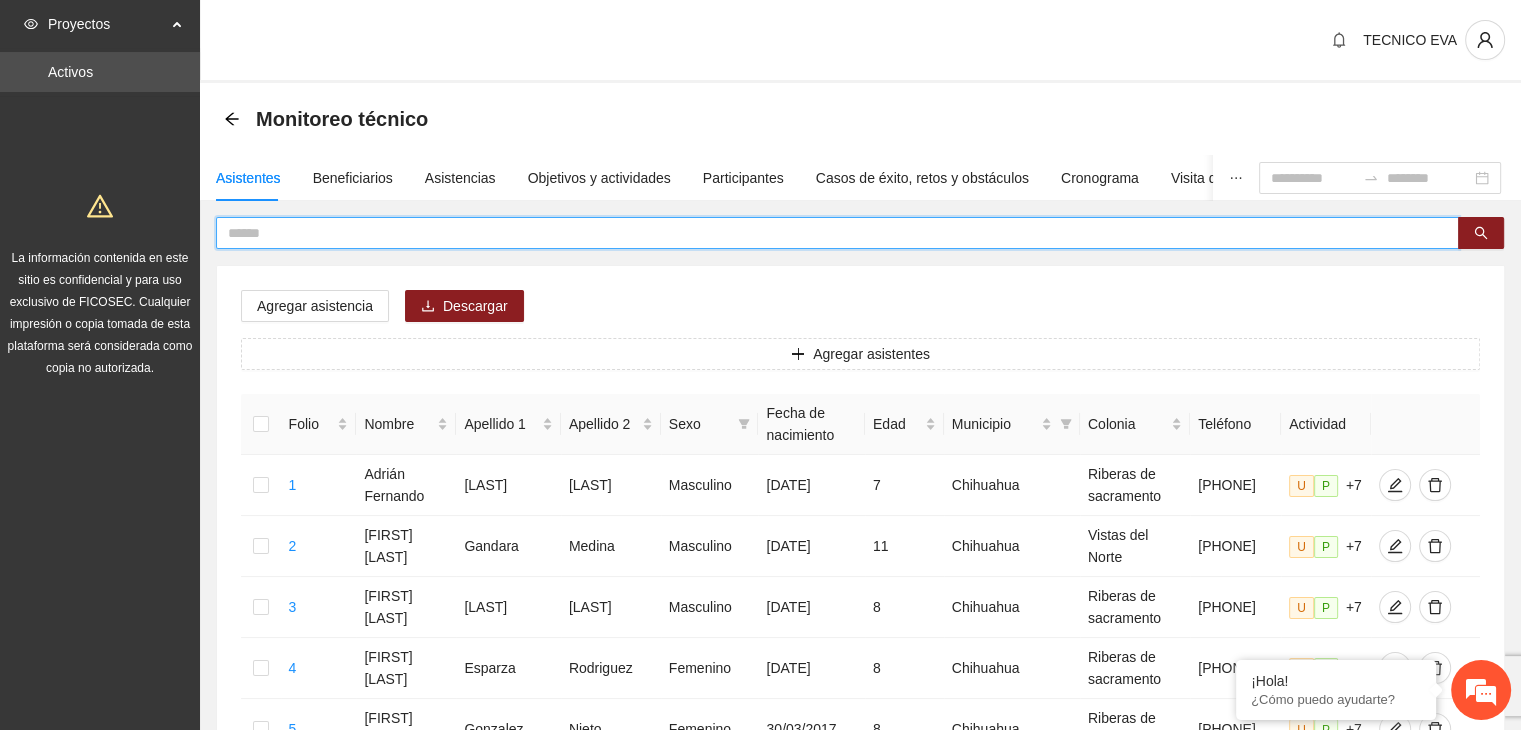 click at bounding box center (829, 233) 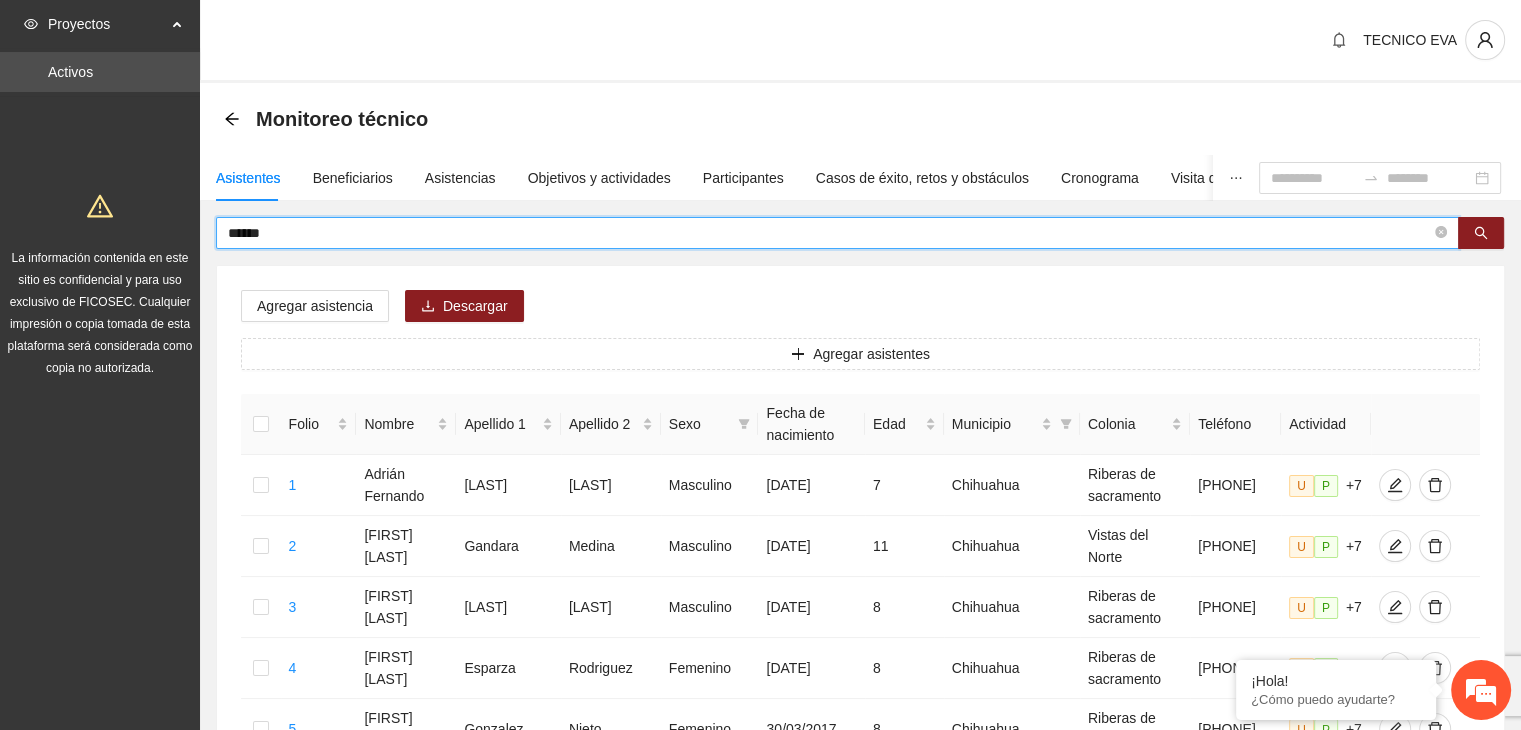 type on "******" 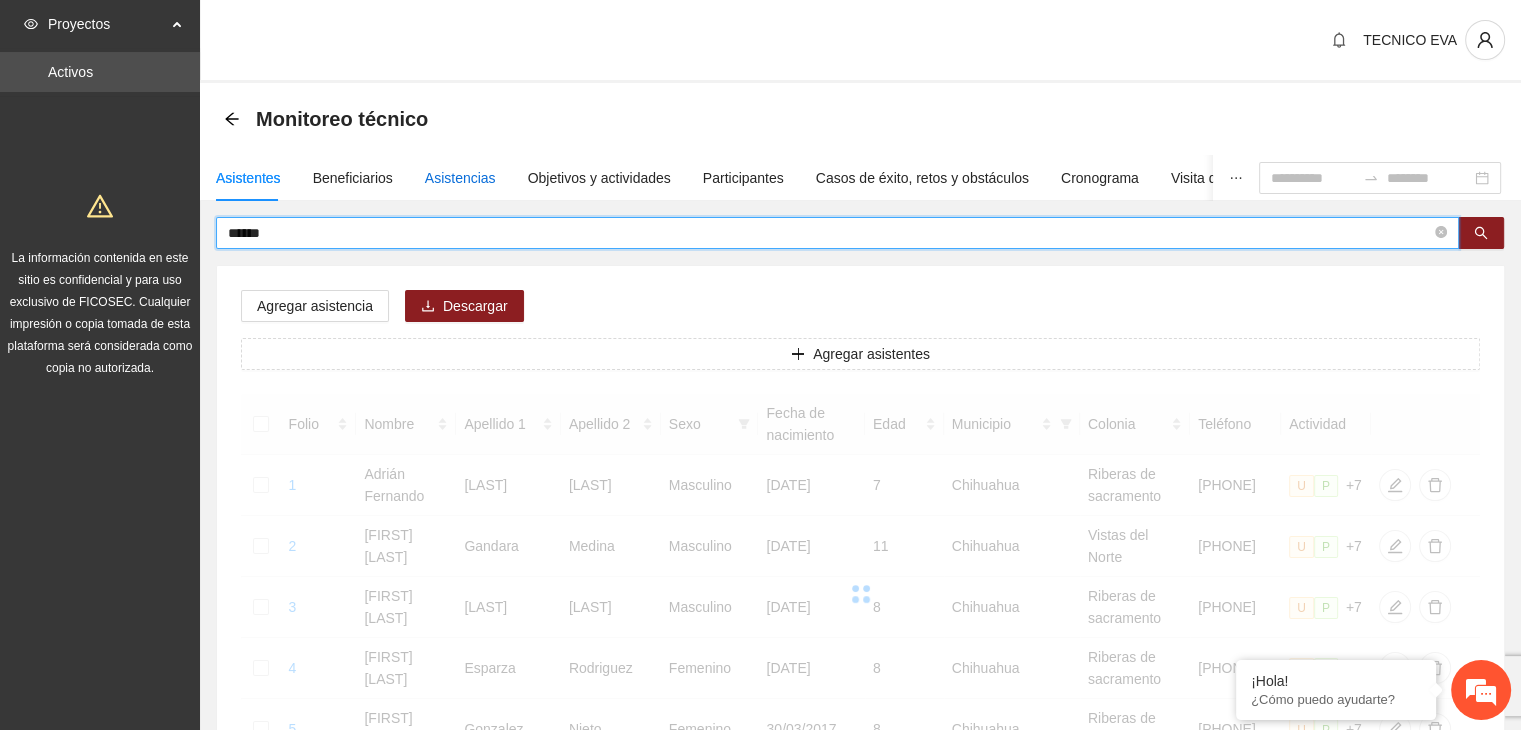 click on "Asistencias" at bounding box center (460, 178) 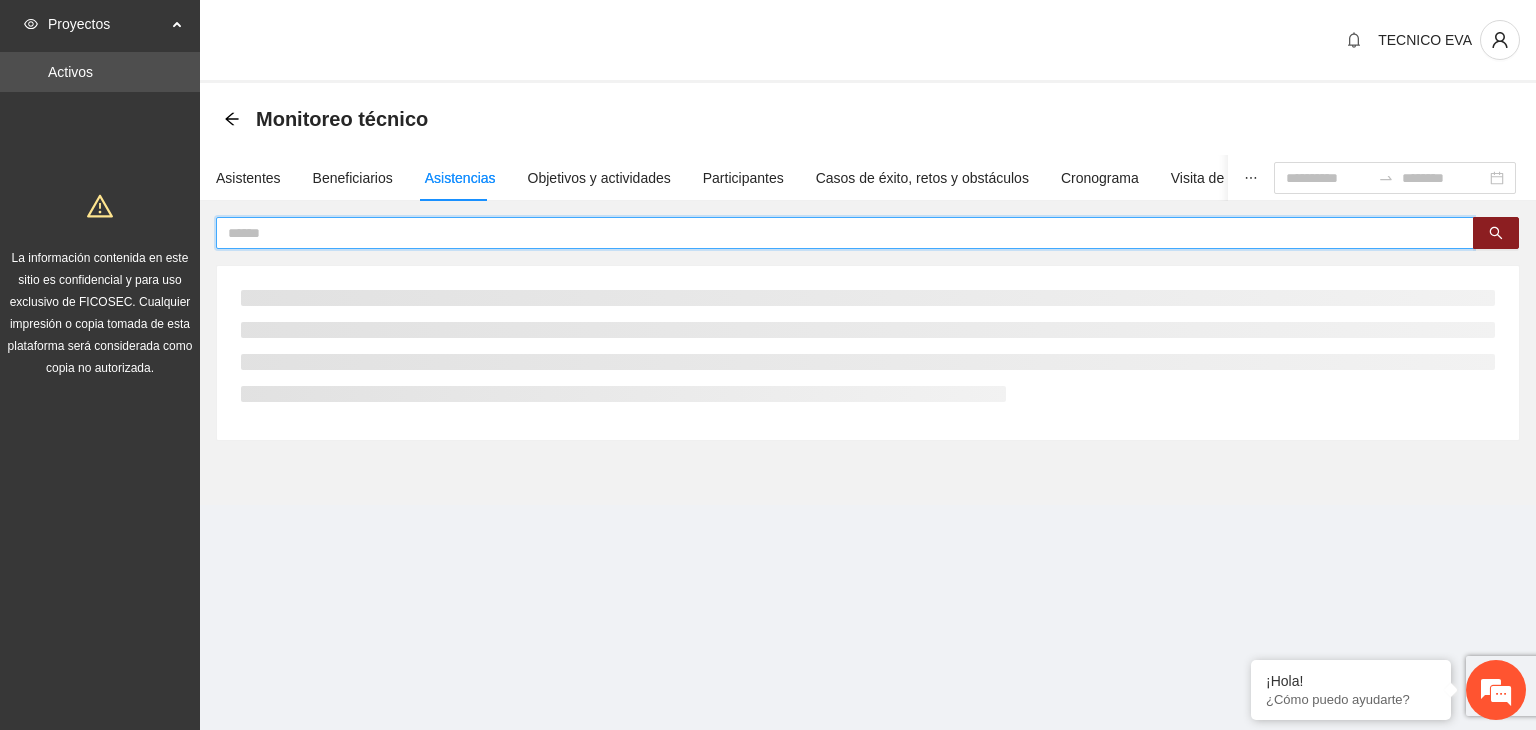 click at bounding box center [837, 233] 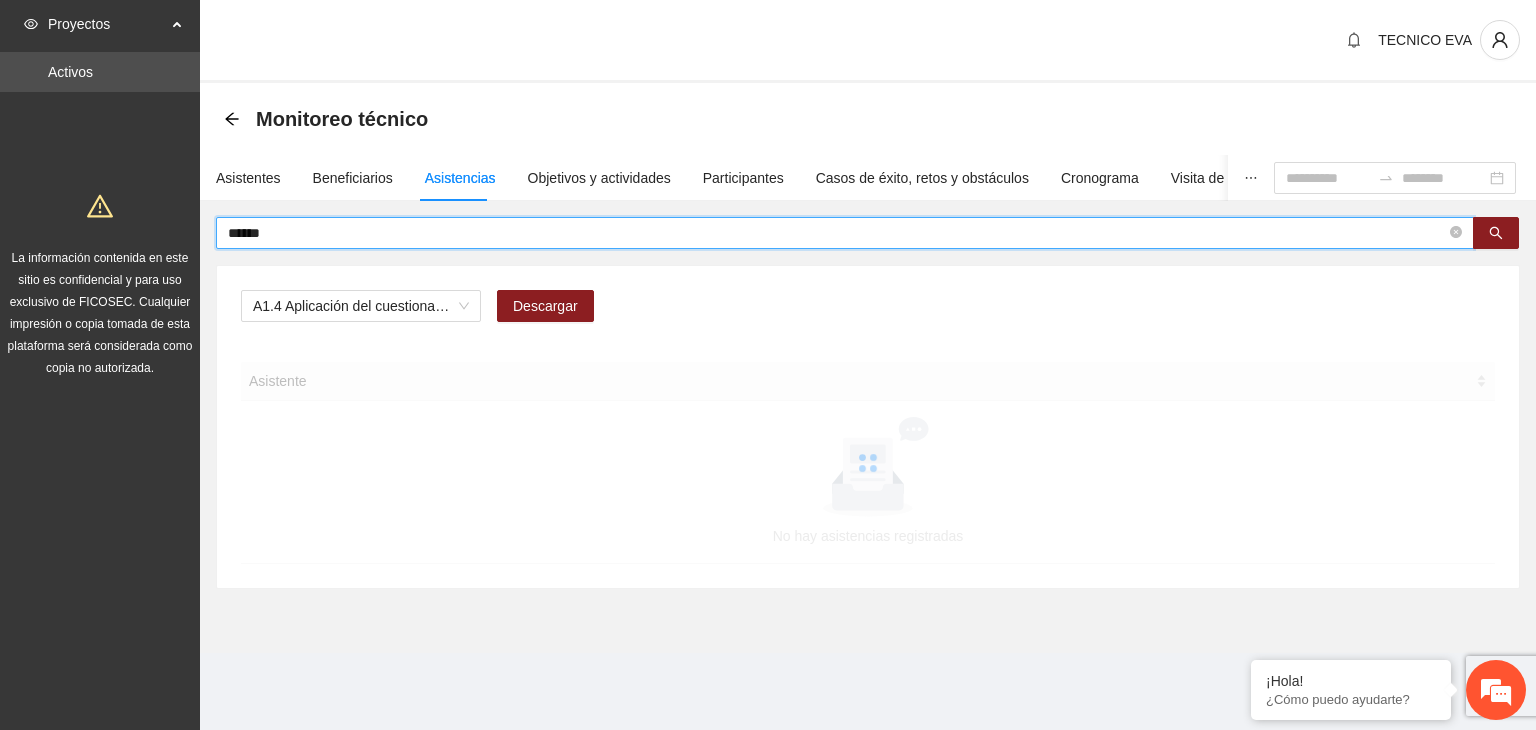 type on "******" 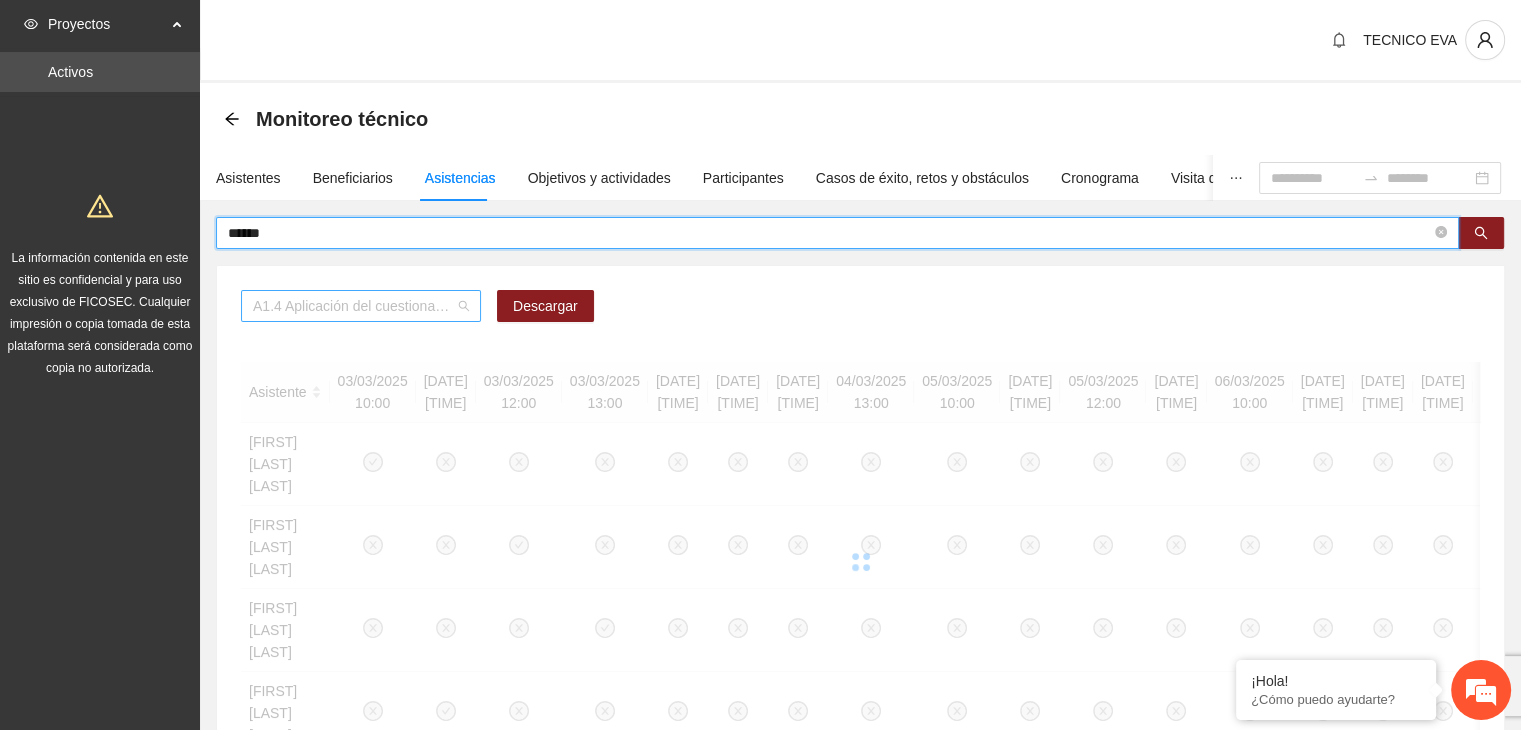 click on "A1.4 Aplicación del cuestionario MENA PRE y POST" at bounding box center (361, 306) 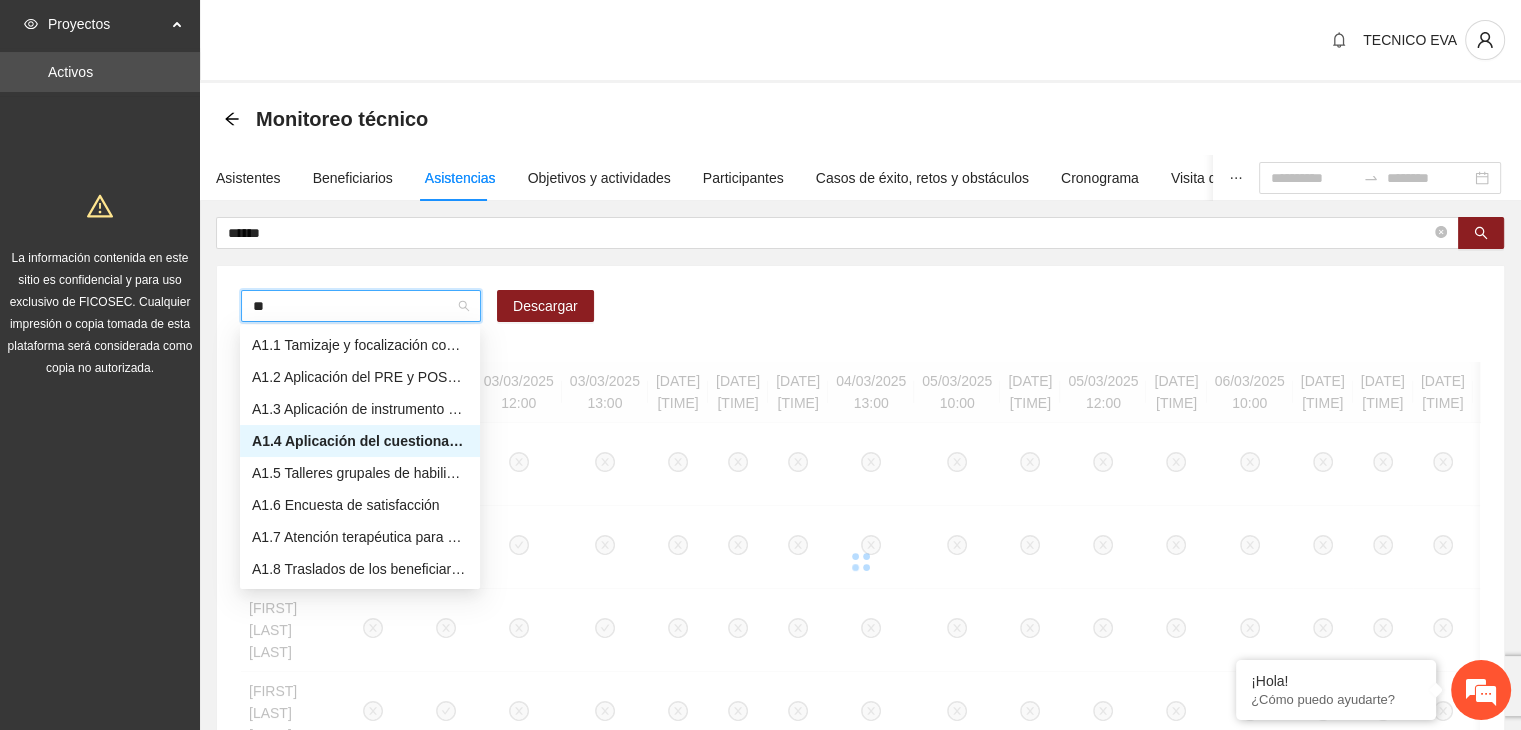 type on "***" 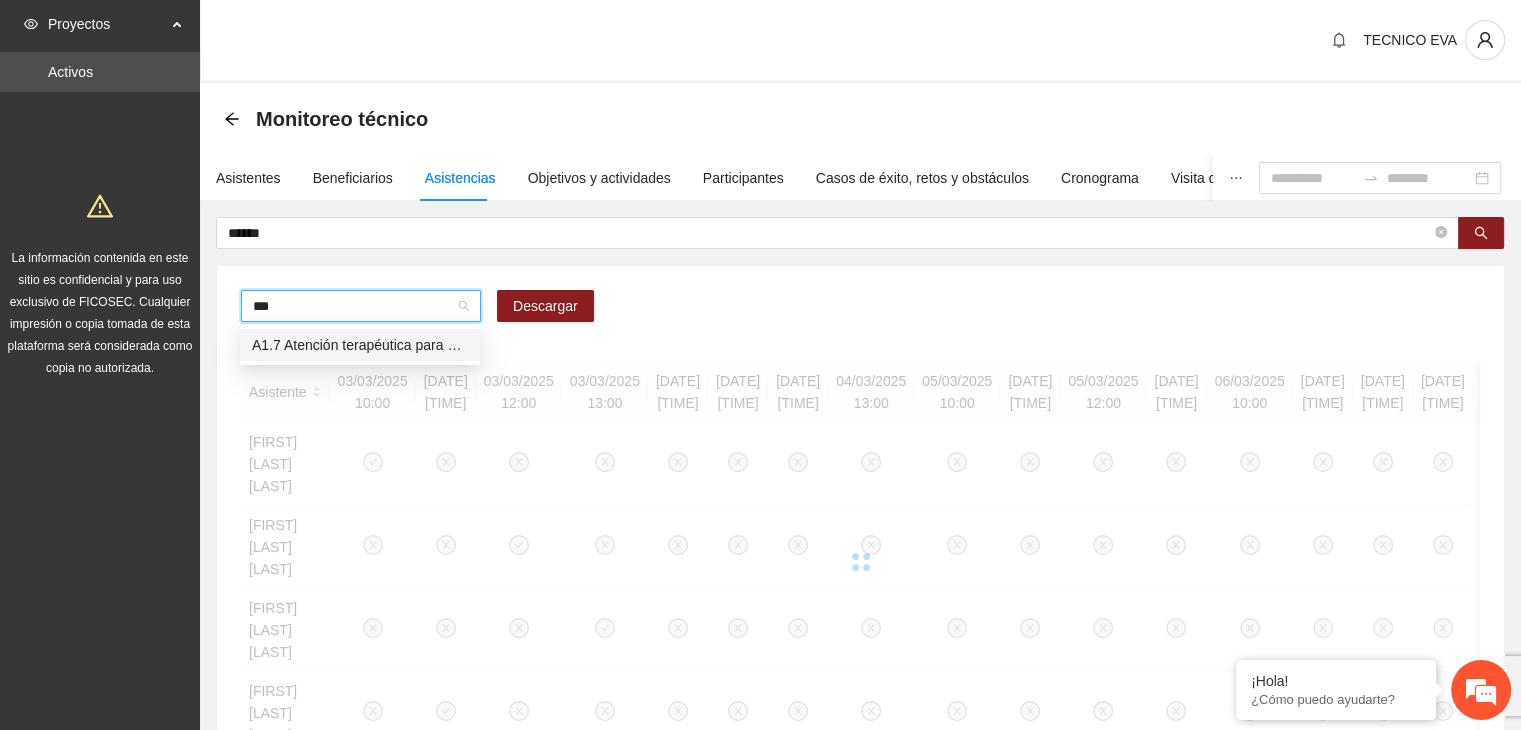 type 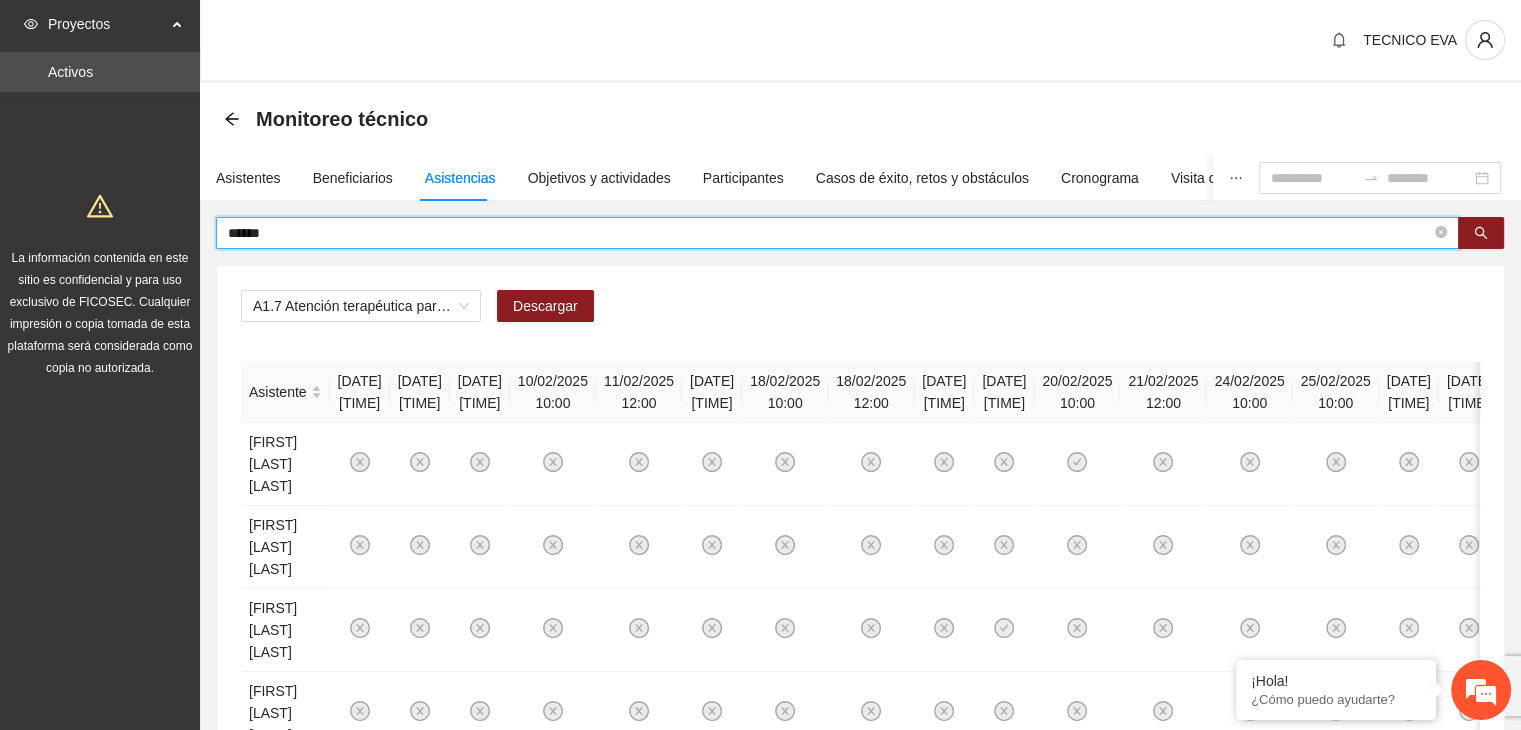 click on "******" at bounding box center (829, 233) 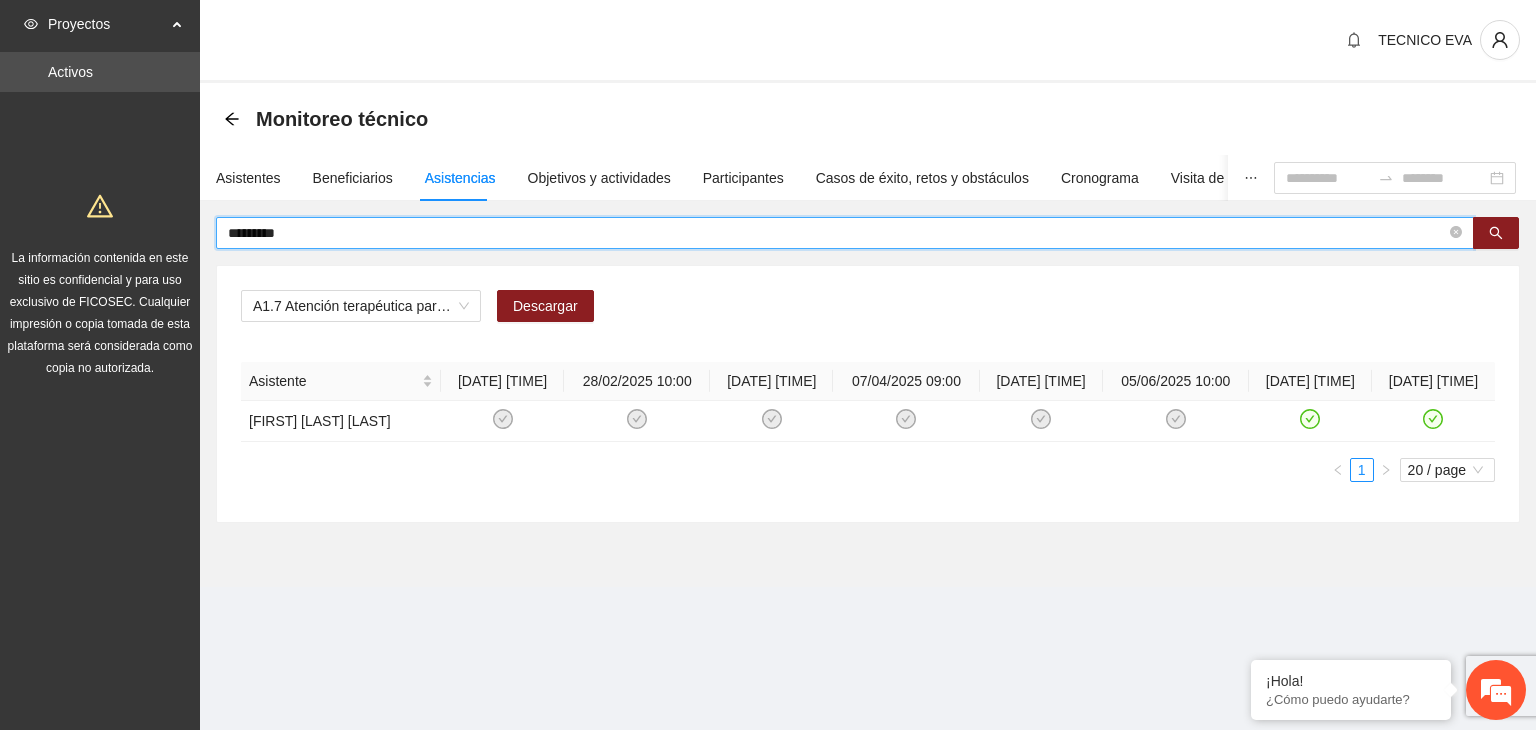 type on "******" 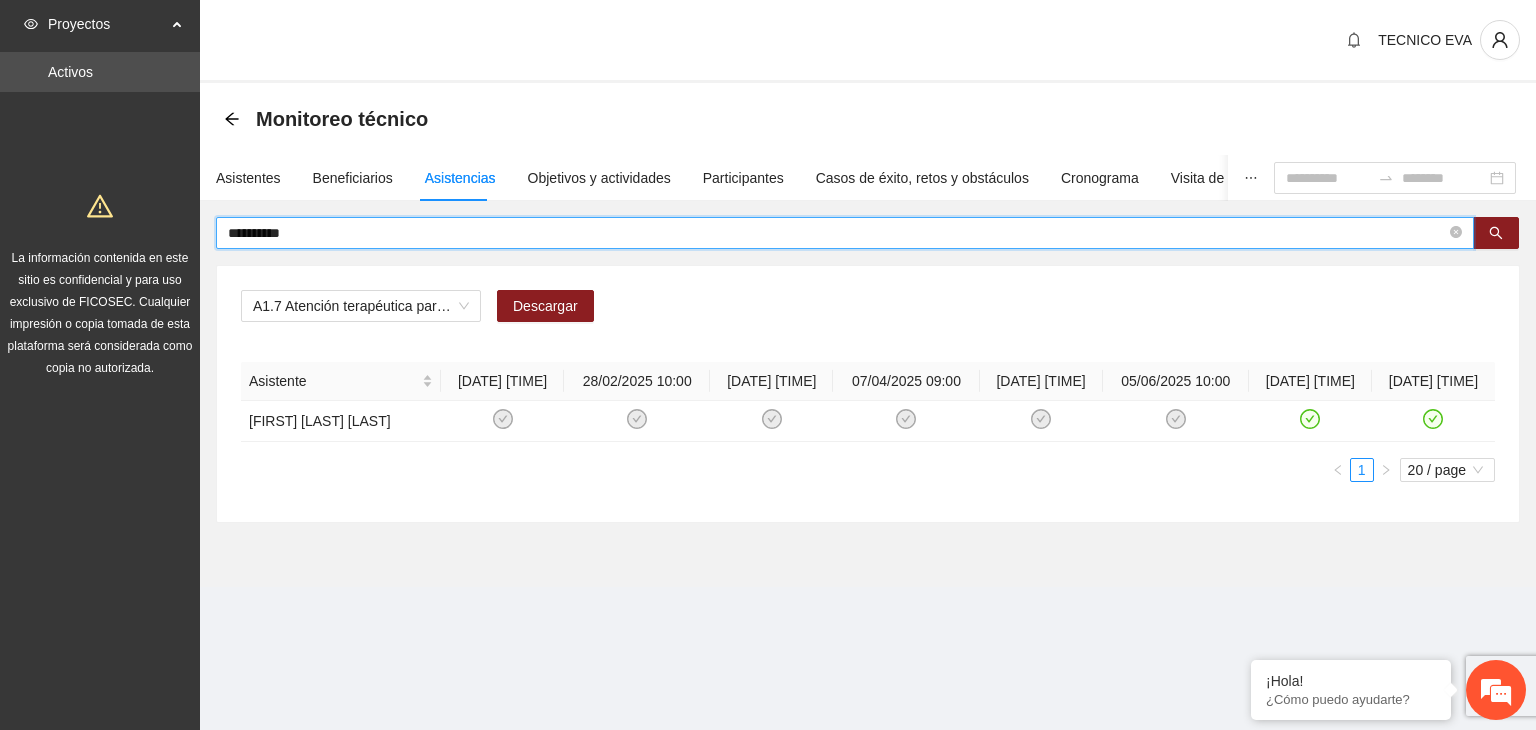drag, startPoint x: 379, startPoint y: 224, endPoint x: 174, endPoint y: 253, distance: 207.04106 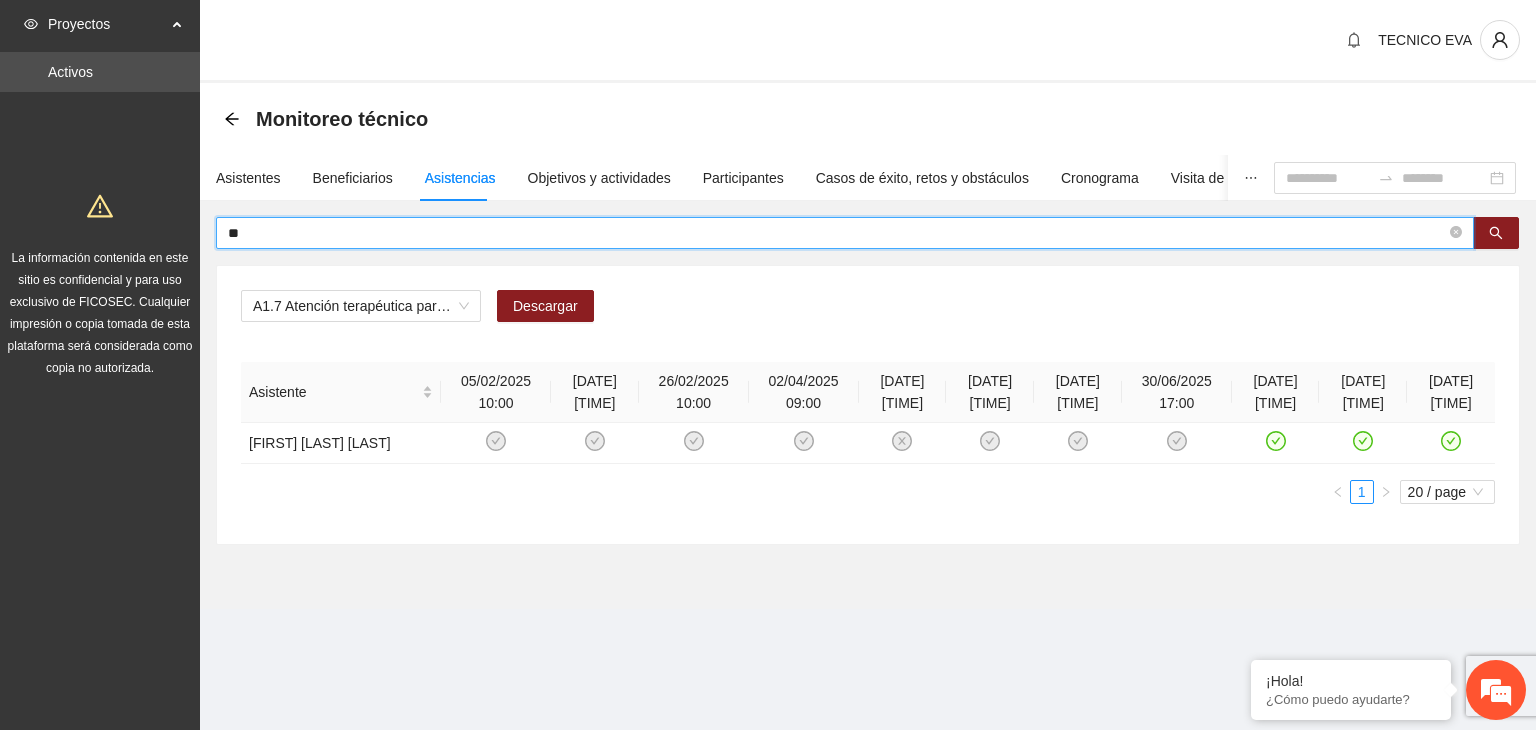 type on "*" 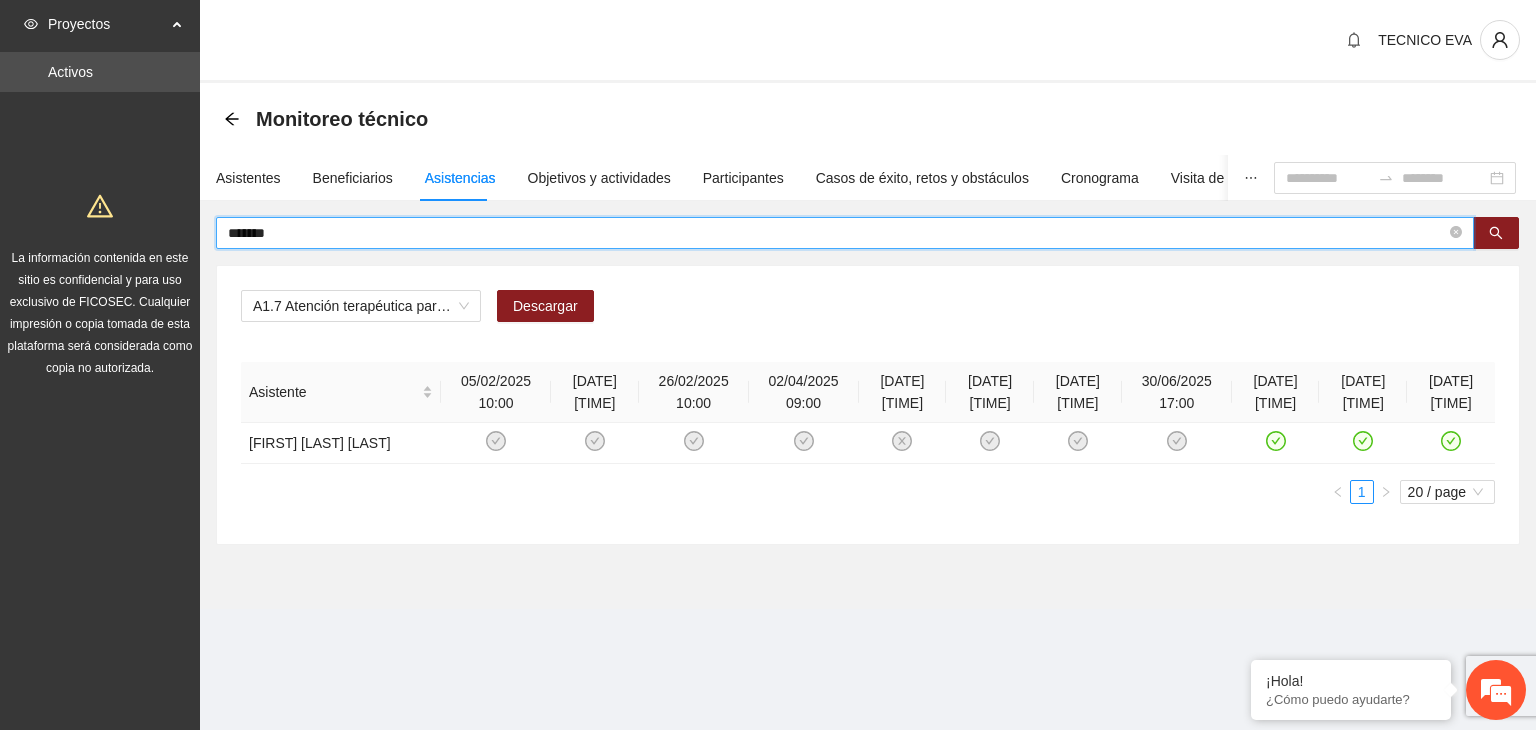 type on "*******" 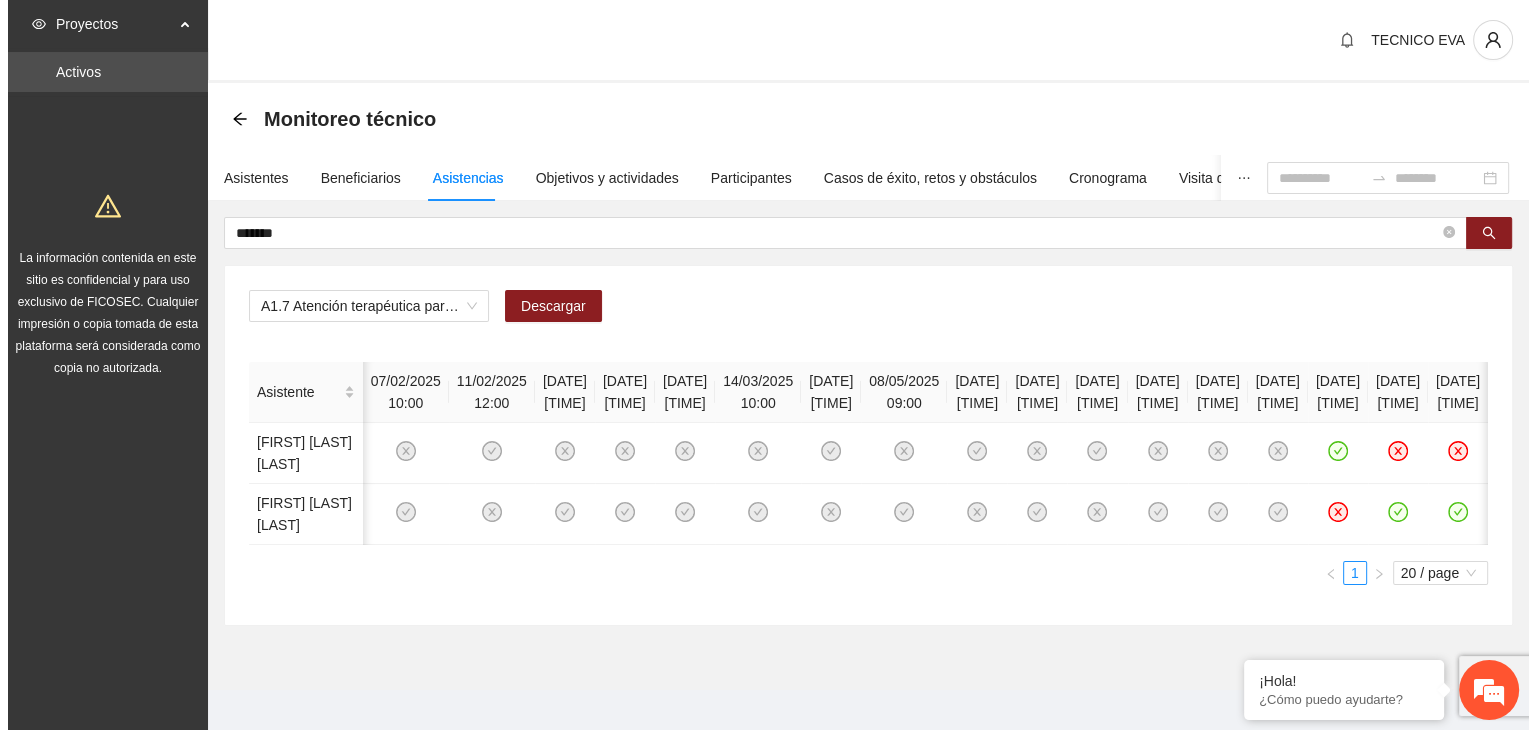 scroll, scrollTop: 0, scrollLeft: 375, axis: horizontal 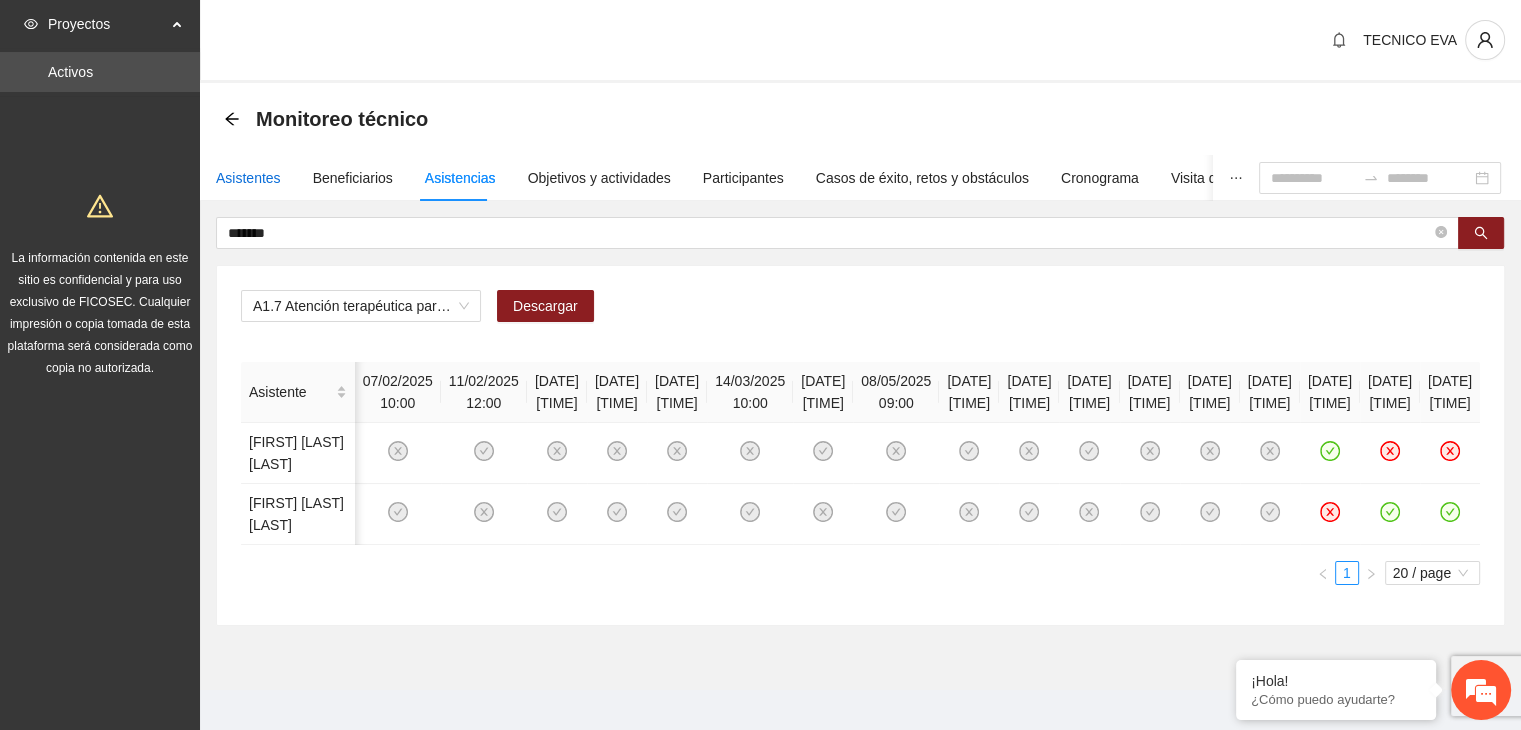 click on "Asistentes" at bounding box center [248, 178] 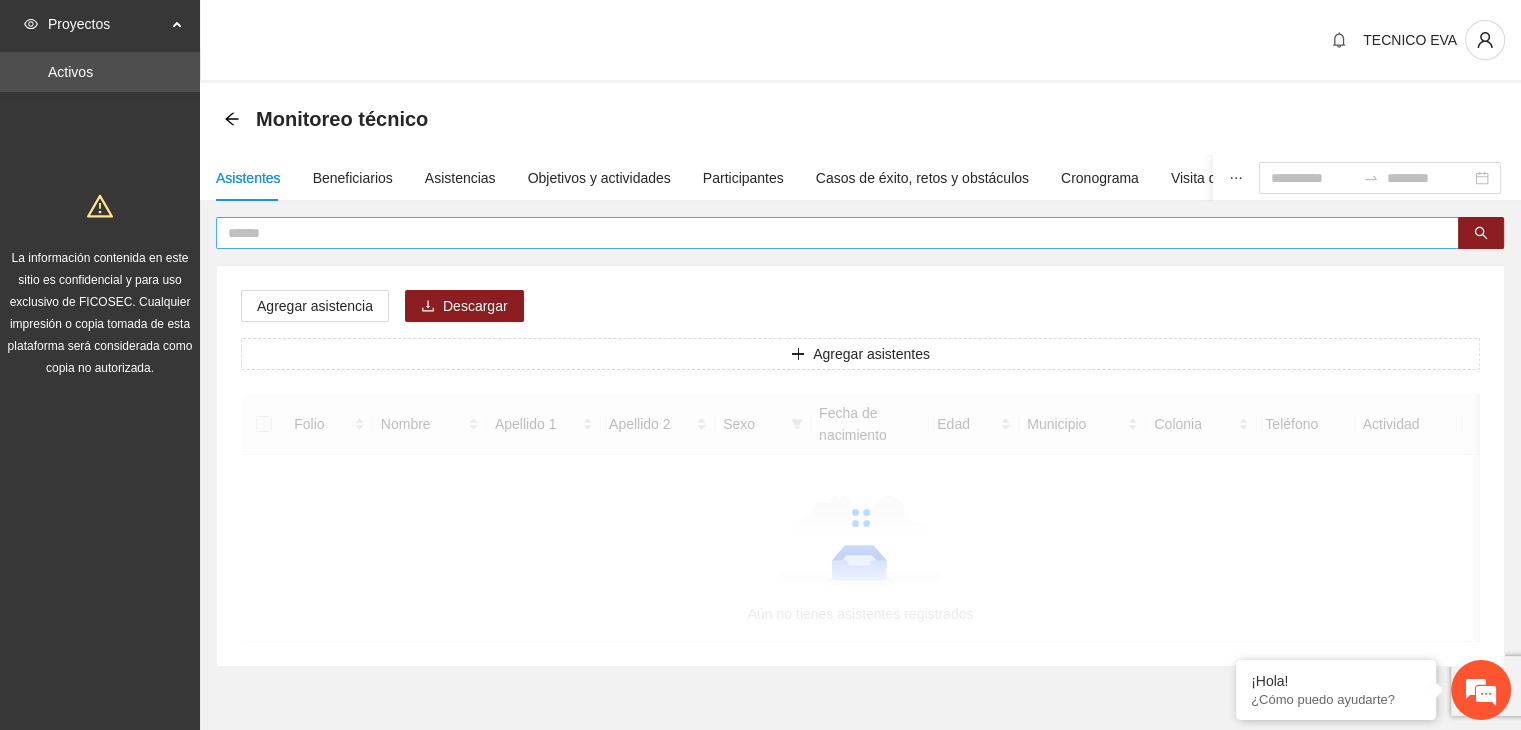 click at bounding box center [829, 233] 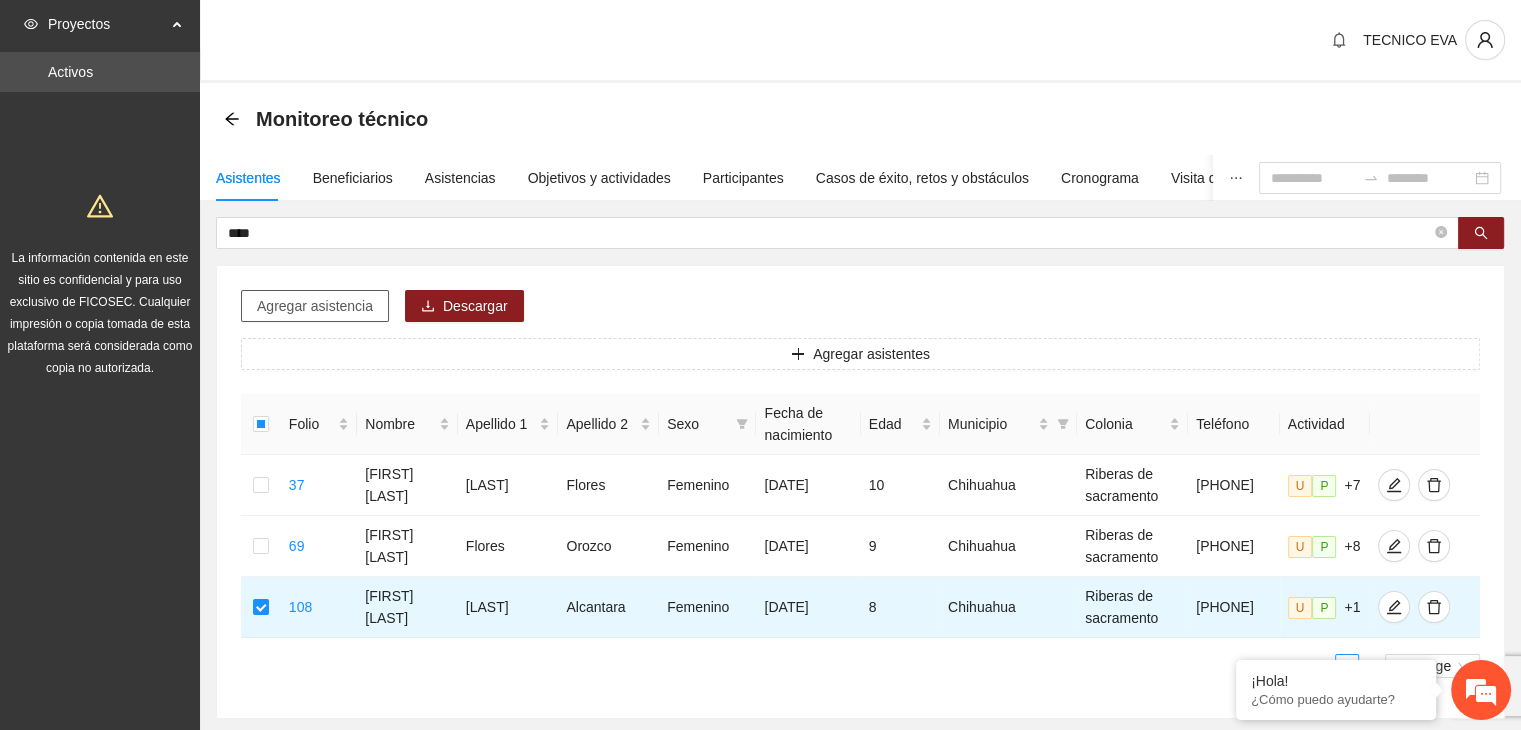 click on "Agregar asistencia" at bounding box center [315, 306] 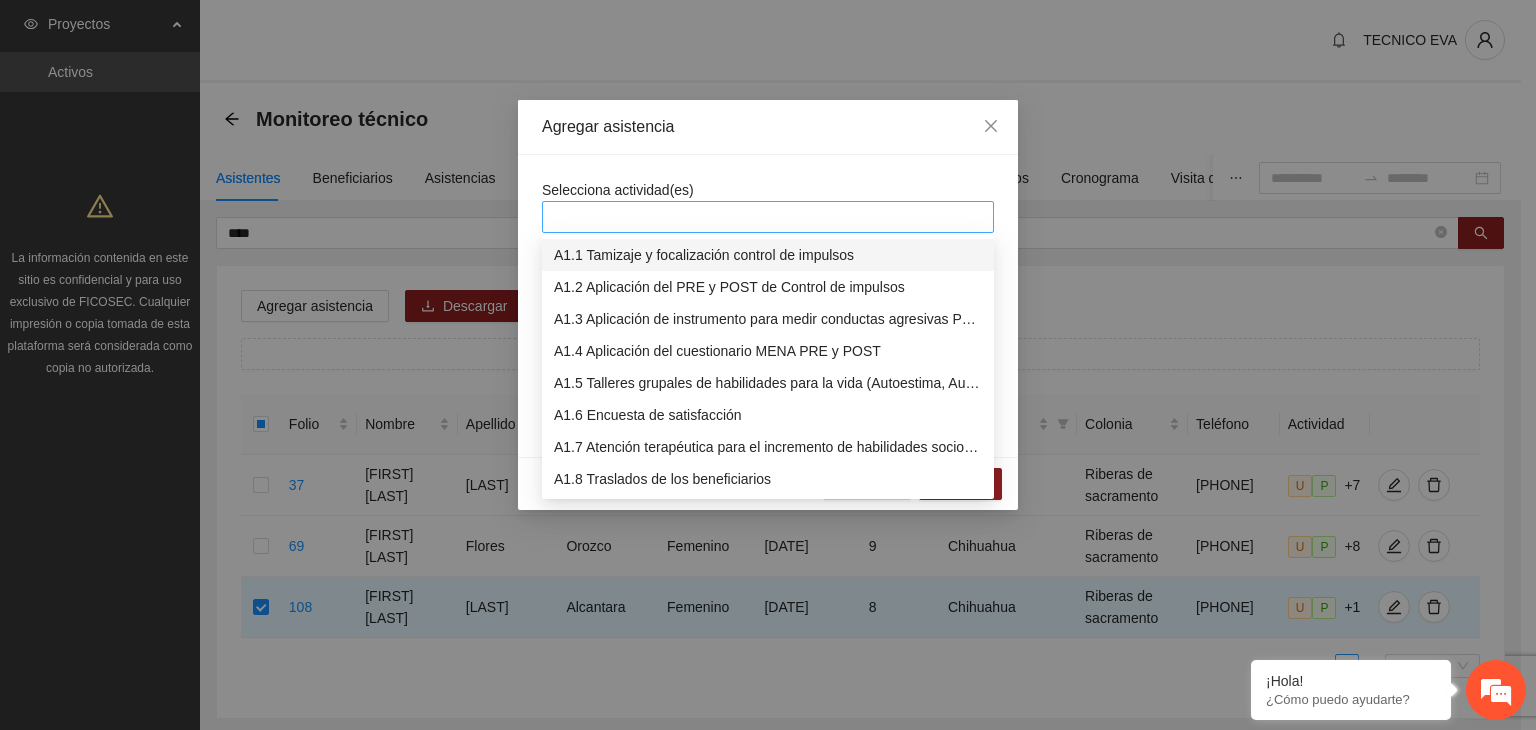 click at bounding box center (768, 217) 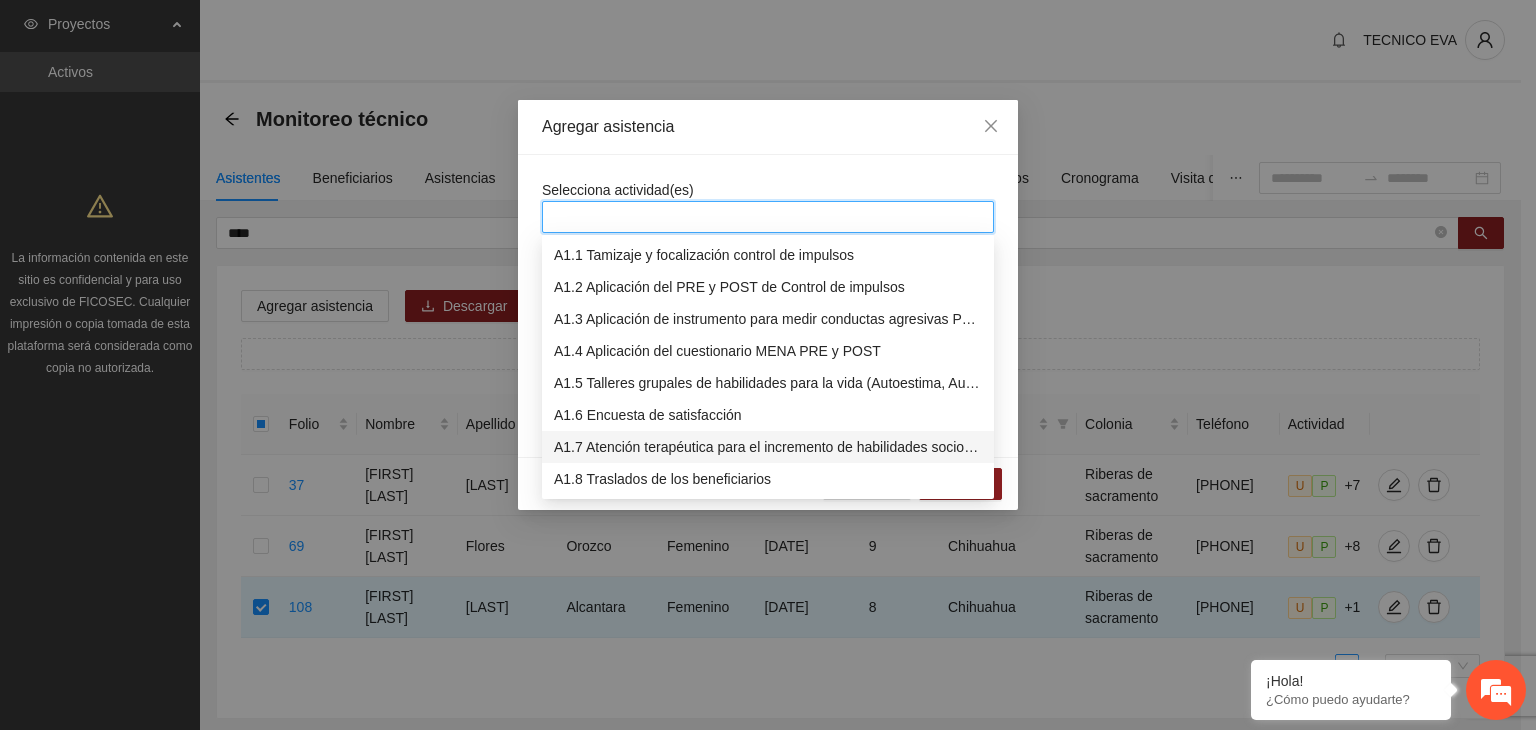 click on "A1.7 Atención terapéutica para el incremento de habilidades socioemocionales a NNAyJ que presentan bajo manejo y control de emociones." at bounding box center [768, 447] 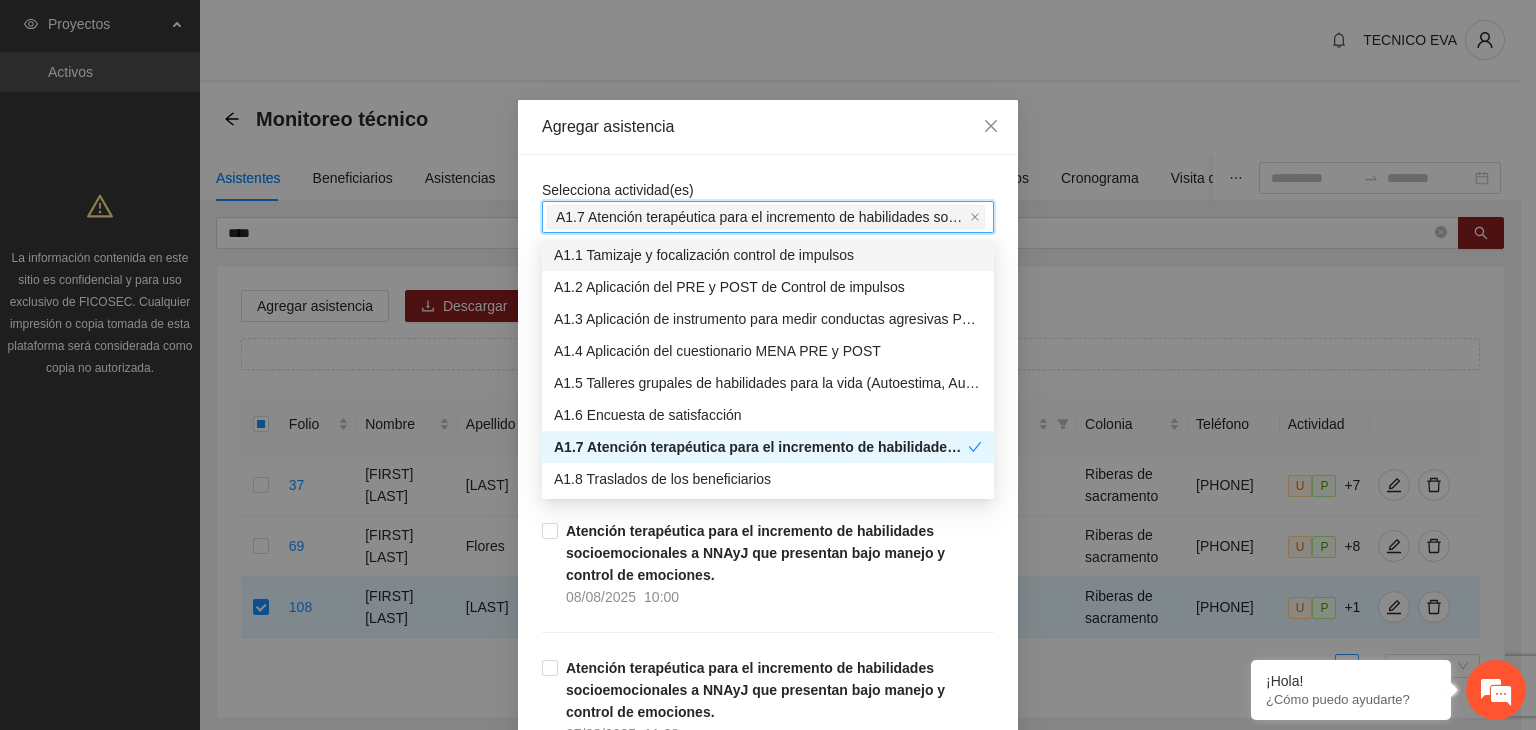 click on "Agregar asistencia" at bounding box center [768, 127] 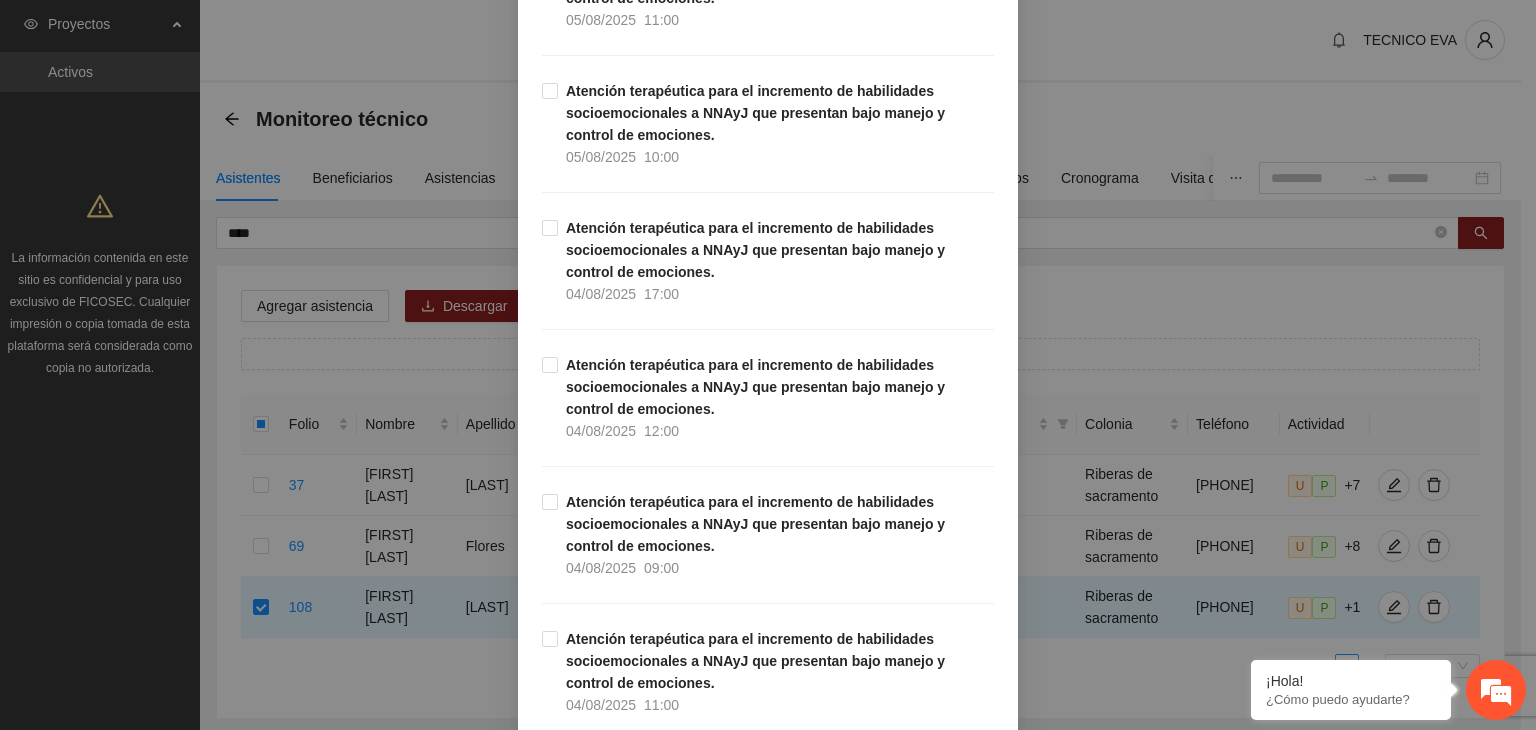 scroll, scrollTop: 1221, scrollLeft: 0, axis: vertical 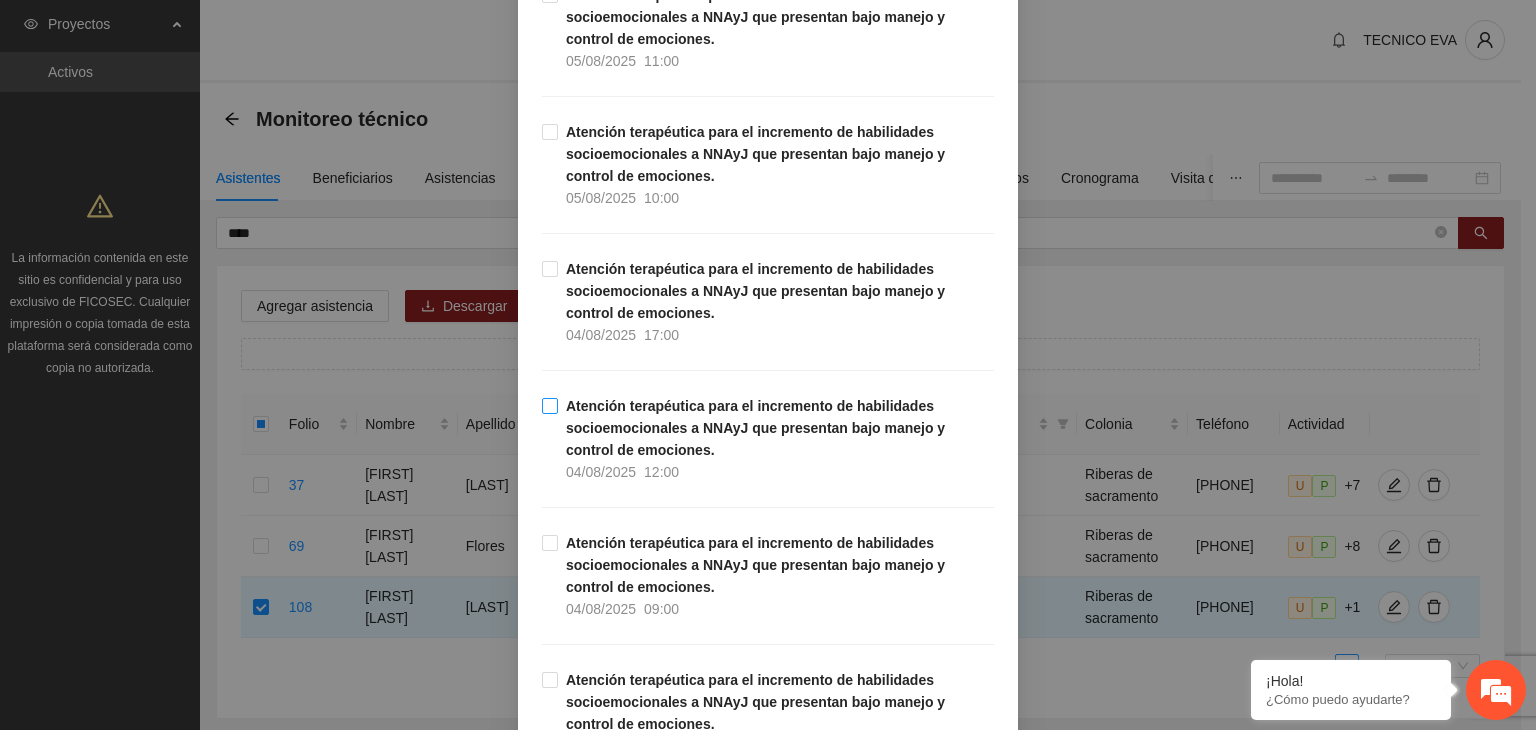 click on "Atención terapéutica para el incremento de habilidades socioemocionales a NNAyJ que presentan bajo manejo y control de emociones. 04/08/2025 12:00" at bounding box center (776, 439) 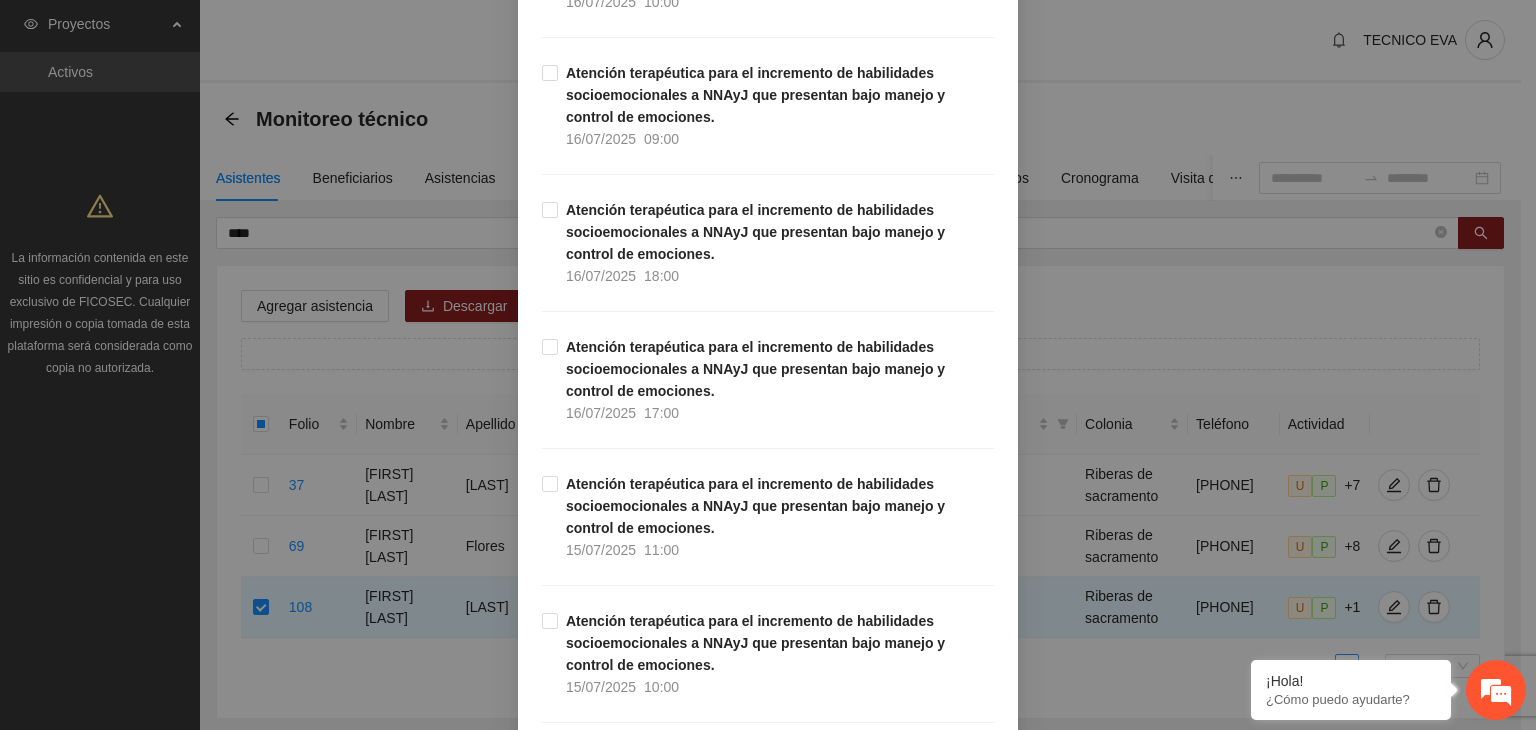 scroll, scrollTop: 6544, scrollLeft: 0, axis: vertical 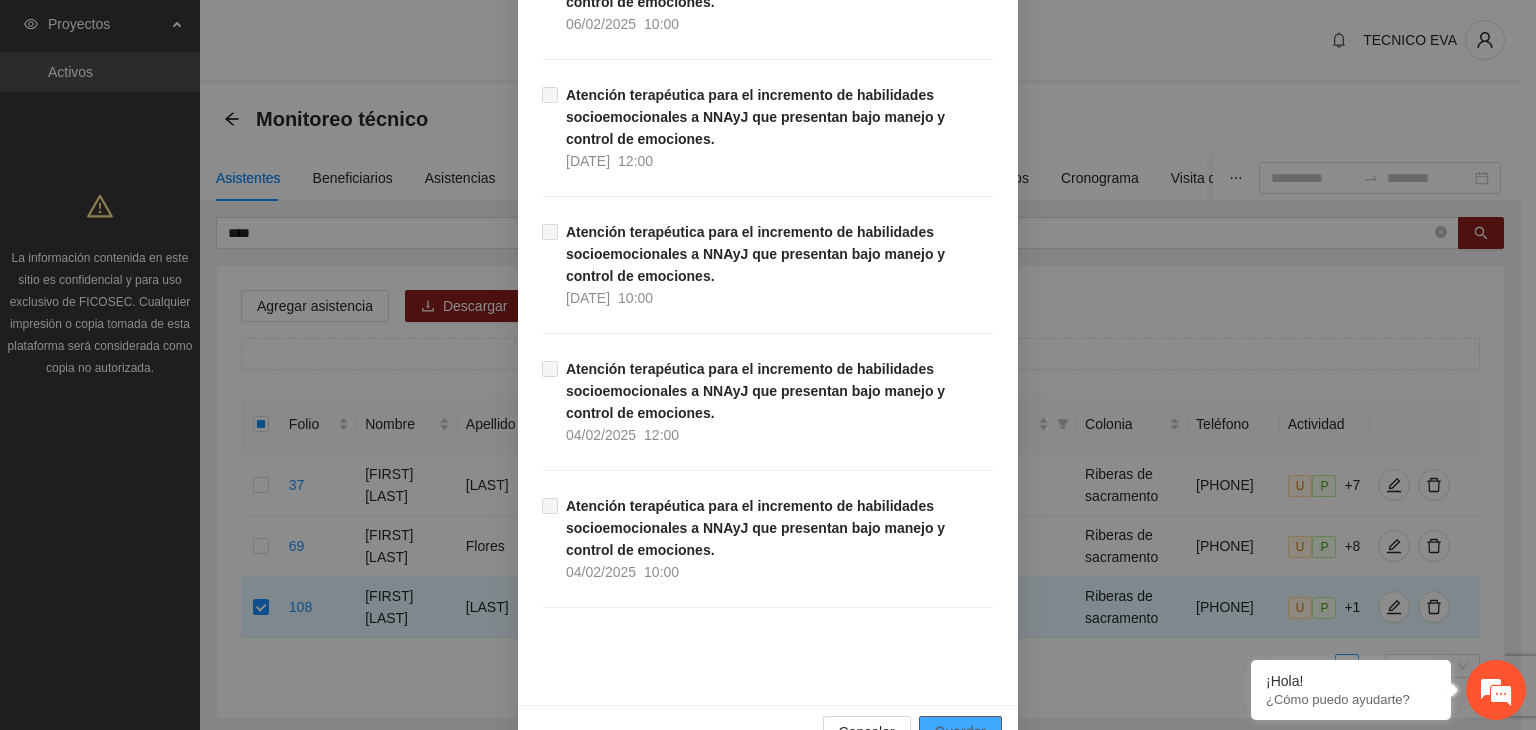 click on "Guardar" at bounding box center [960, 732] 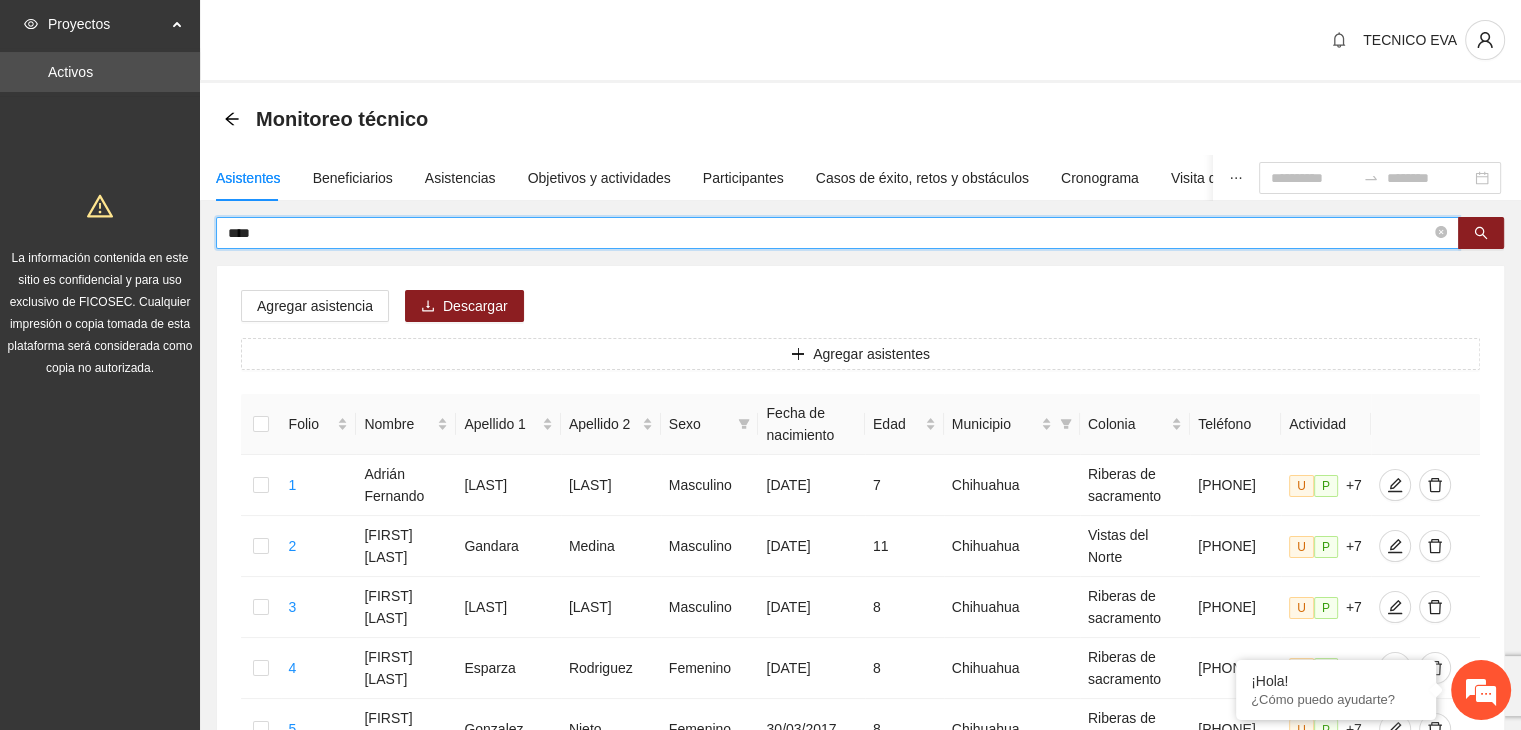 click on "****" at bounding box center [829, 233] 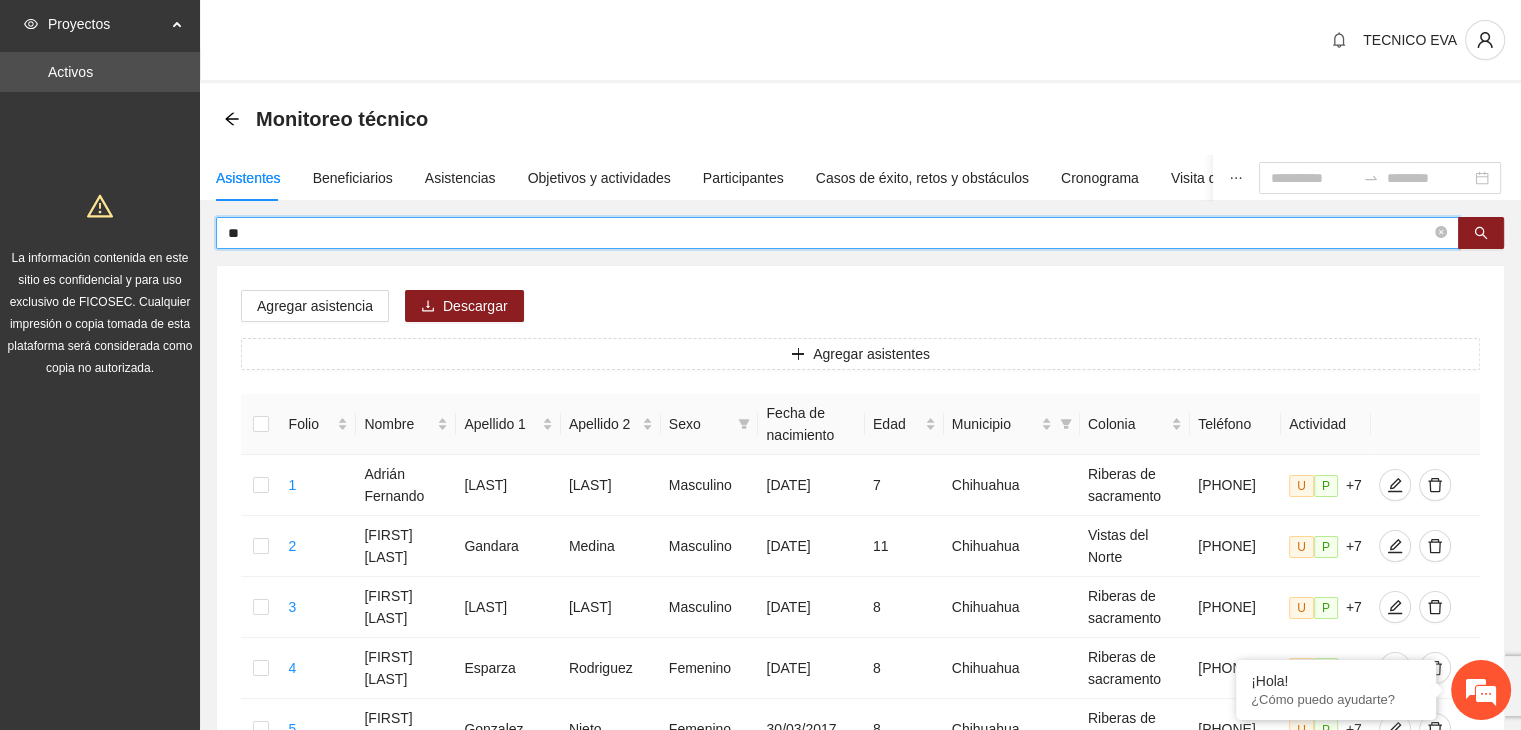 type on "*" 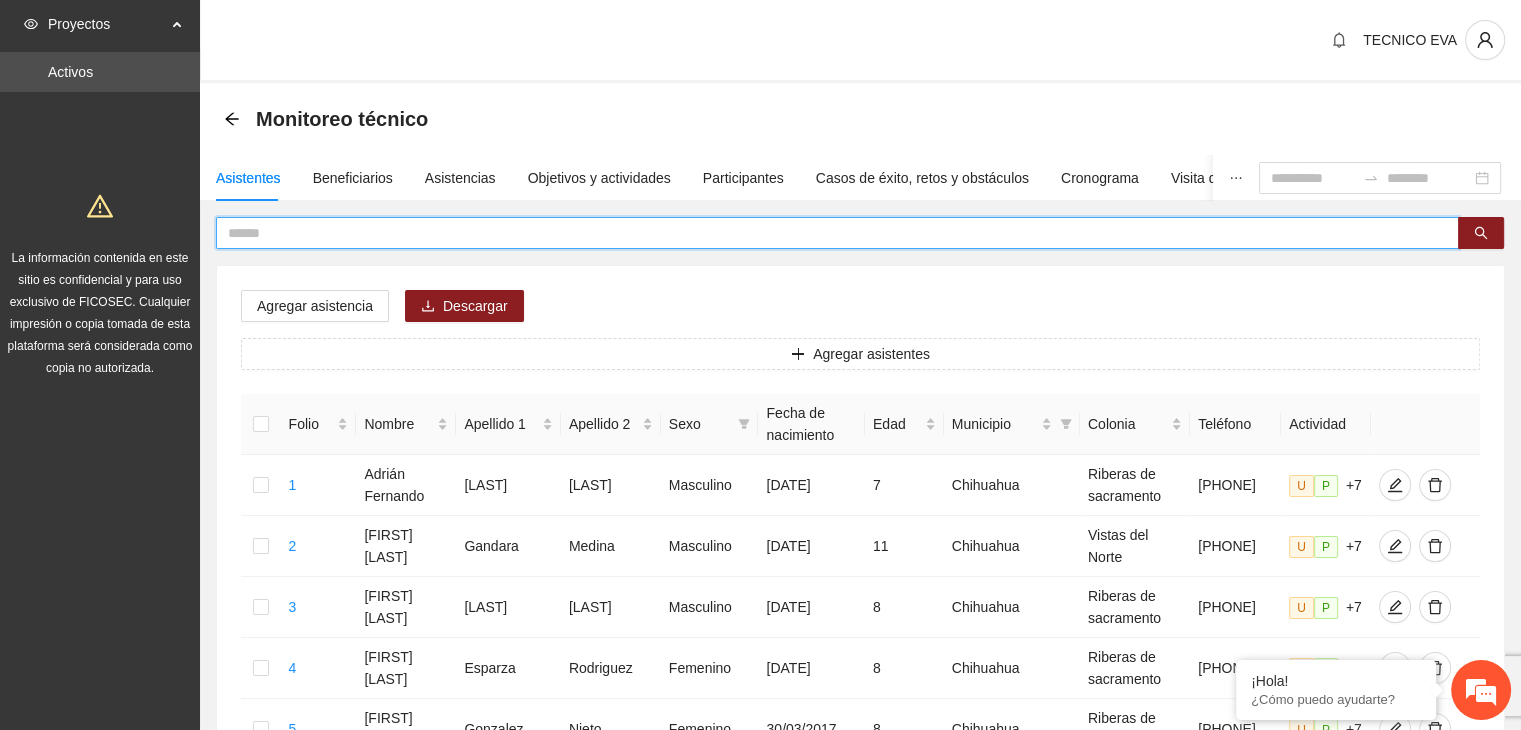 click at bounding box center [829, 233] 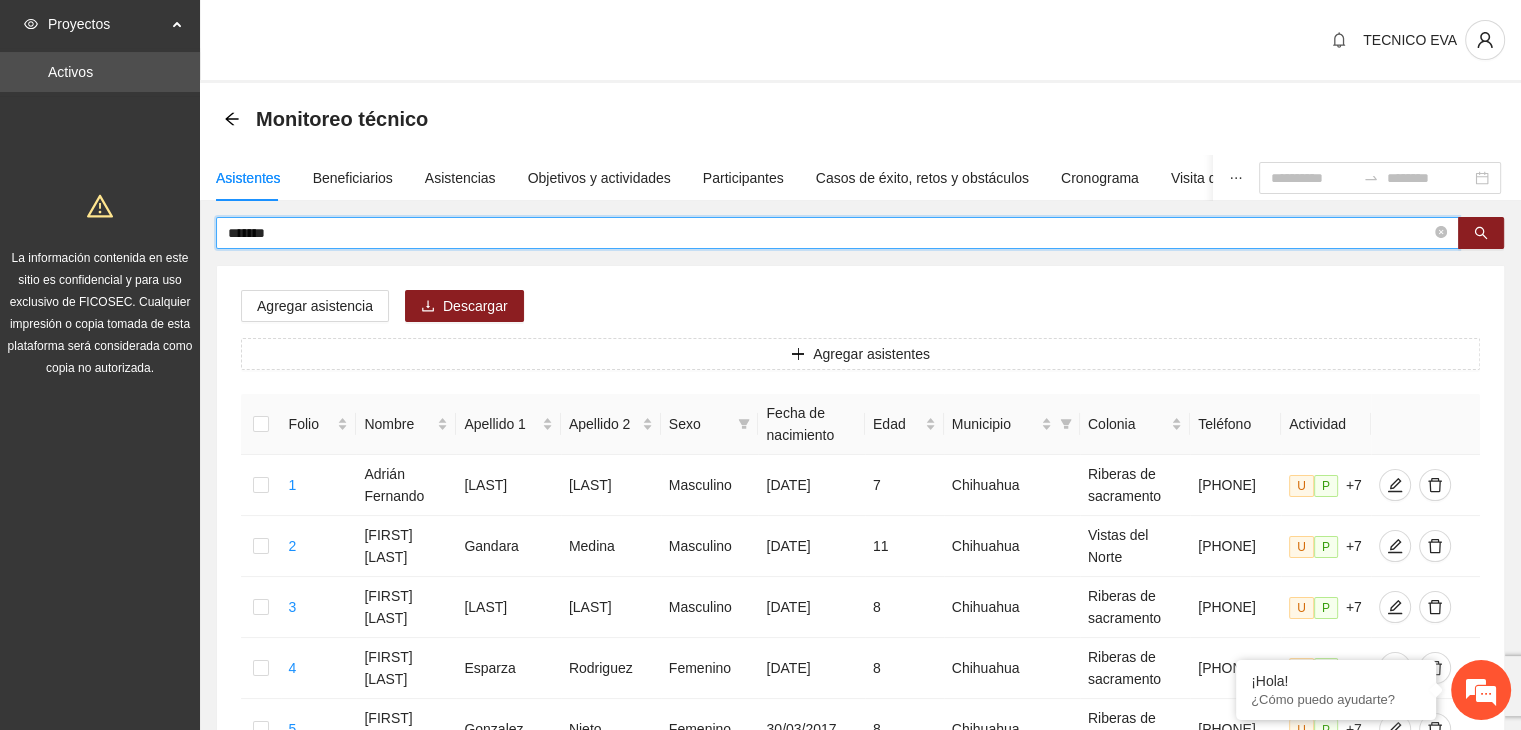 type on "*******" 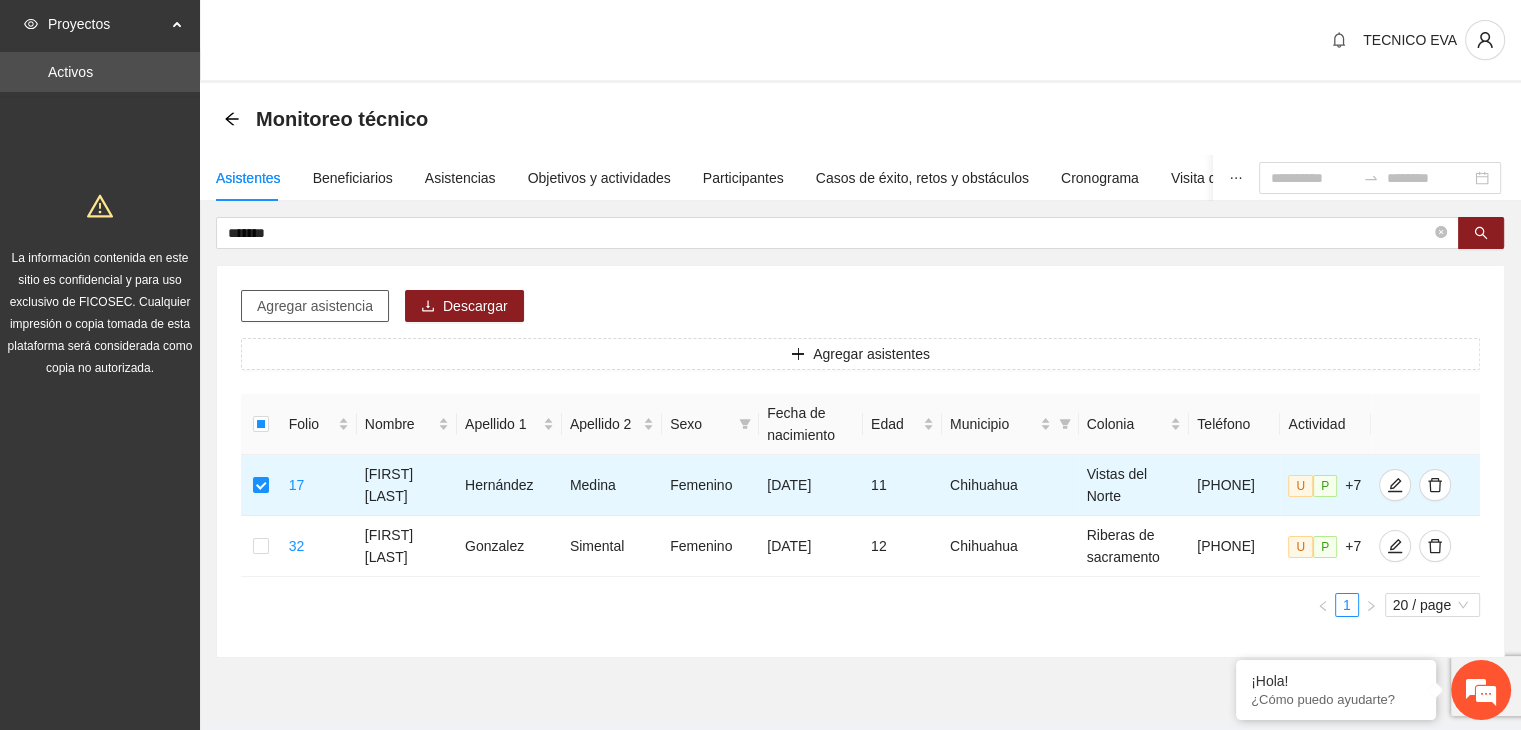 click on "Agregar asistencia" at bounding box center (315, 306) 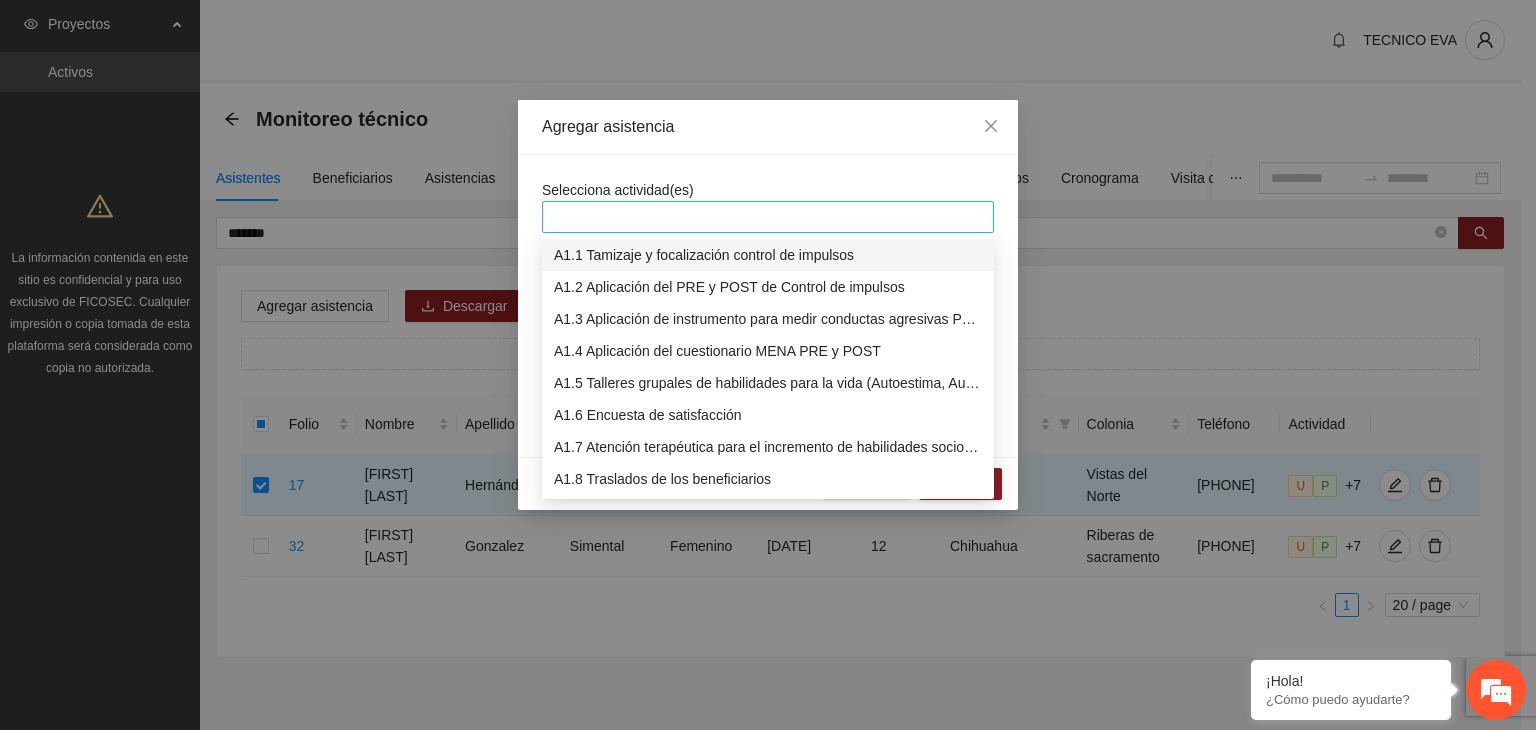 click at bounding box center [768, 217] 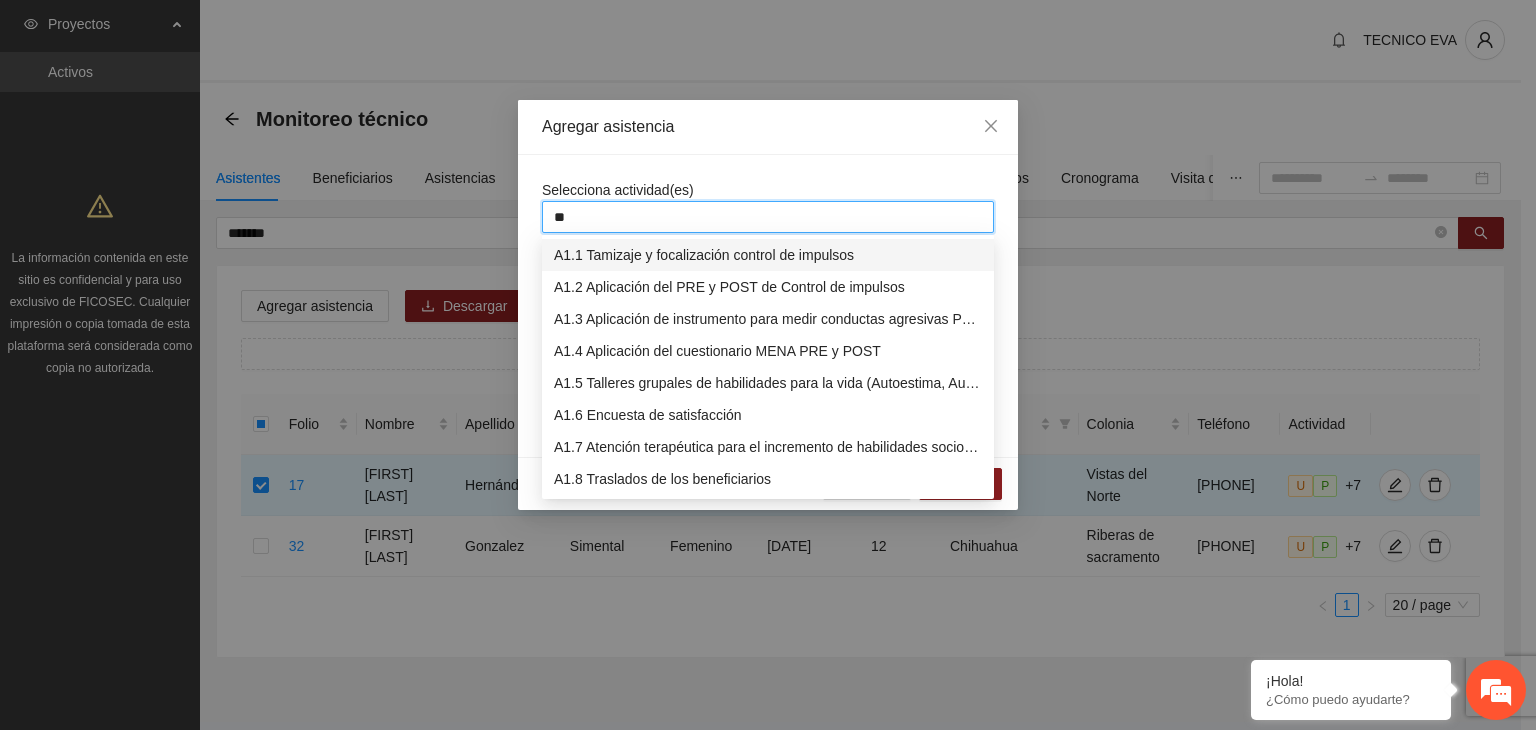 type on "***" 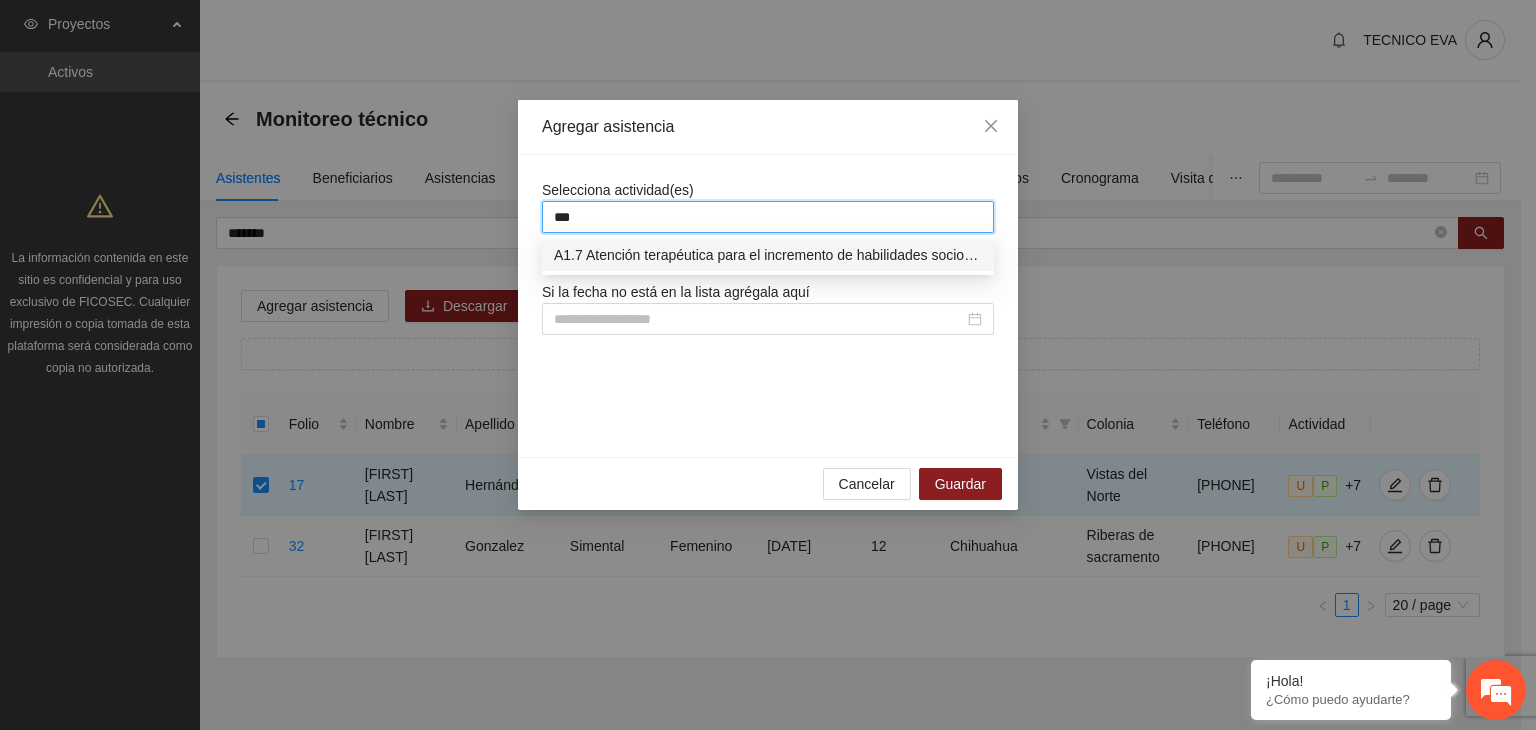 click on "A1.7 Atención terapéutica para el incremento de habilidades socioemocionales a NNAyJ que presentan bajo manejo y control de emociones." at bounding box center [768, 255] 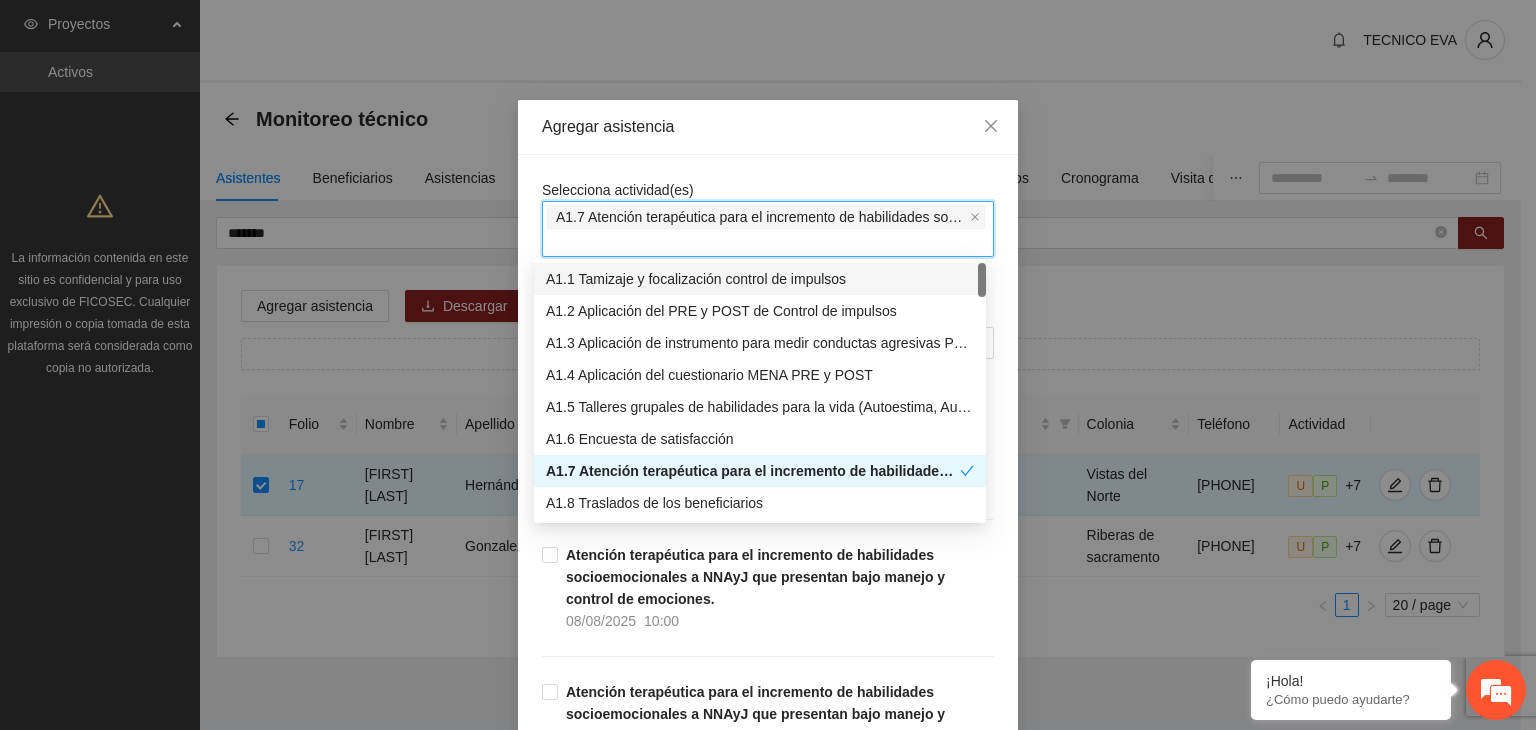 click on "Selecciona actividad(es) A1.7 Atención terapéutica para el incremento de habilidades socioemocionales a NNAyJ que presentan bajo manejo y control de emociones. A1.7 Atención terapéutica para el incremento de habilidades socioemocionales a NNAyJ que presentan bajo manejo y control de emociones.   Si la fecha no está en la lista agrégala aquí Atención terapéutica para el incremento de habilidades socioemocionales a NNAyJ que presentan bajo manejo y control de emociones. 08/08/2025 11:00 Atención terapéutica para el incremento de habilidades socioemocionales a NNAyJ que presentan bajo manejo y control de emociones. 08/08/2025 10:00 Atención terapéutica para el incremento de habilidades socioemocionales a NNAyJ que presentan bajo manejo y control de emociones. 07/08/2025 11:00 Atención terapéutica para el incremento de habilidades socioemocionales a NNAyJ que presentan bajo manejo y control de emociones. 07/08/2025 10:00 06/08/2025 11:00 06/08/2025 10:00 05/08/2025 11:00 05/08/2025 10:00 17:00" at bounding box center (768, 17785) 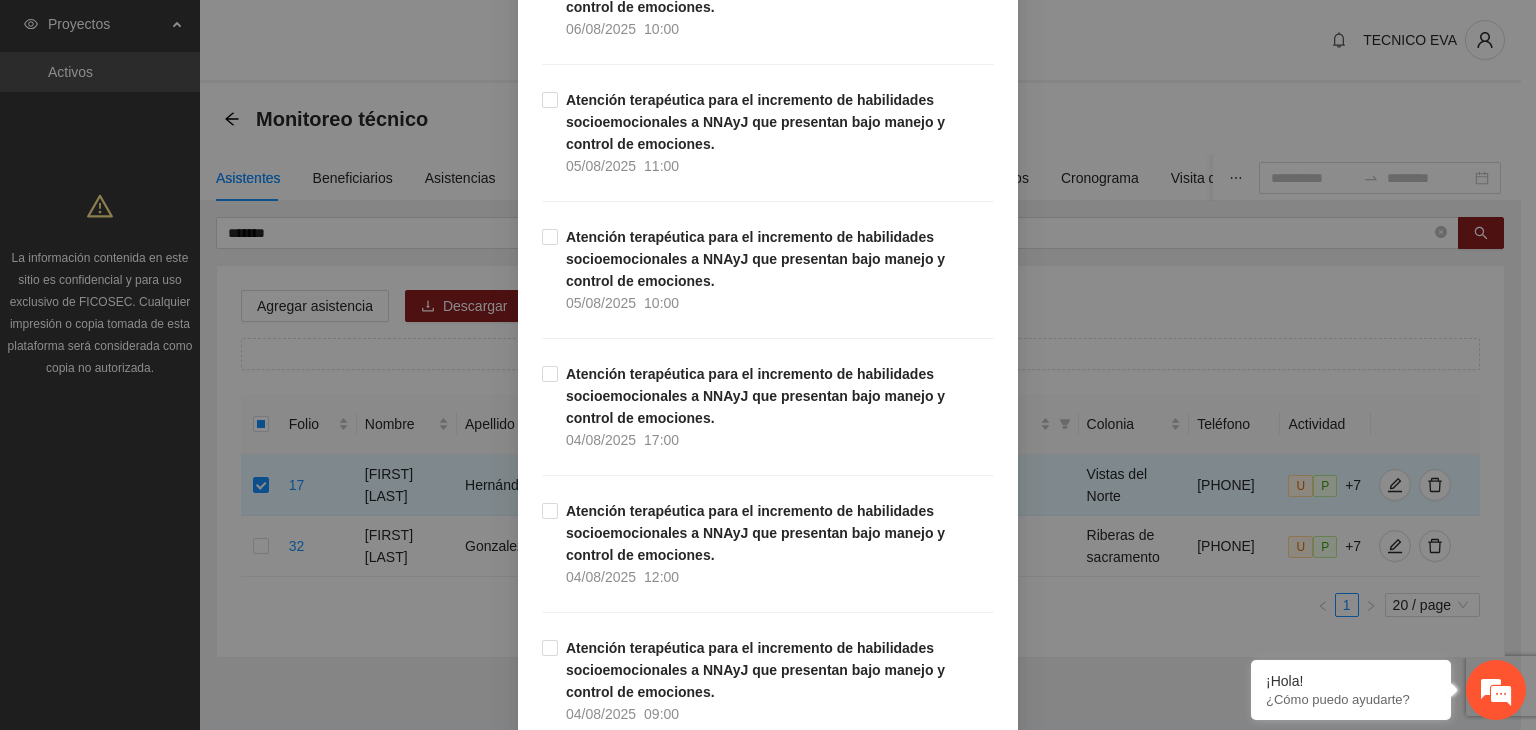 scroll, scrollTop: 1180, scrollLeft: 0, axis: vertical 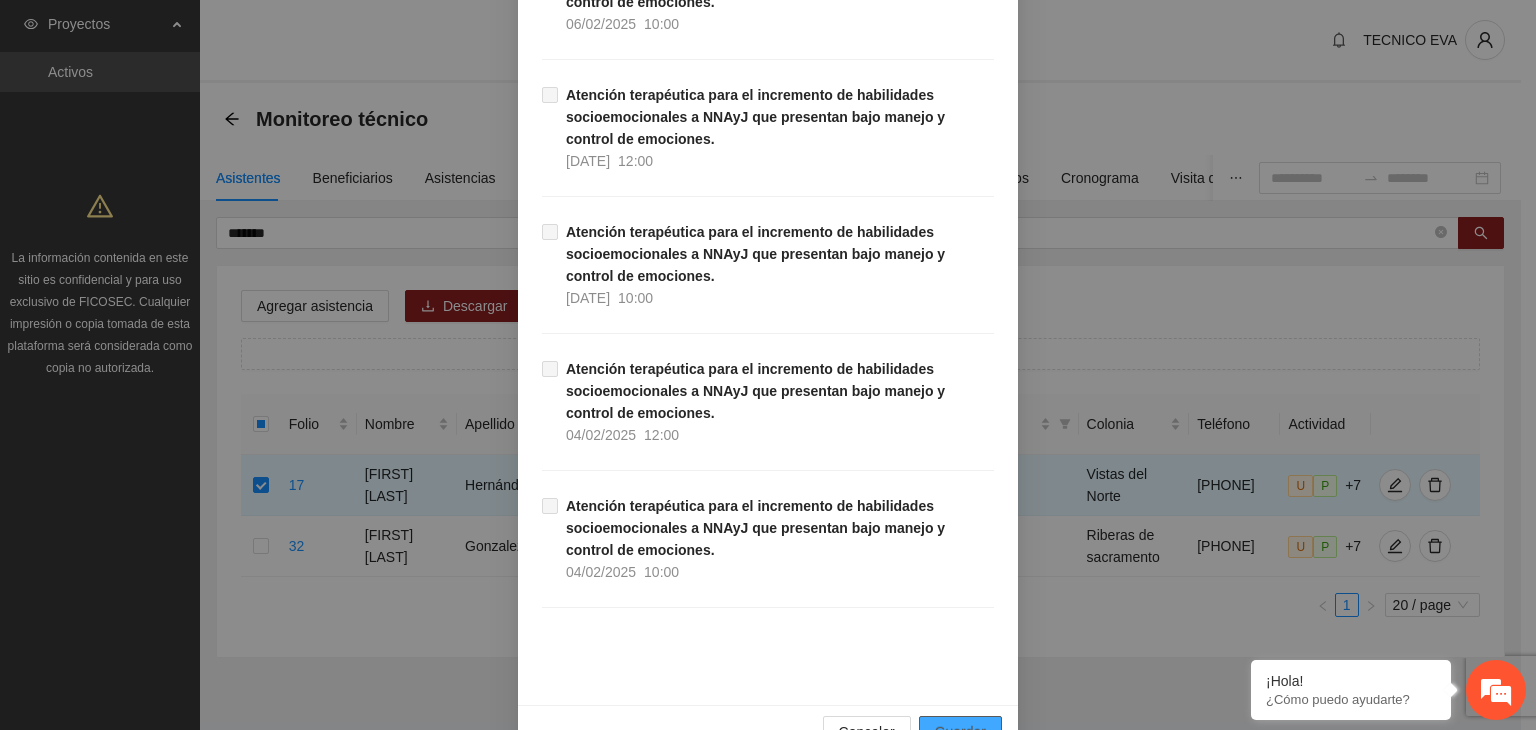click on "Guardar" at bounding box center [960, 732] 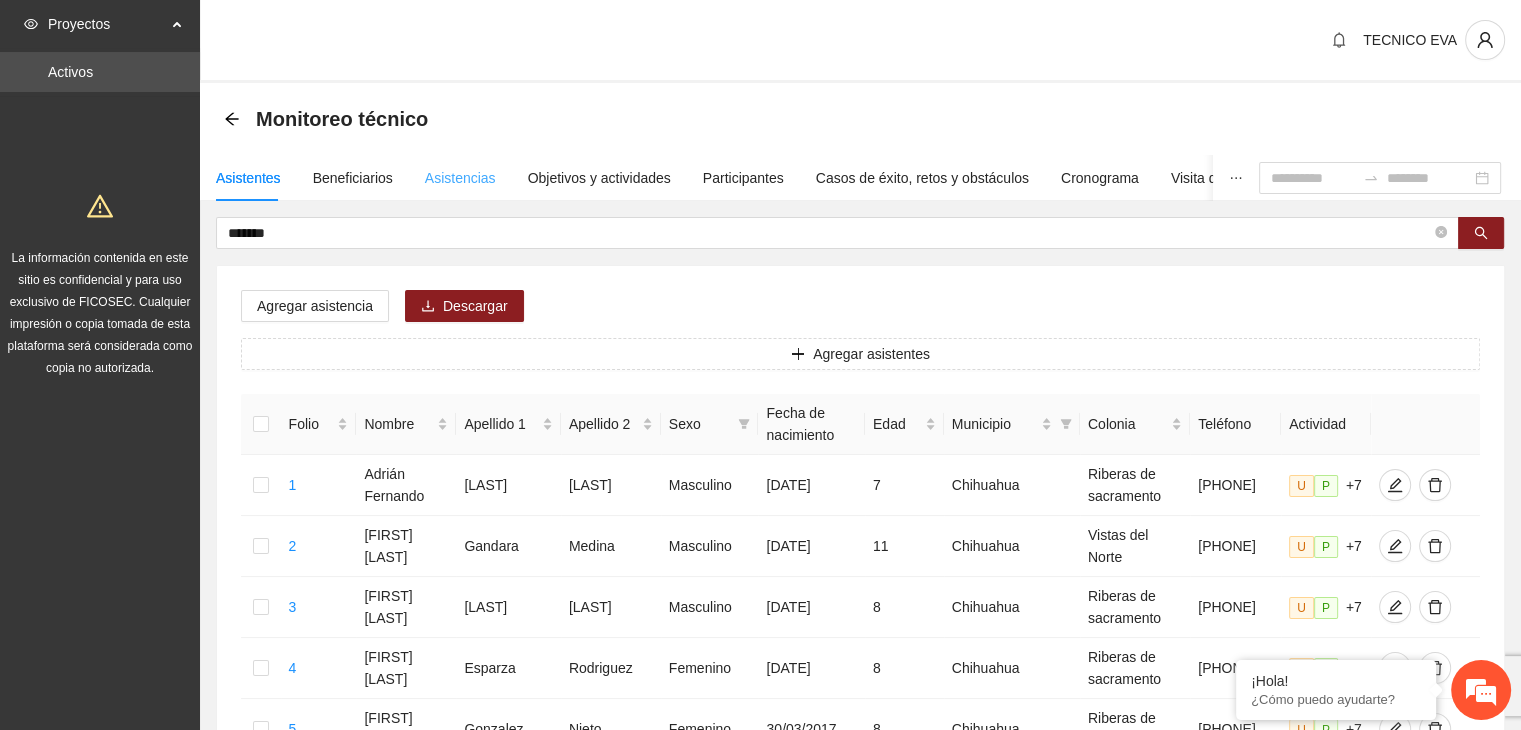 click on "Asistencias" at bounding box center [460, 178] 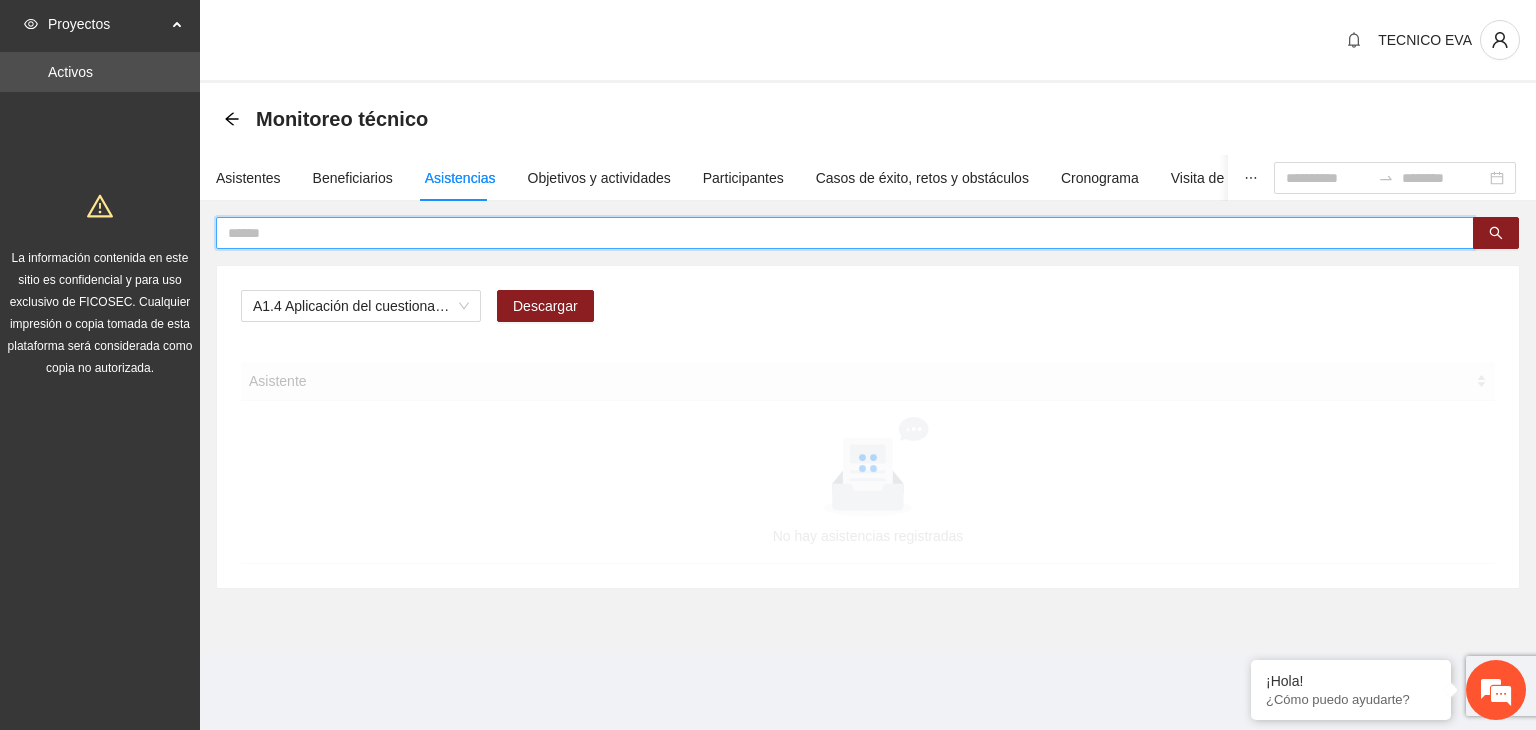 click at bounding box center [837, 233] 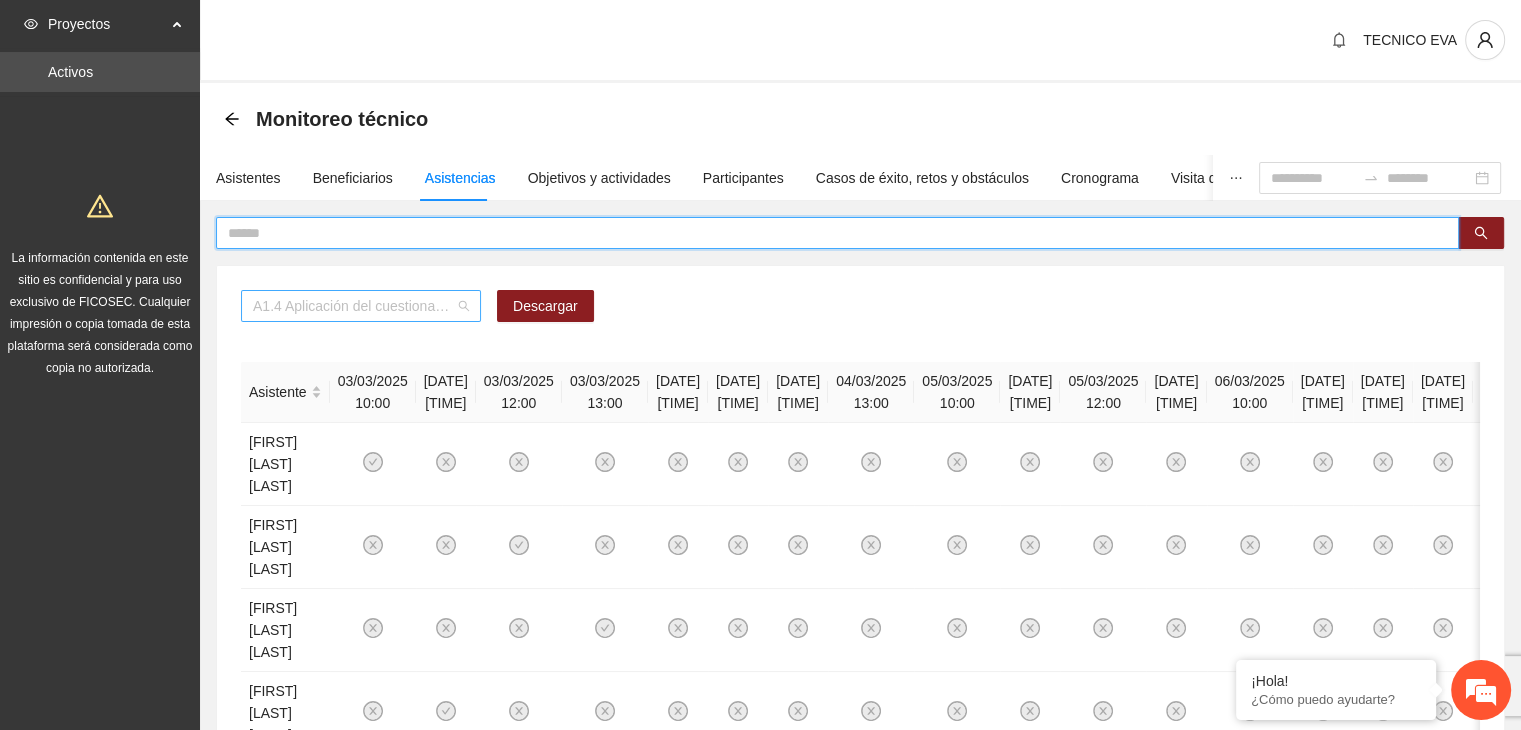 click on "A1.4 Aplicación del cuestionario MENA PRE y POST" at bounding box center [361, 306] 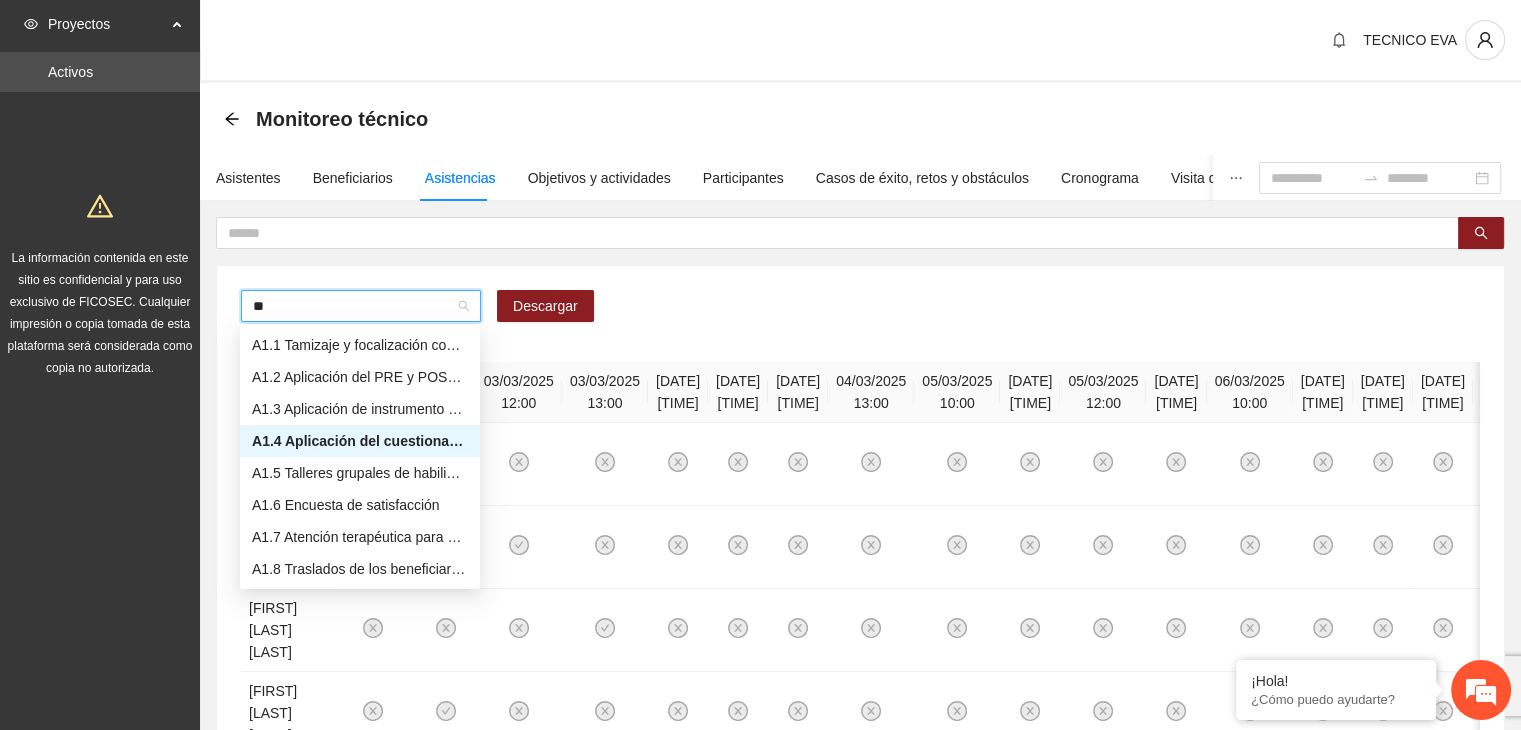 type on "***" 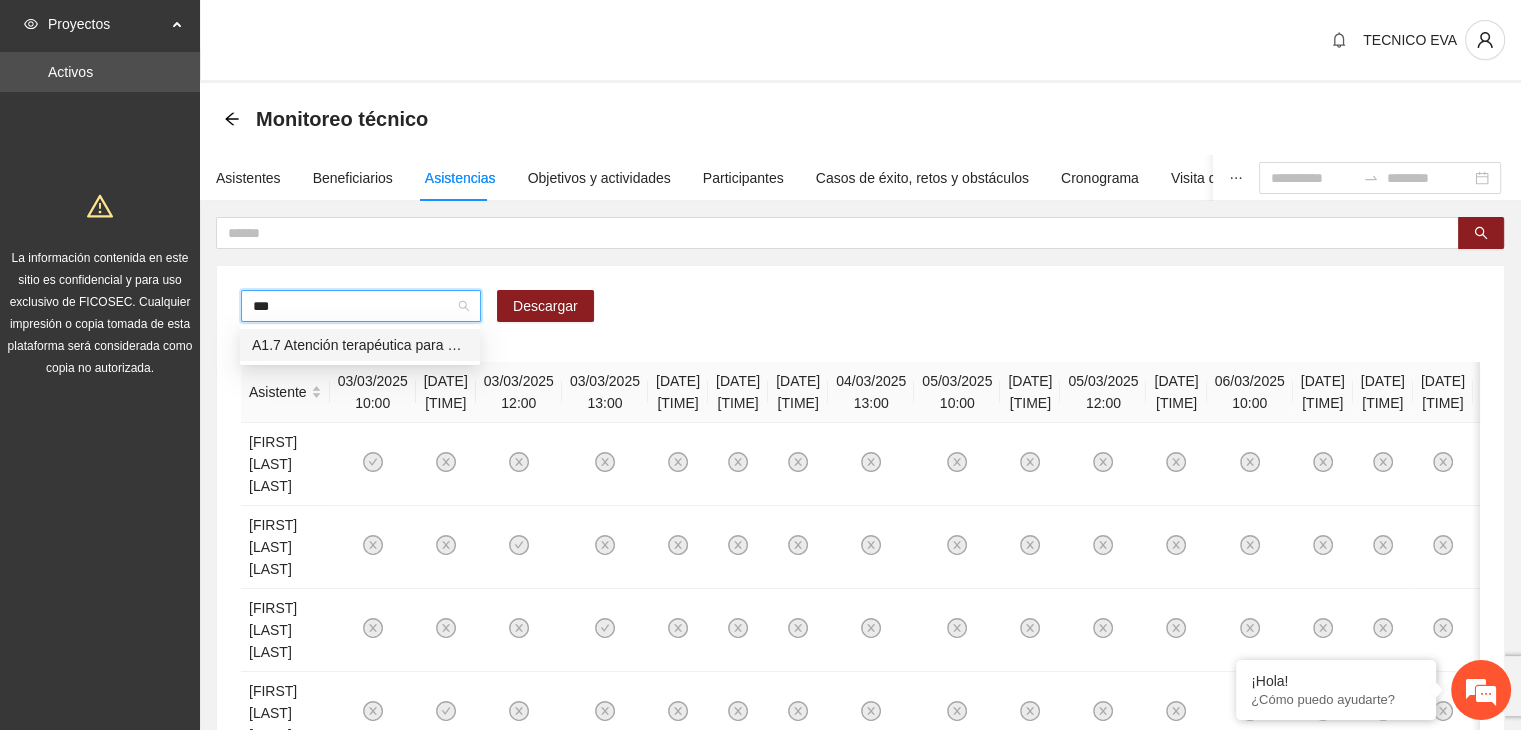 click on "A1.7 Atención terapéutica para el incremento de habilidades socioemocionales a NNAyJ que presentan bajo manejo y control de emociones." at bounding box center (360, 345) 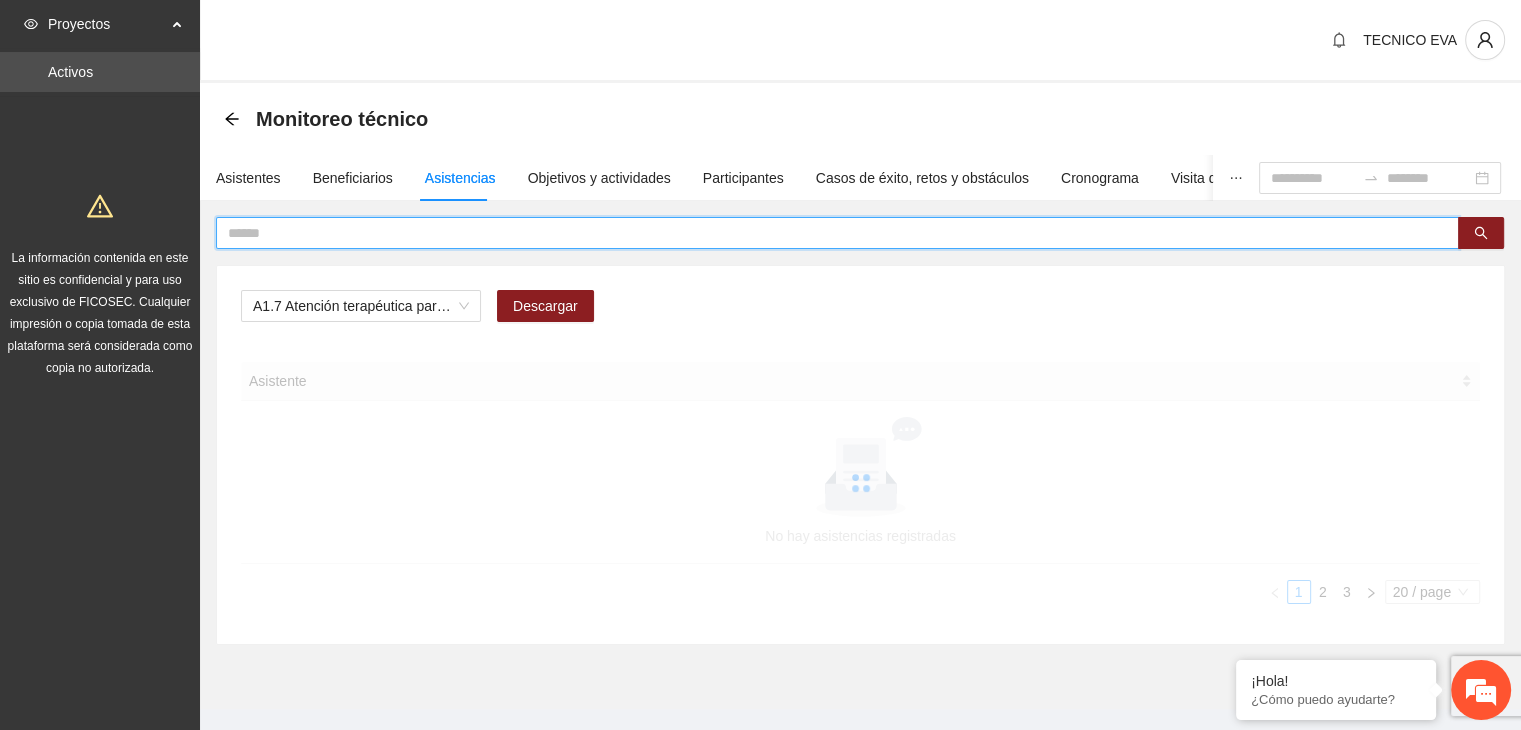 click at bounding box center [829, 233] 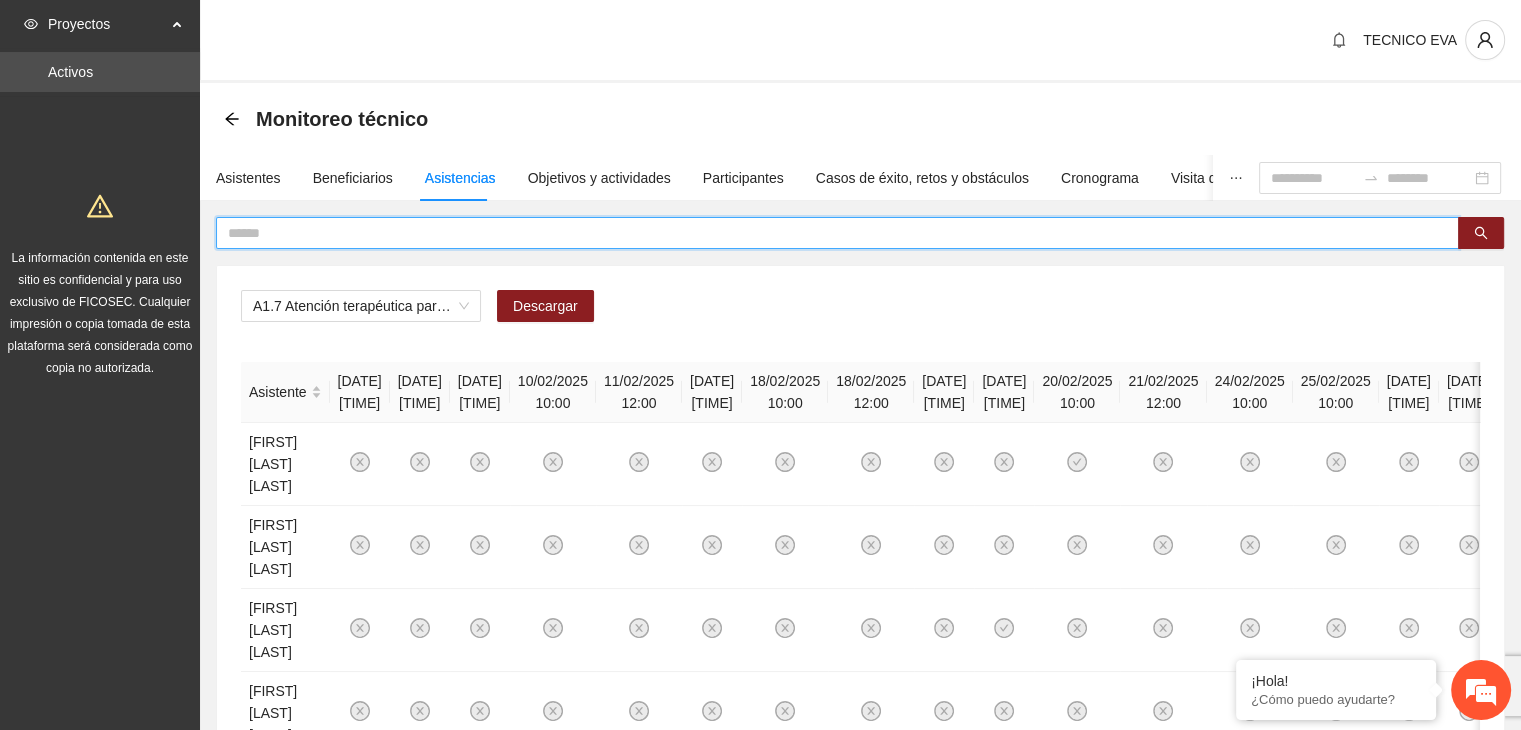 click at bounding box center [829, 233] 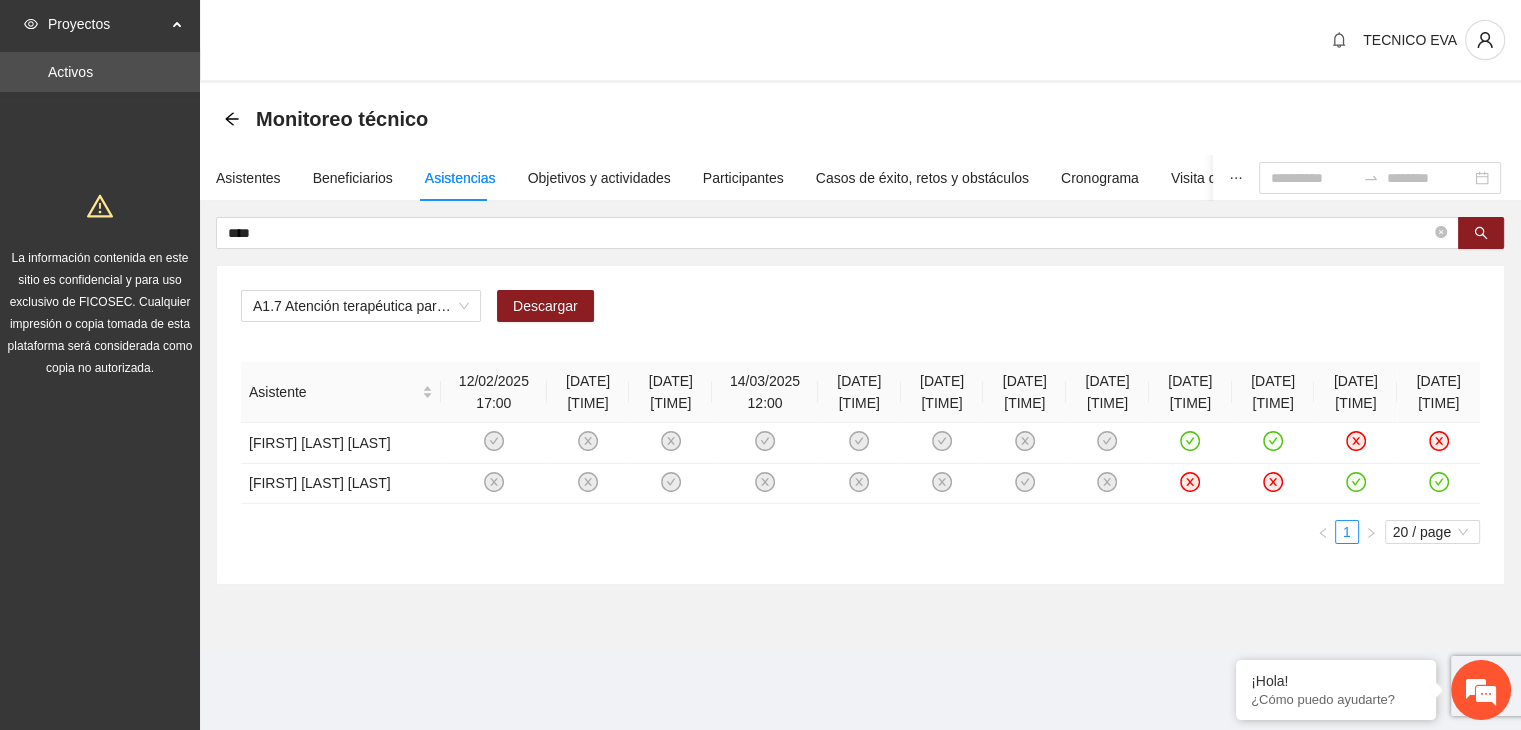 click on "A1.7 Atención terapéutica para el incremento de habilidades socioemocionales a NNAyJ que presentan bajo manejo y control de emociones. Descargar Asistente 12/02/2025 17:00 13/02/2025 12:00 10/03/2025 10:00 14/03/2025 12:00 08/04/2025 04:00 29/04/2025 09:00 03/06/2025 09:00 09/06/2025 10:00 03/07/2025 11:00 11/07/2025 09:00 17/07/2025 10:00 04/08/2025 12:00                           Frida Naomi	 Alvarez Flores	 Flor Nihan Barrera Alcantara 1 20 / page" at bounding box center (860, 425) 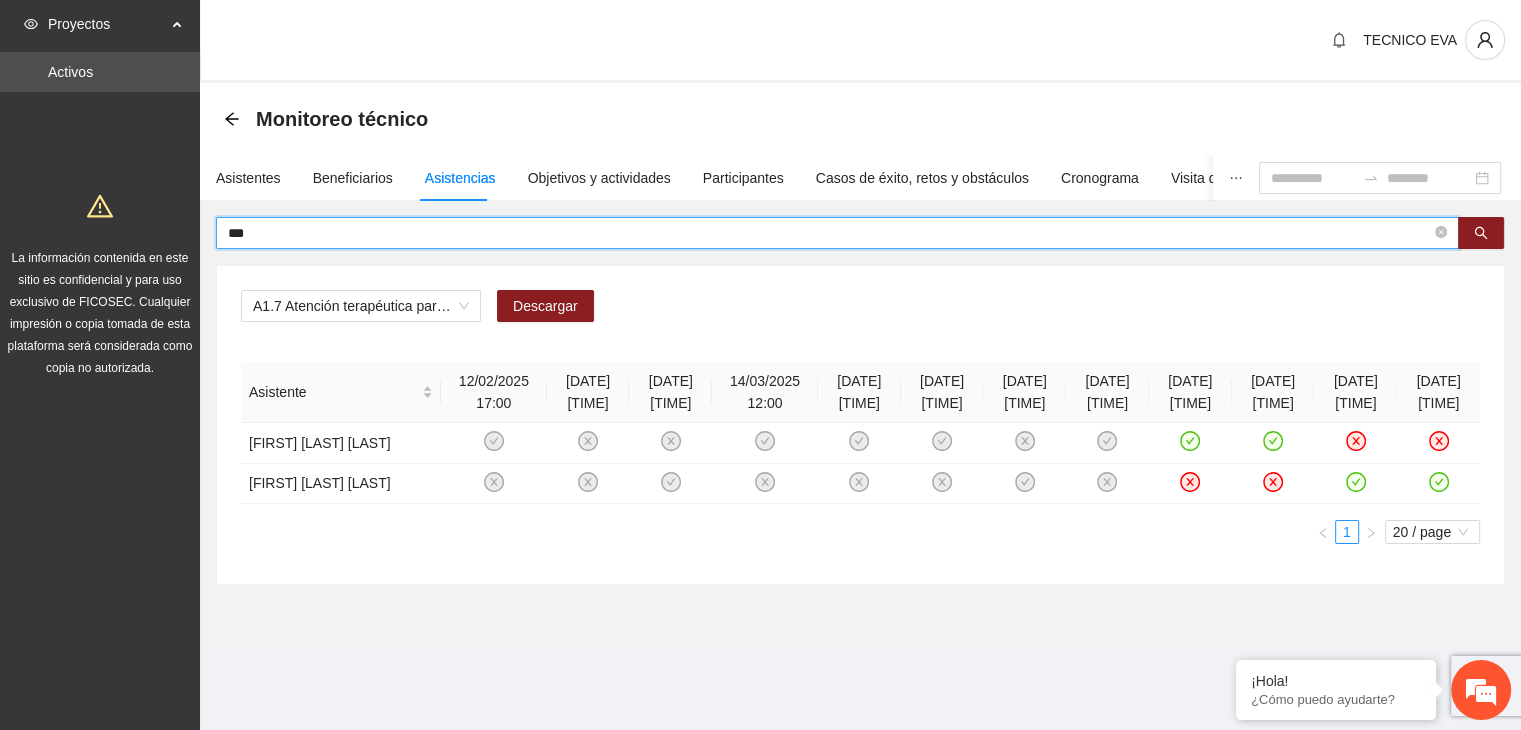 click on "***" at bounding box center [829, 233] 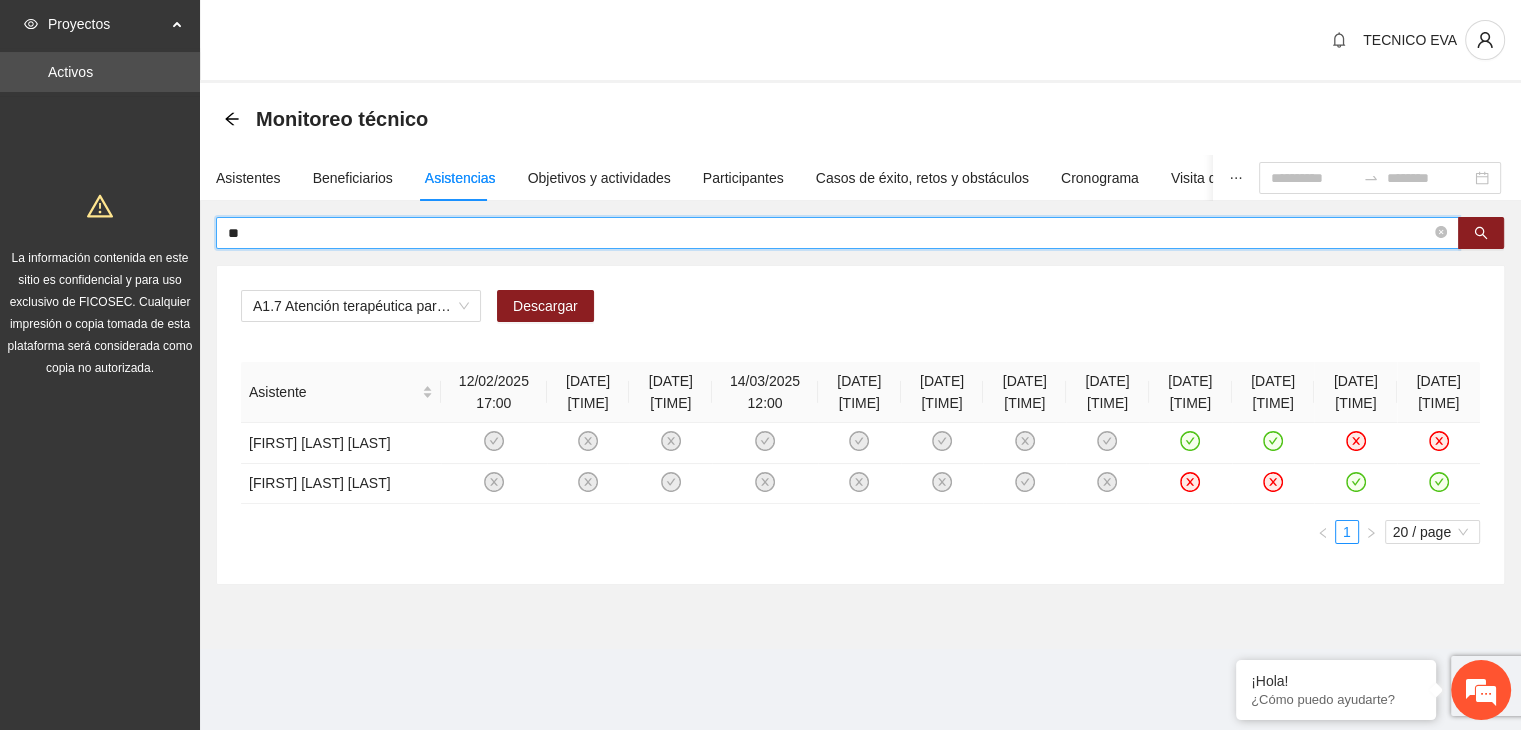 type on "*" 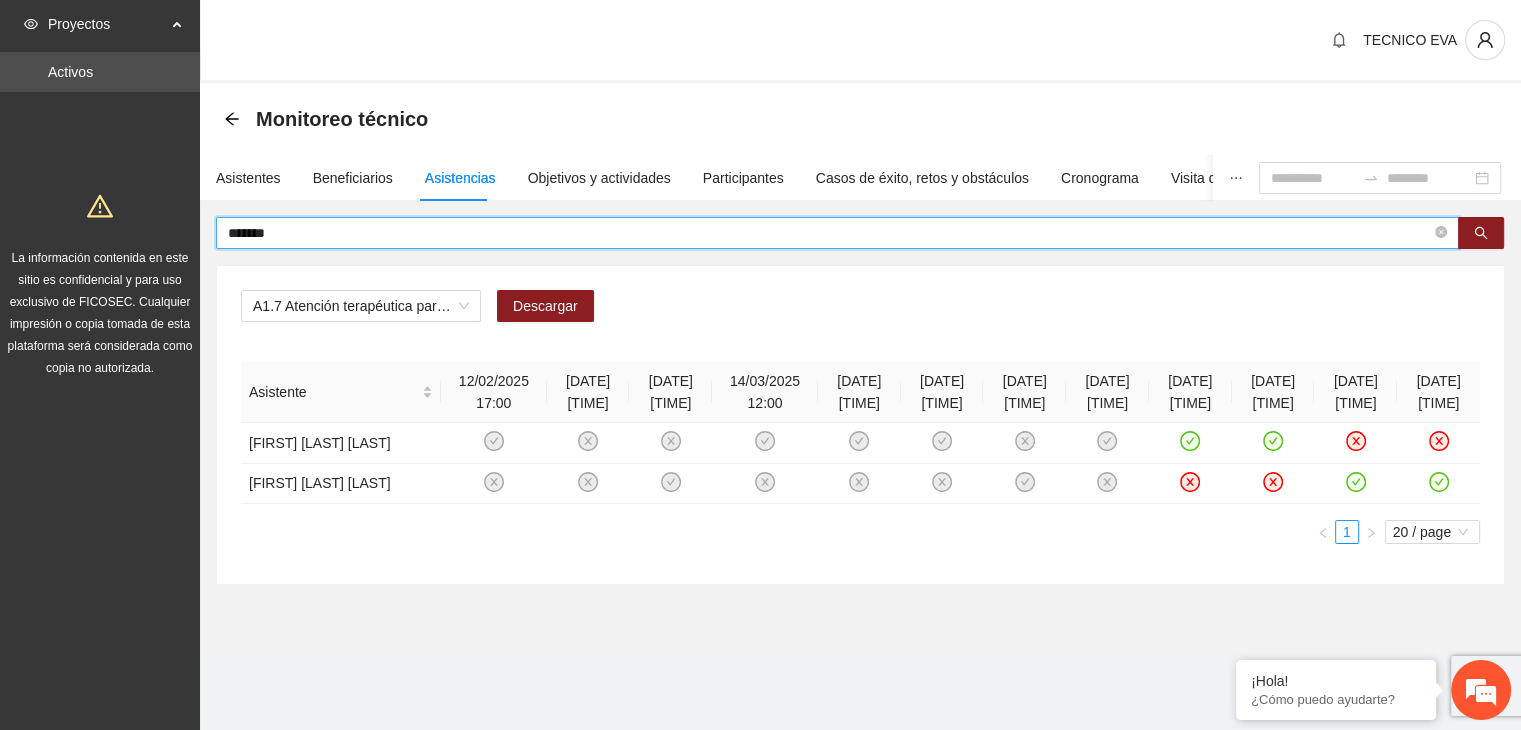 type on "*******" 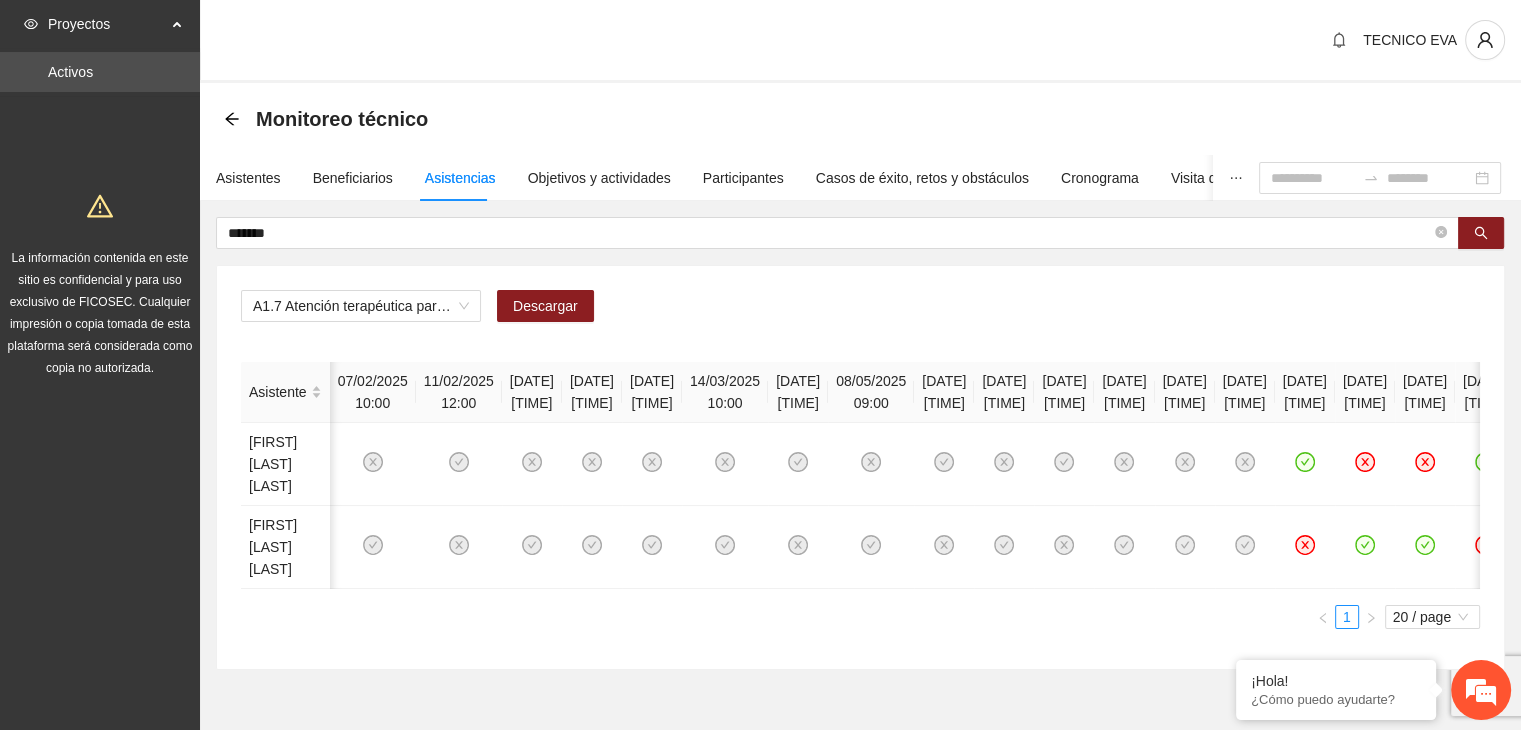 scroll, scrollTop: 0, scrollLeft: 464, axis: horizontal 